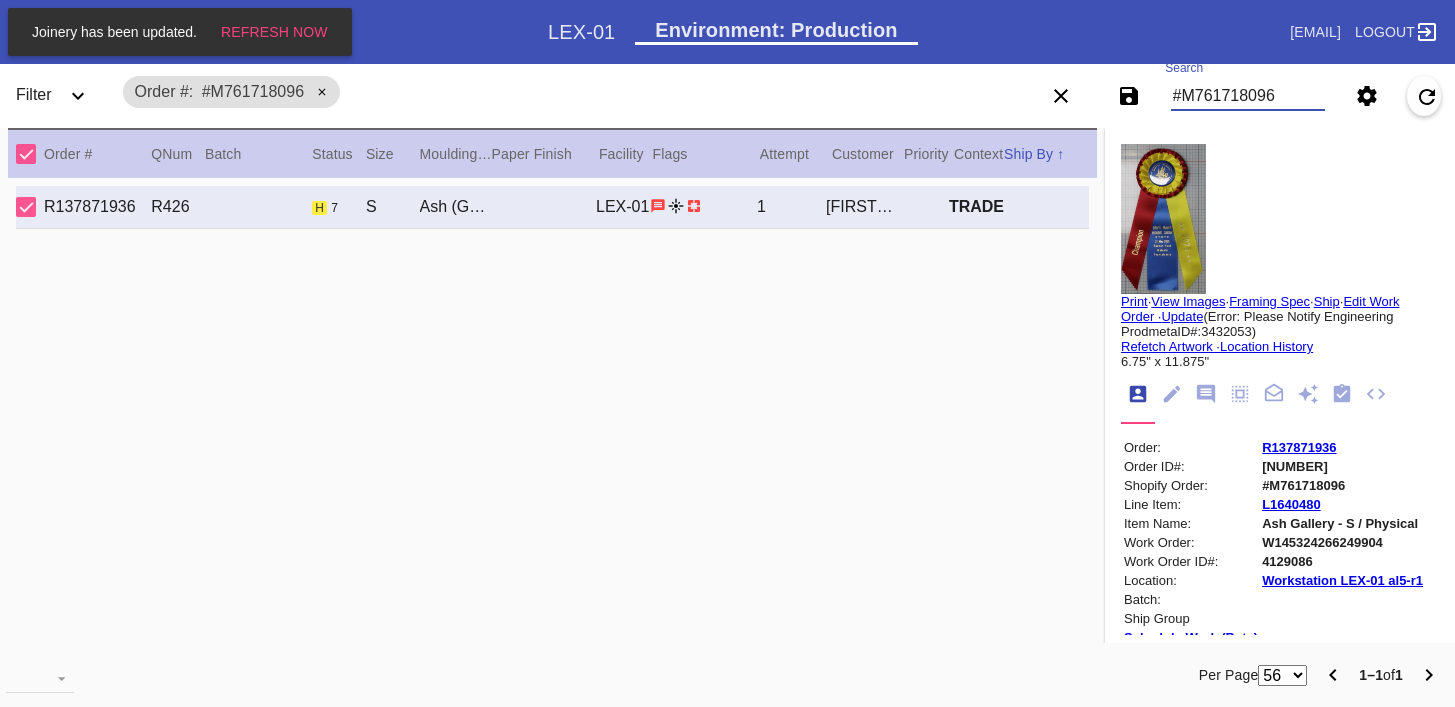 scroll, scrollTop: 0, scrollLeft: 0, axis: both 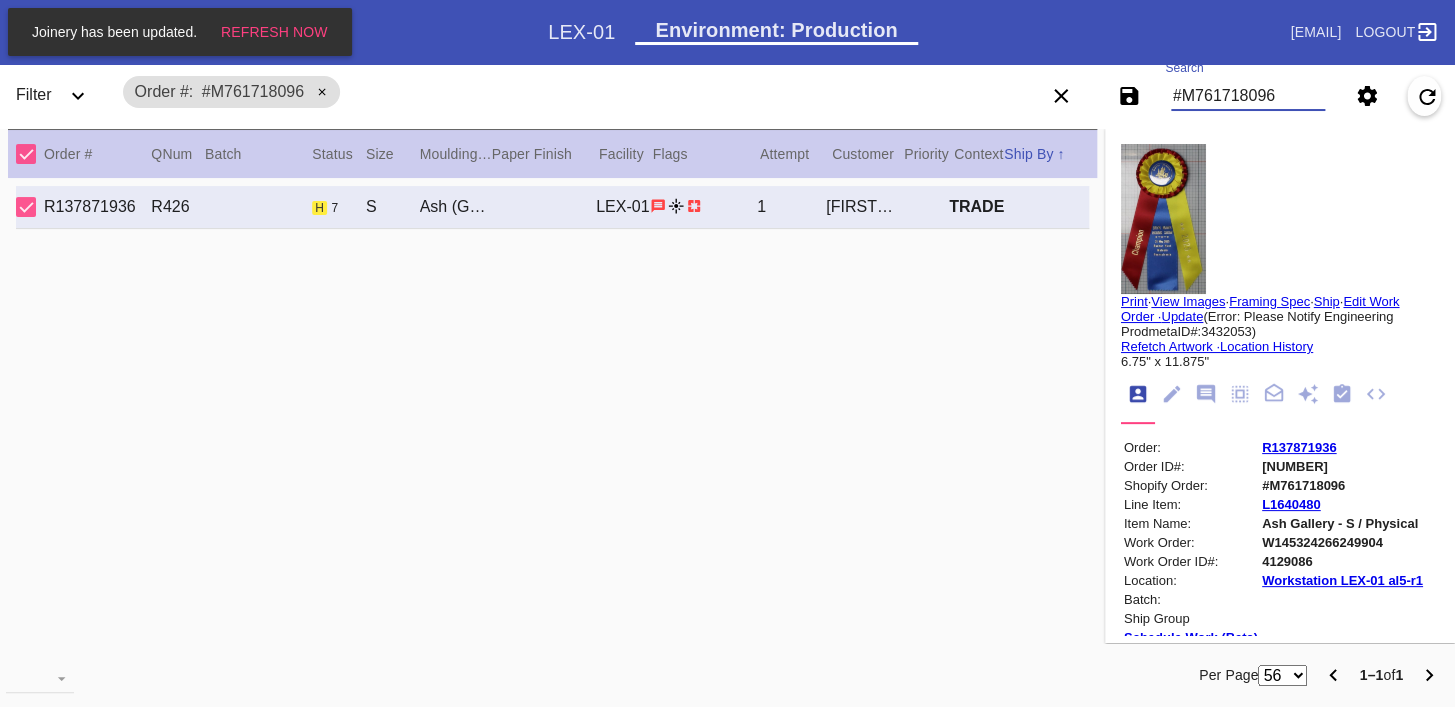 click on "#M761718096" at bounding box center (1248, 96) 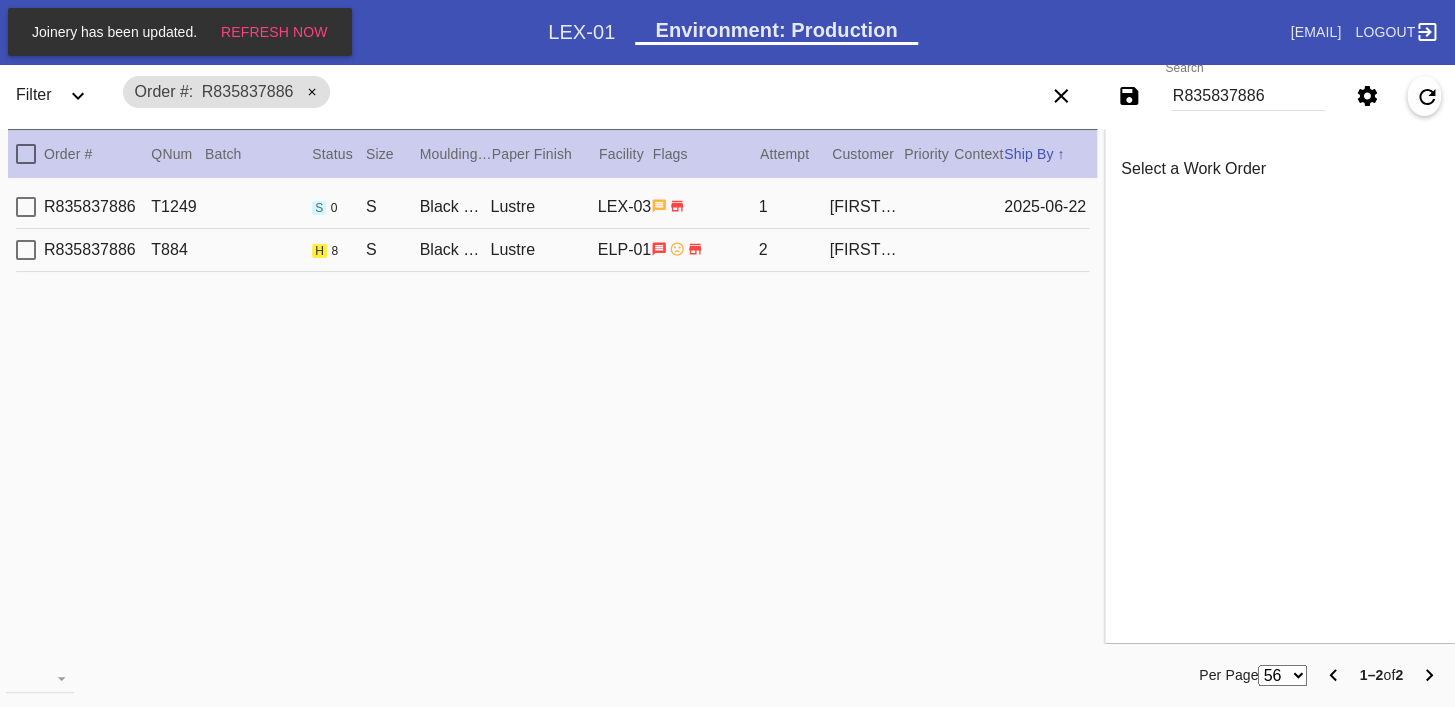 click on "2" at bounding box center [794, 207] 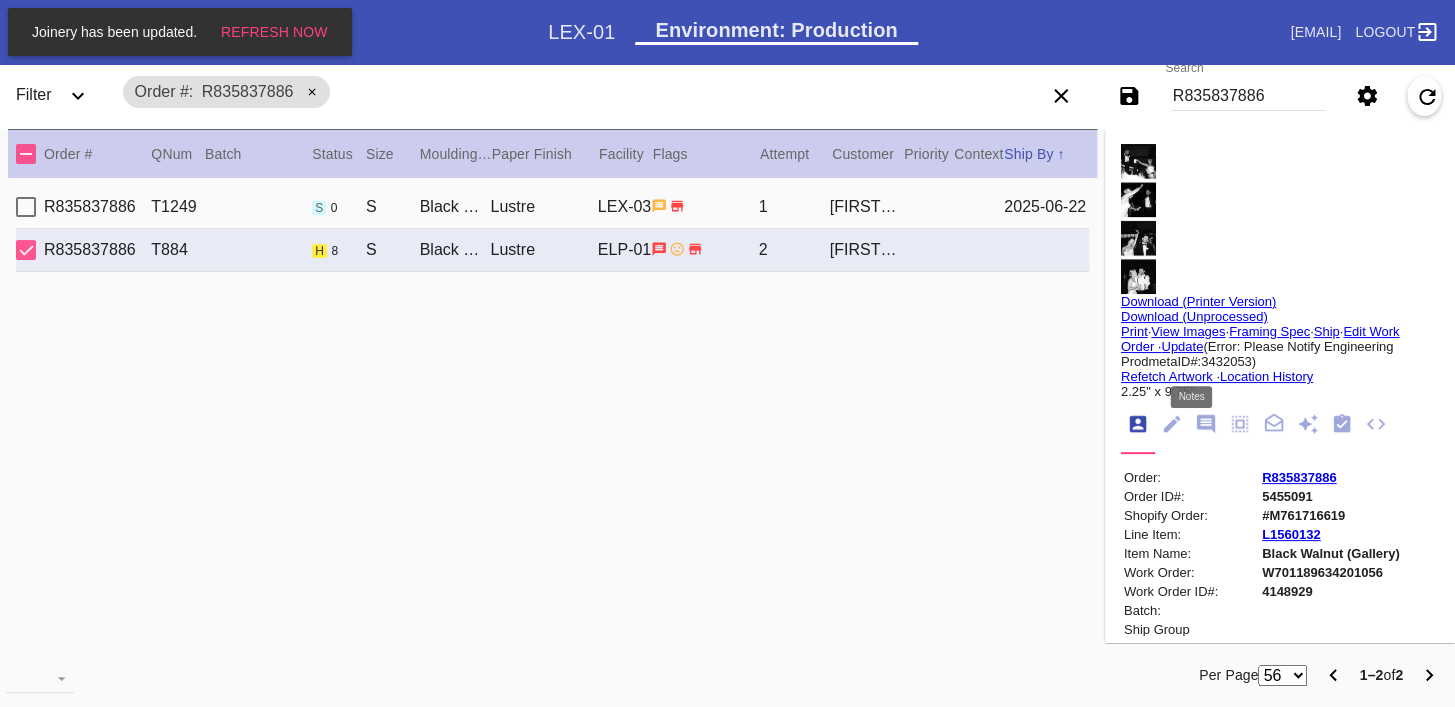 click at bounding box center (1206, 424) 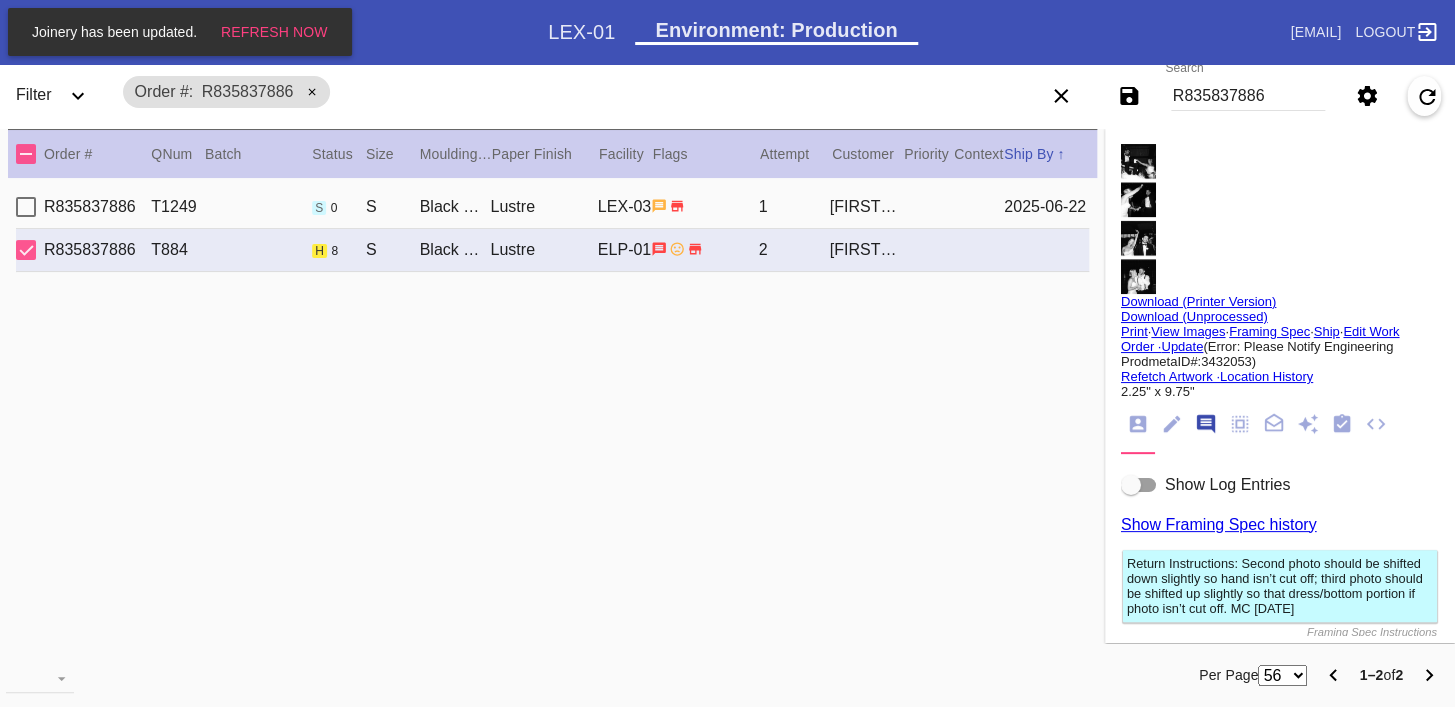 scroll, scrollTop: 123, scrollLeft: 0, axis: vertical 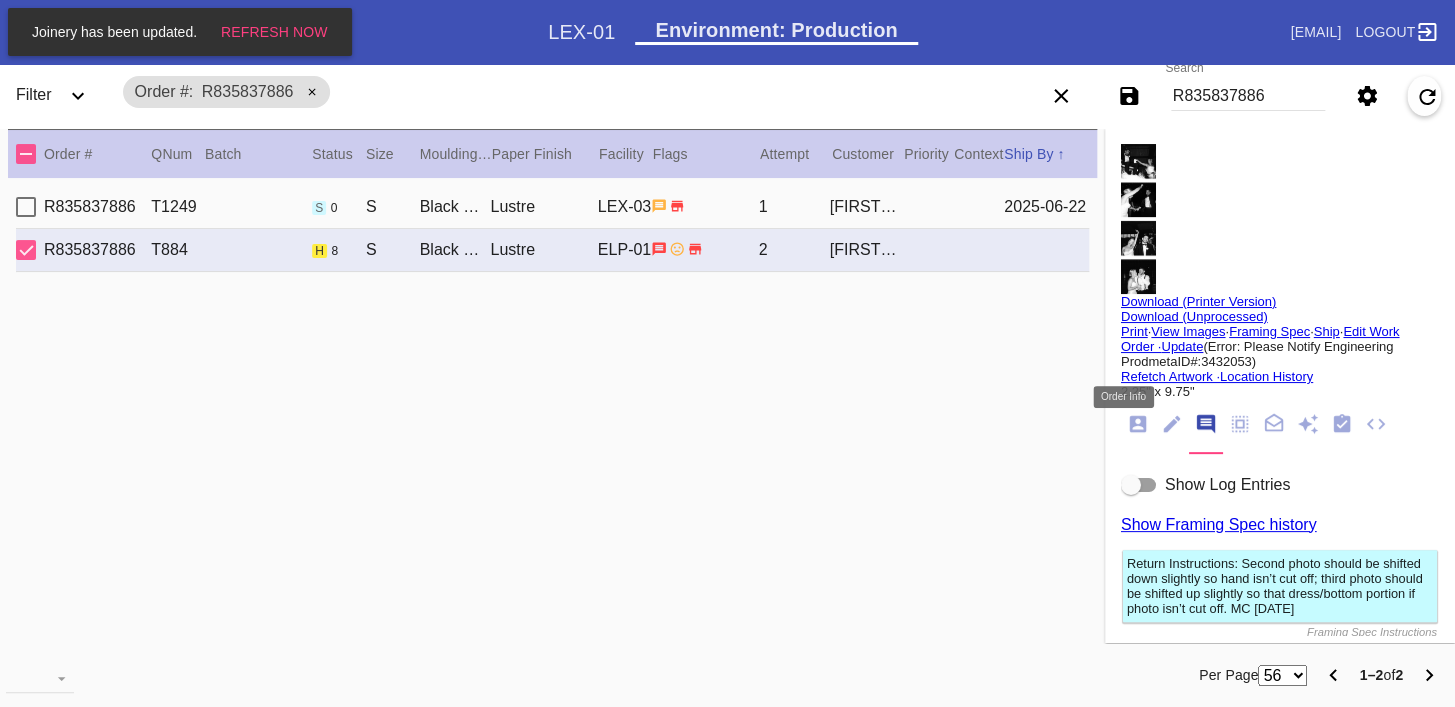 click at bounding box center [1138, 424] 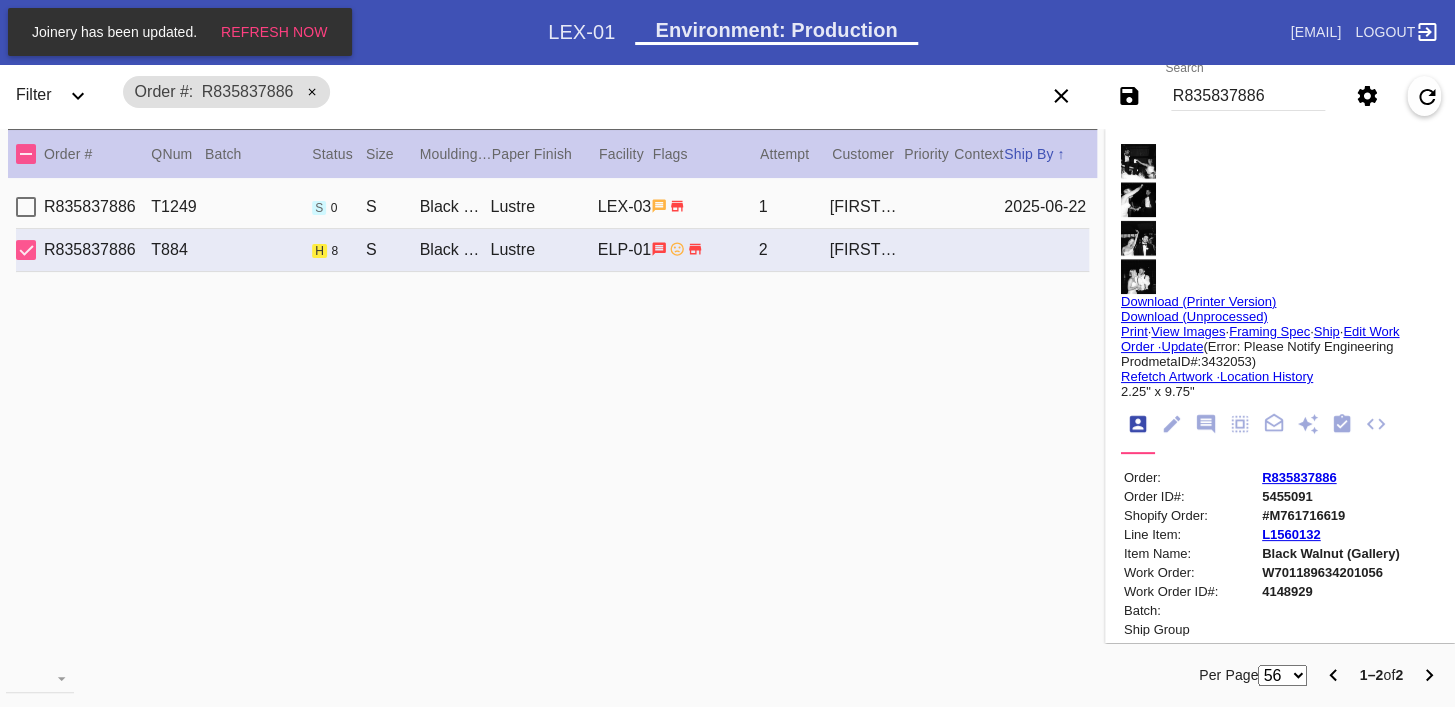 click on "R835837886" at bounding box center (1299, 477) 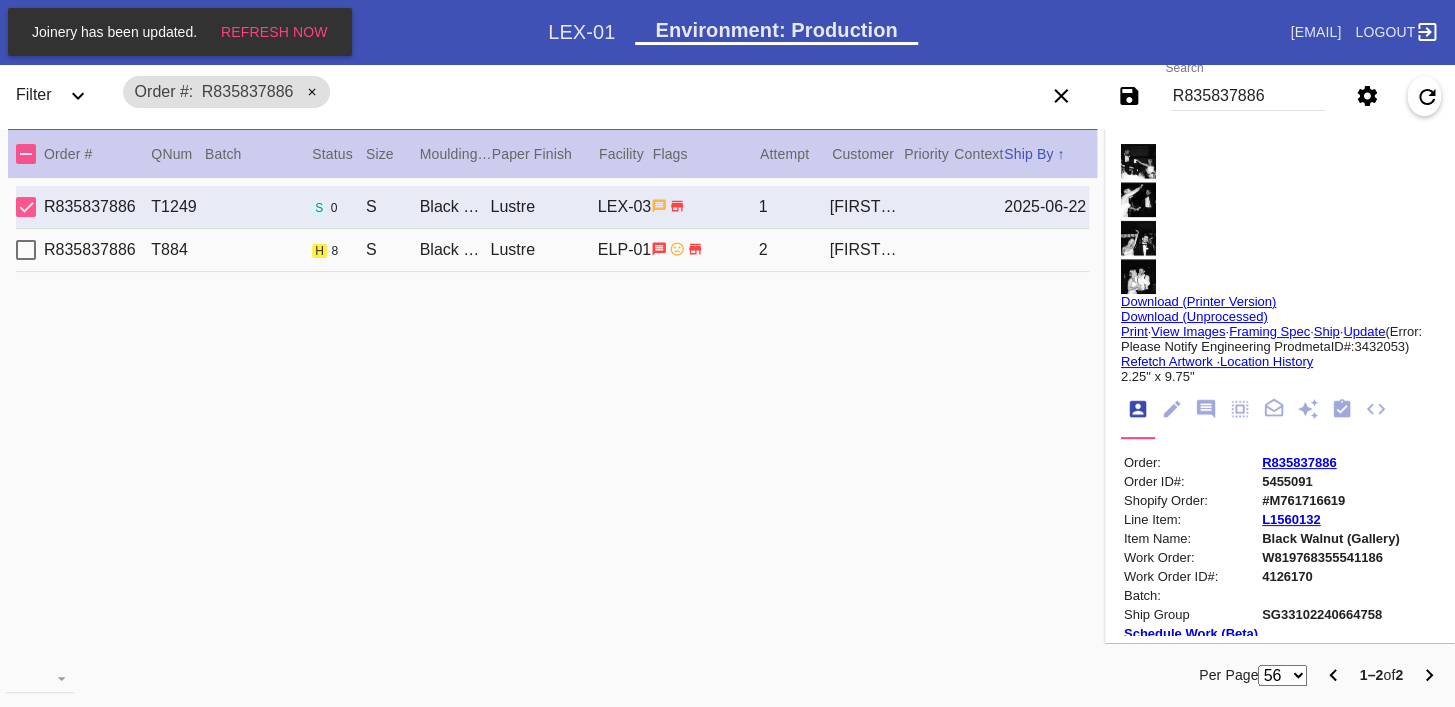 click at bounding box center [1206, 409] 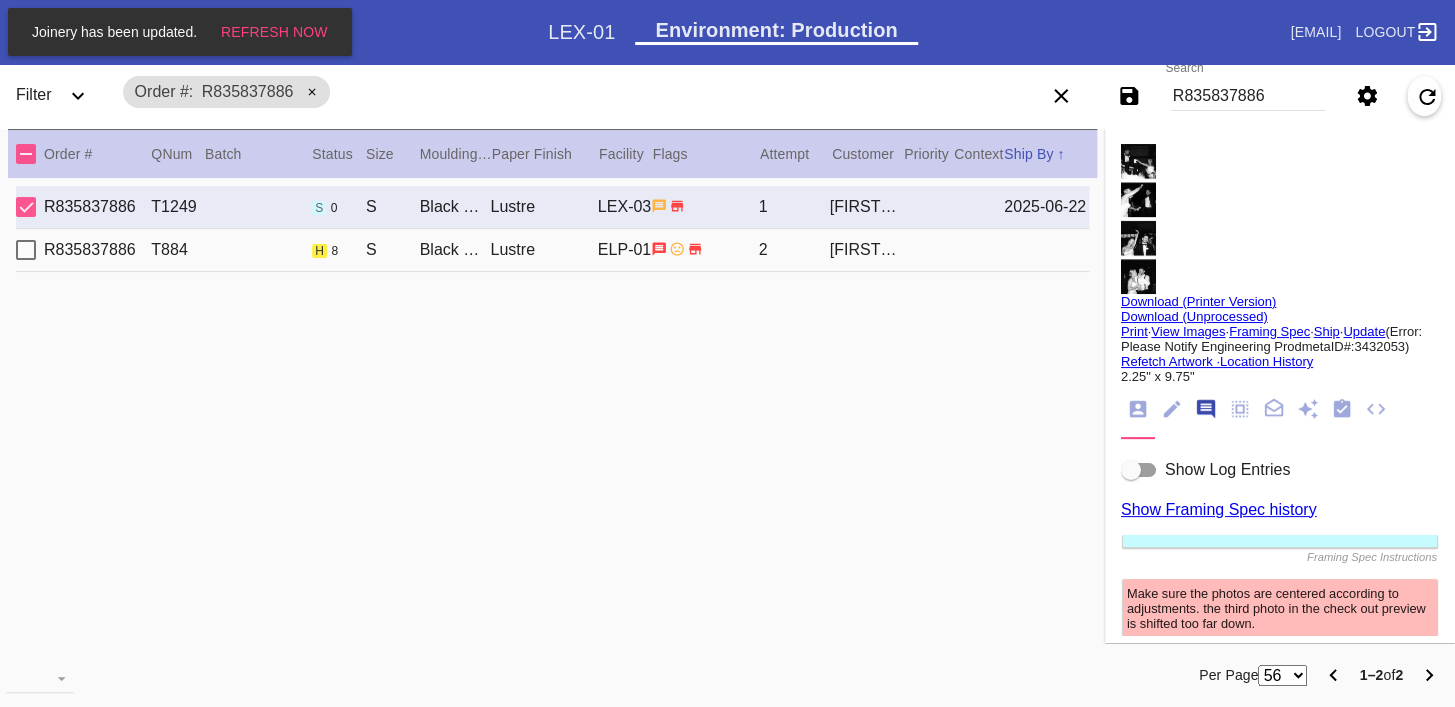 scroll, scrollTop: 123, scrollLeft: 0, axis: vertical 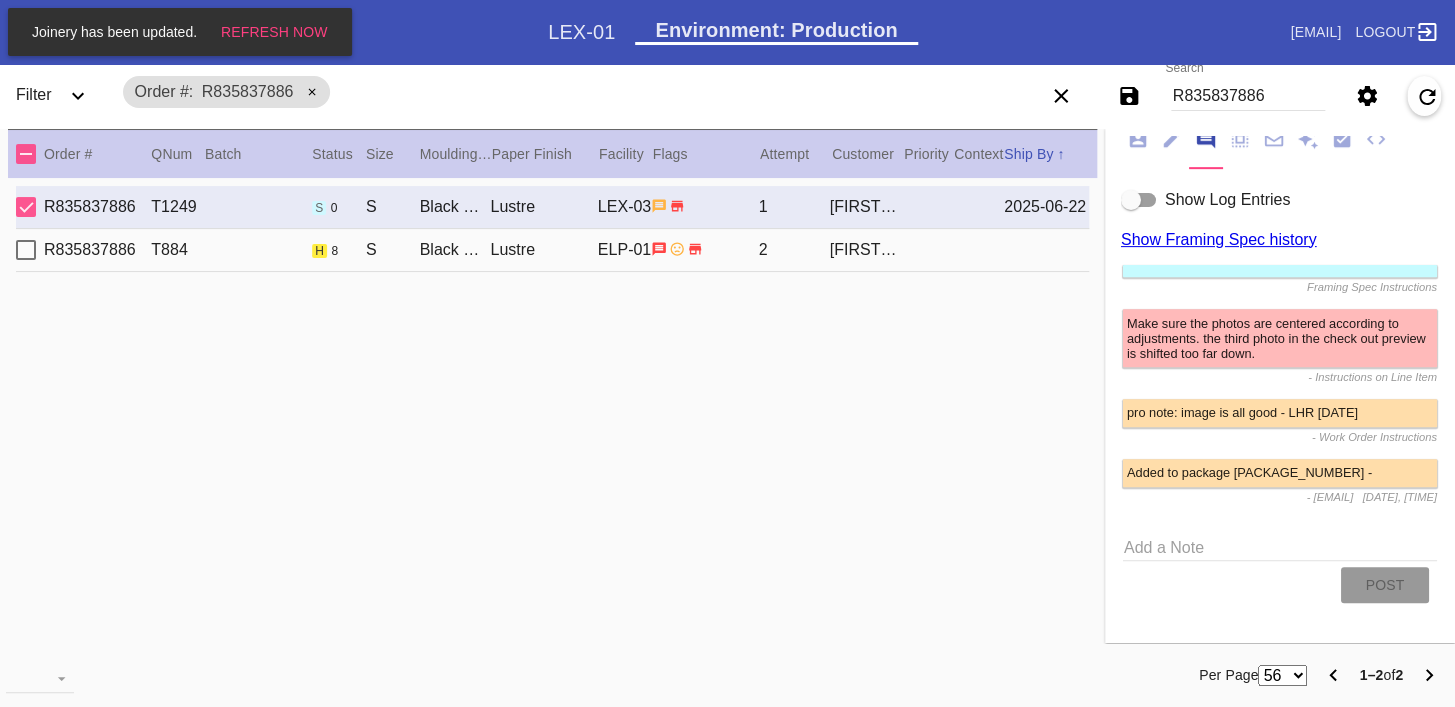 click on "R835837886 T884 h   8 S Black Walnut (Gallery) / The Photo Strip Lustre ELP-01 2 [FIRST] [LAST]" at bounding box center [552, 250] 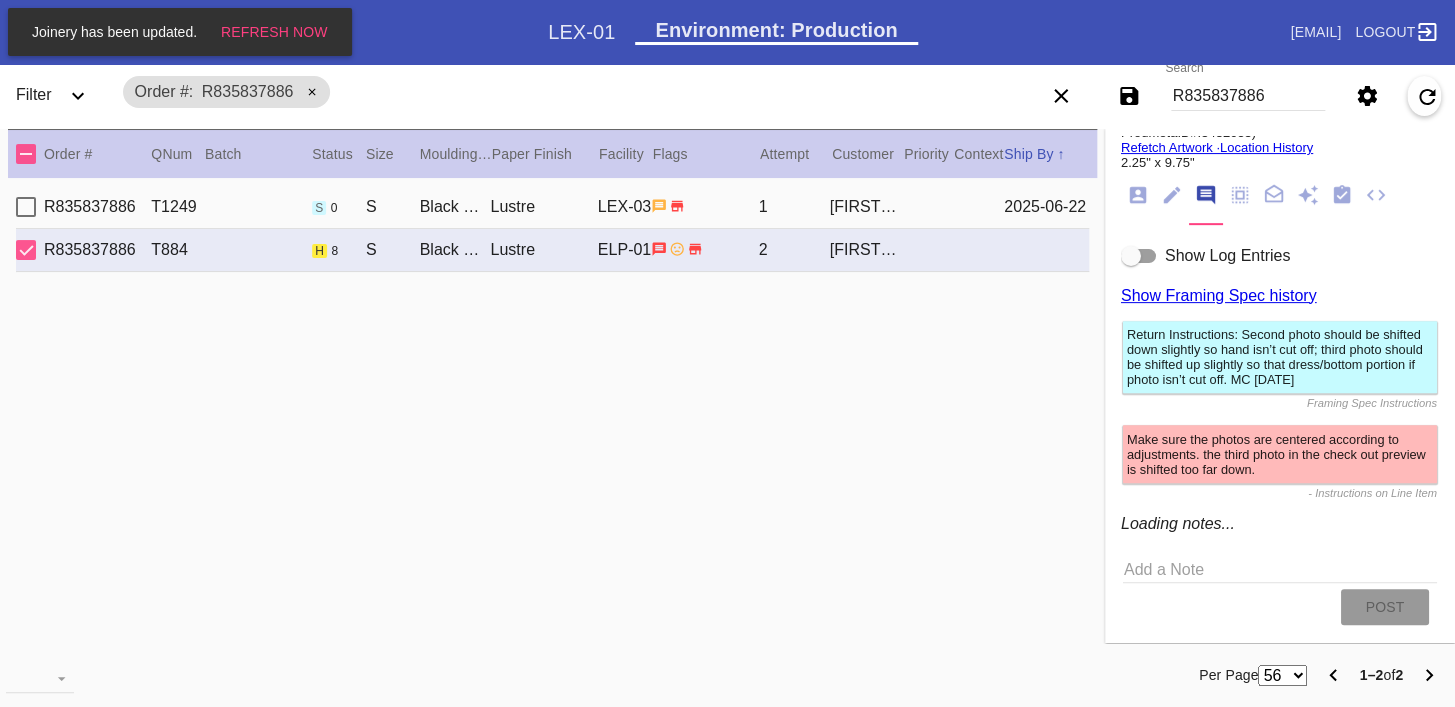 scroll, scrollTop: 229, scrollLeft: 0, axis: vertical 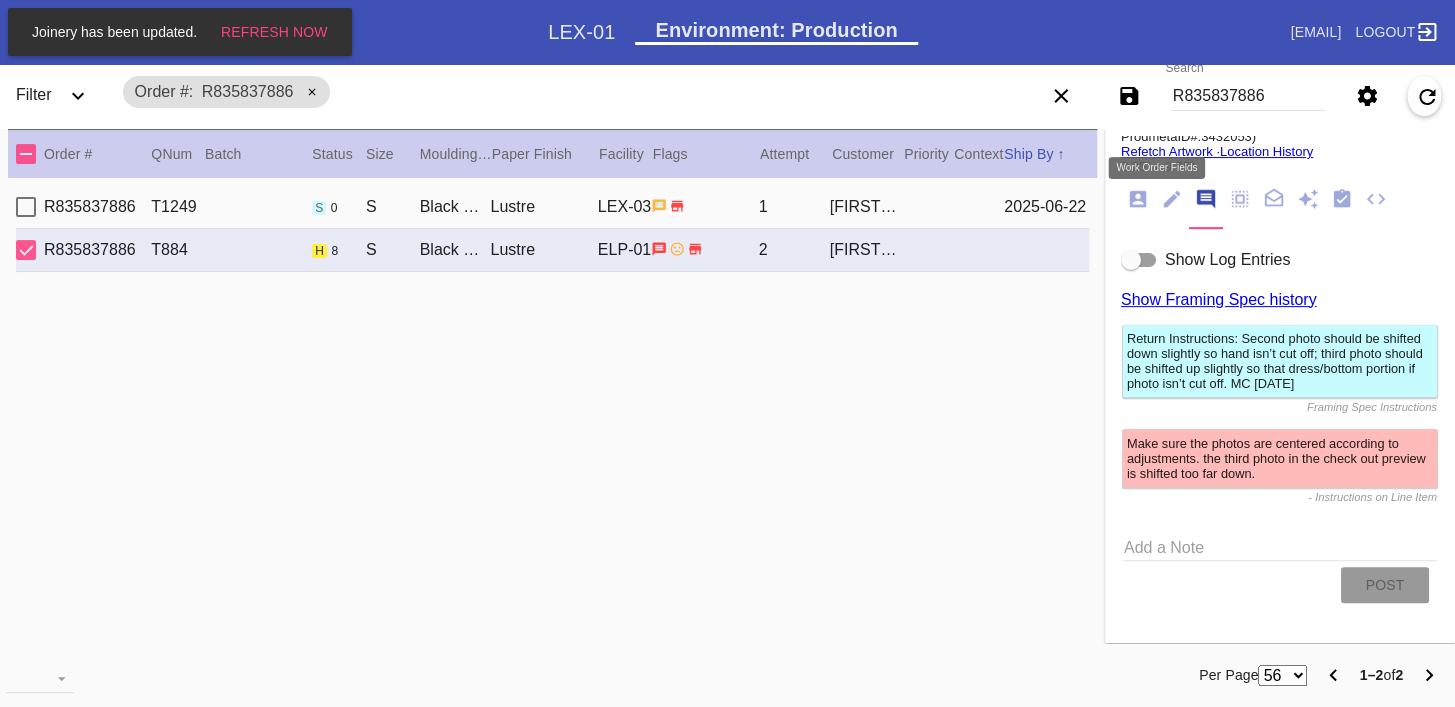 click at bounding box center [1171, 200] 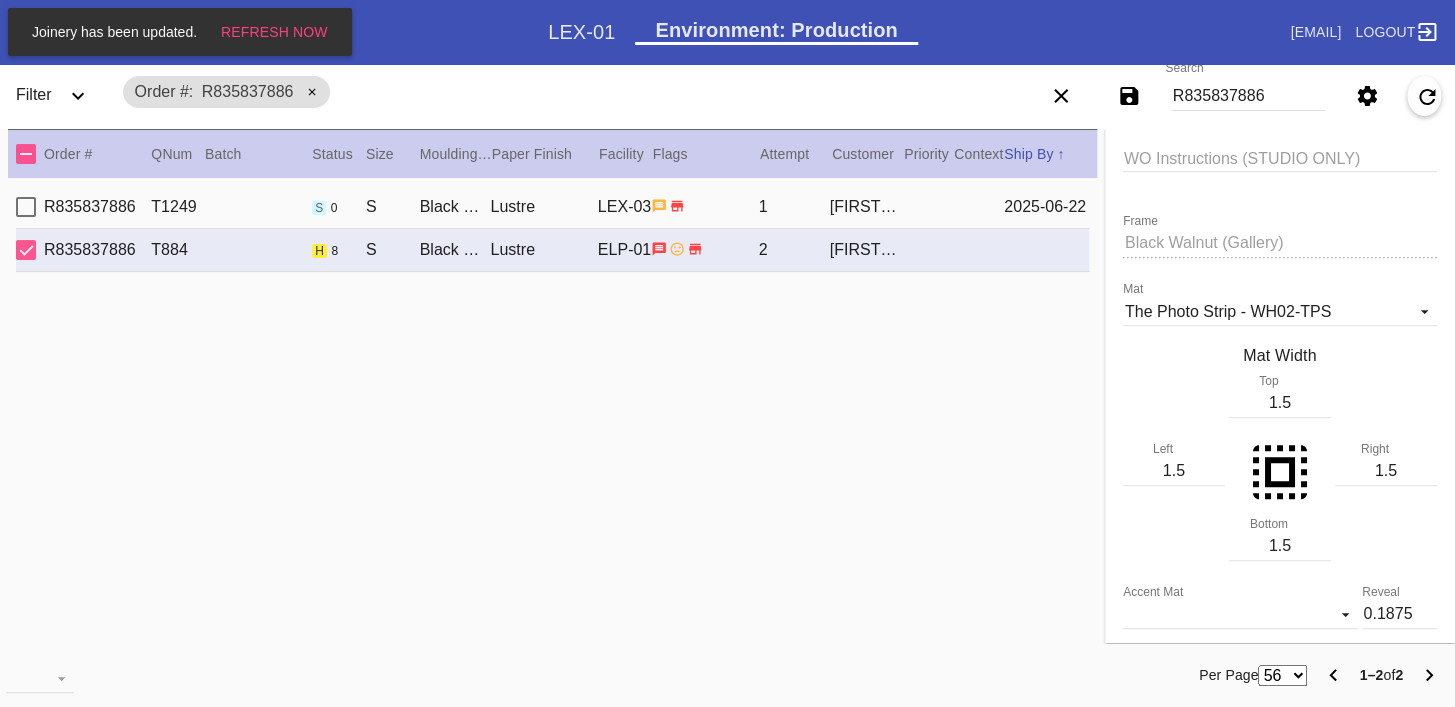 scroll, scrollTop: 587, scrollLeft: 0, axis: vertical 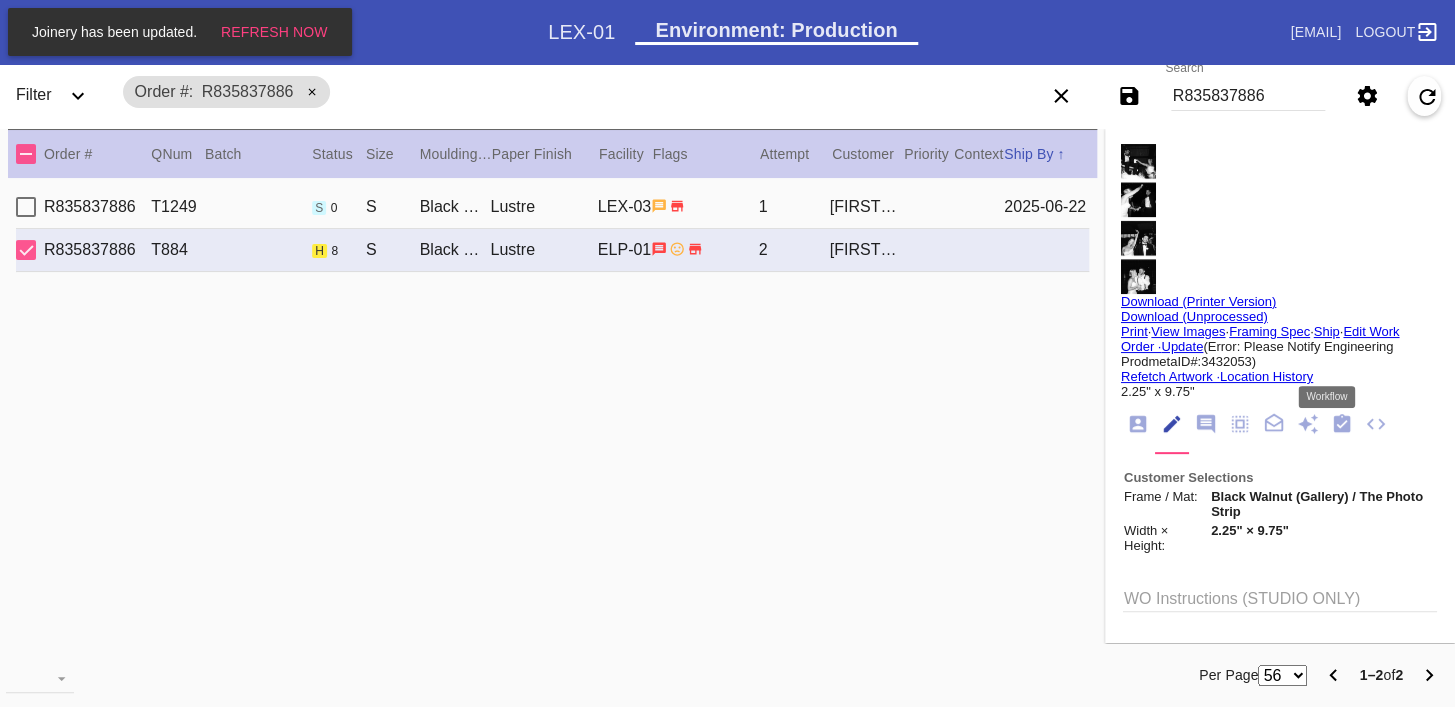 click at bounding box center [1342, 424] 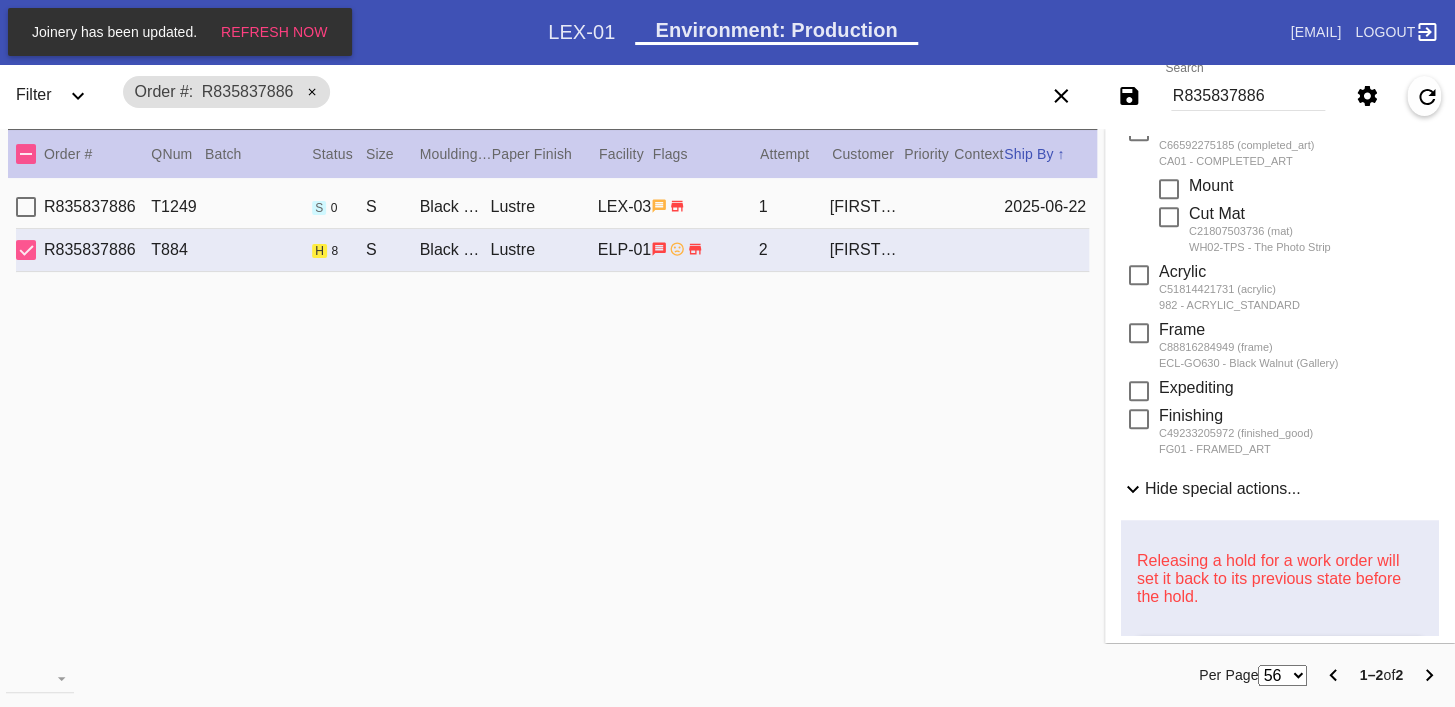 scroll, scrollTop: 842, scrollLeft: 0, axis: vertical 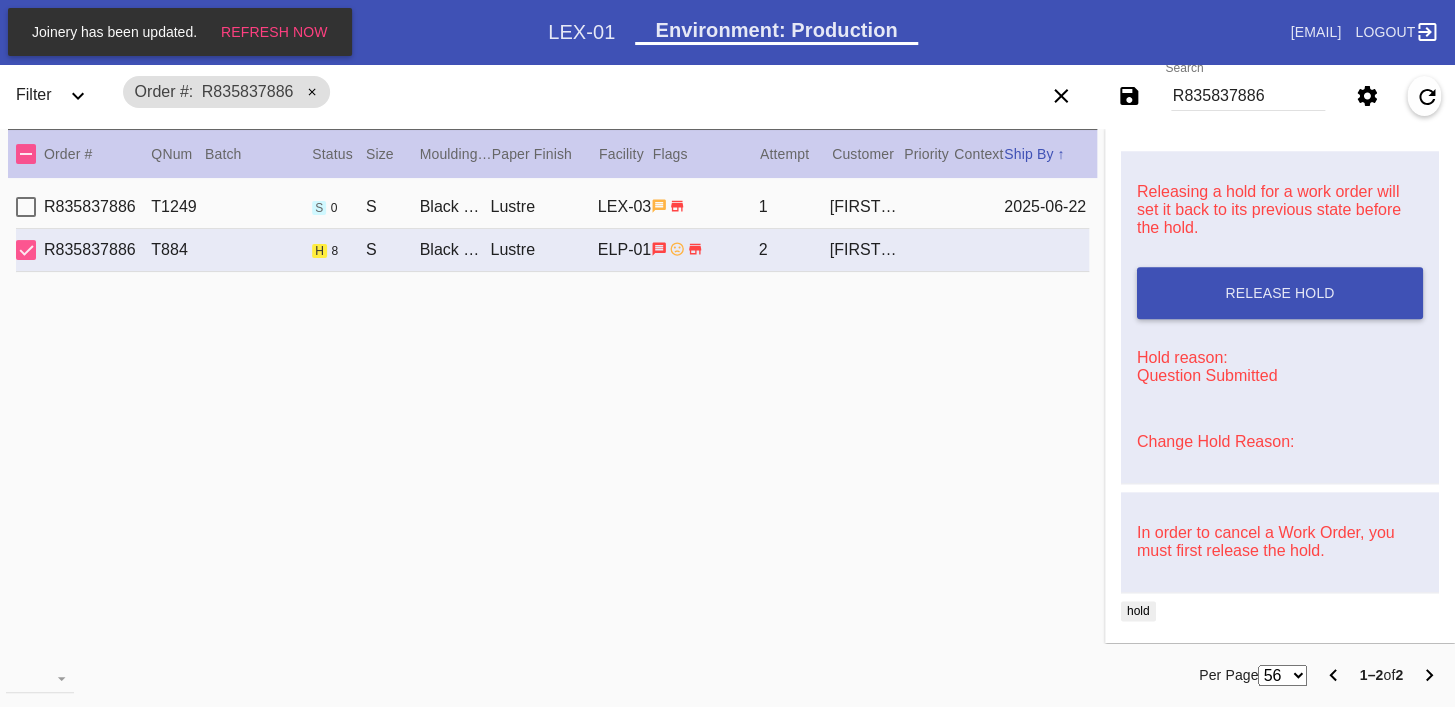 click on "Change Hold Reason:" at bounding box center [1215, 441] 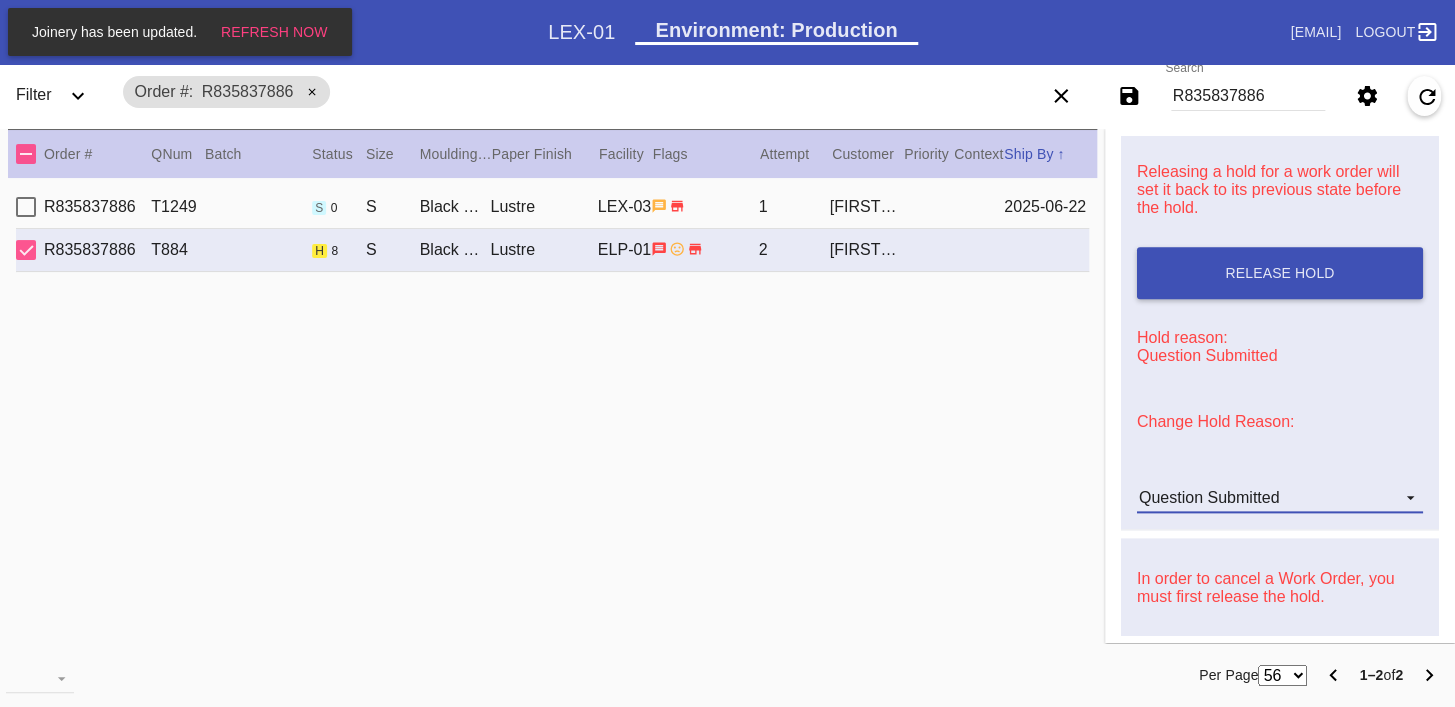 click on "Question Submitted" at bounding box center (1209, 497) 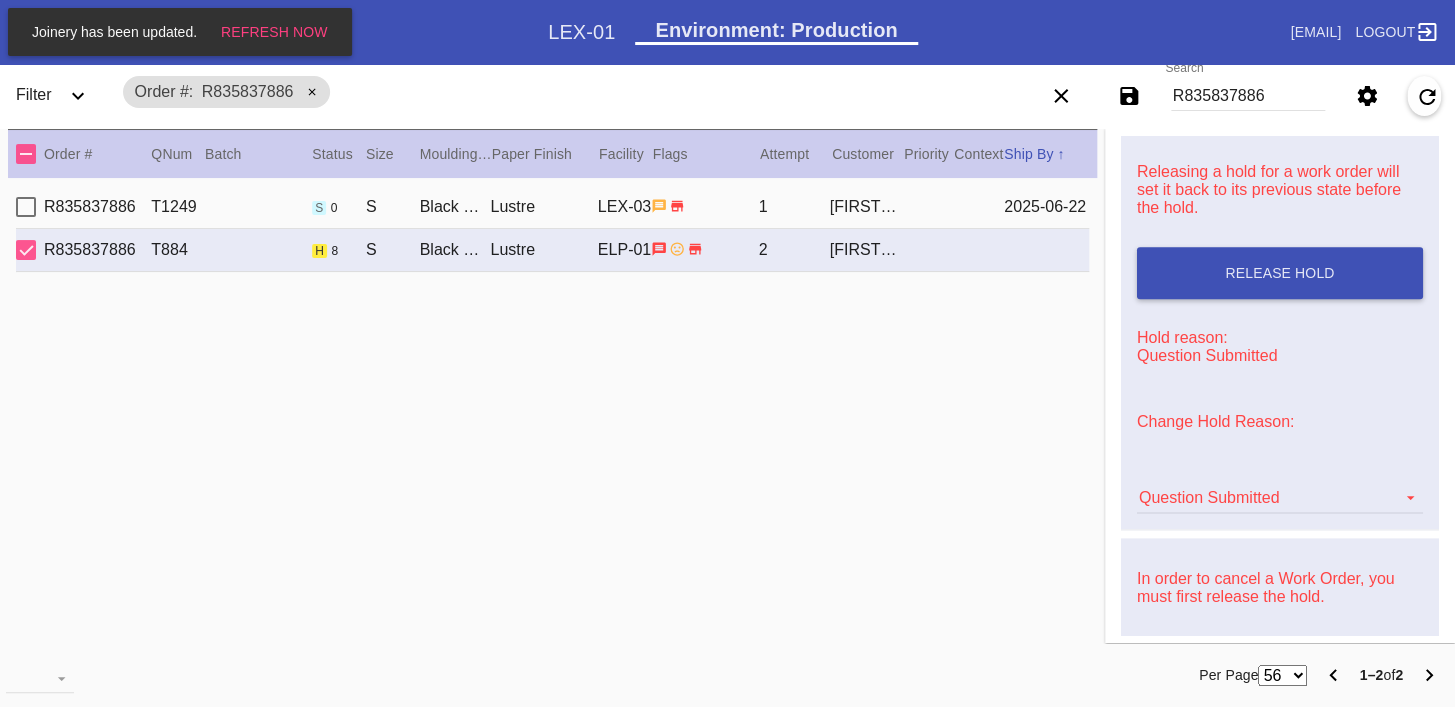 scroll, scrollTop: 616, scrollLeft: 0, axis: vertical 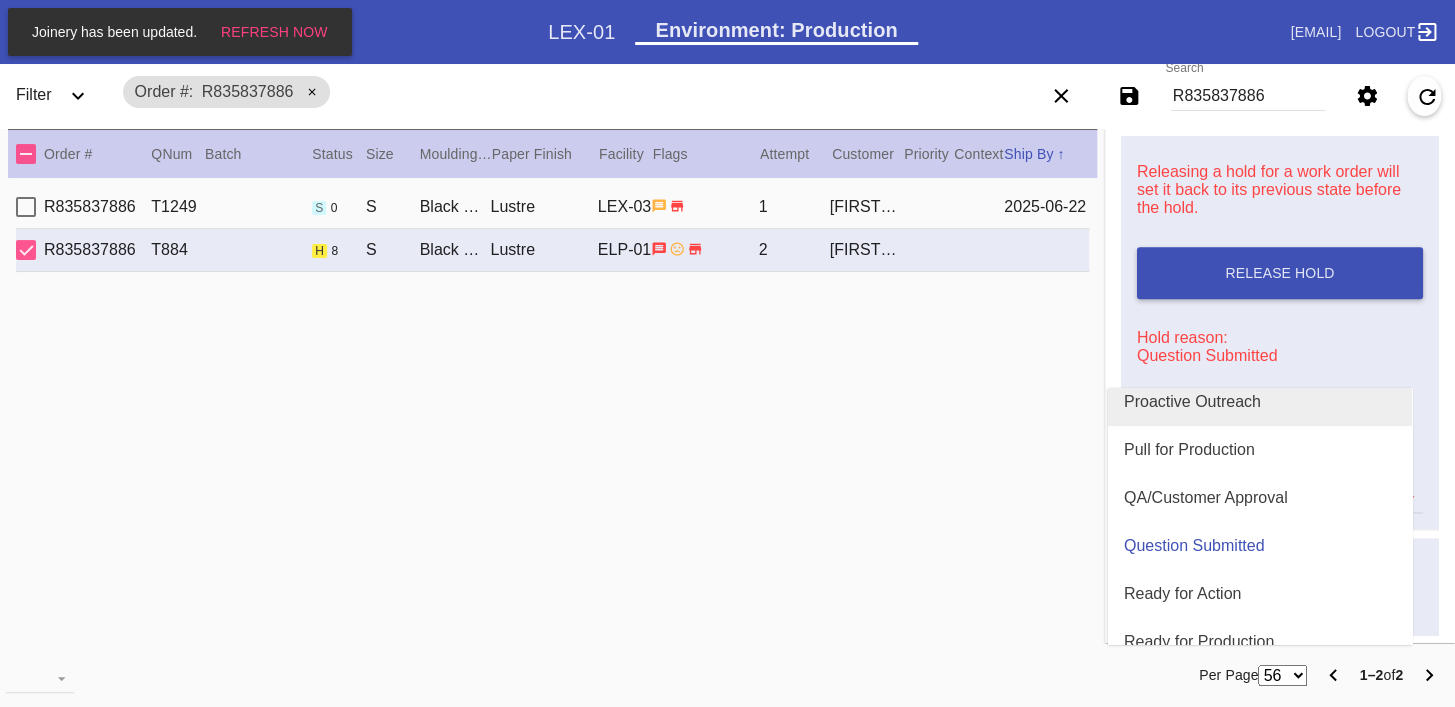 click on "Proactive Outreach" at bounding box center (1260, 402) 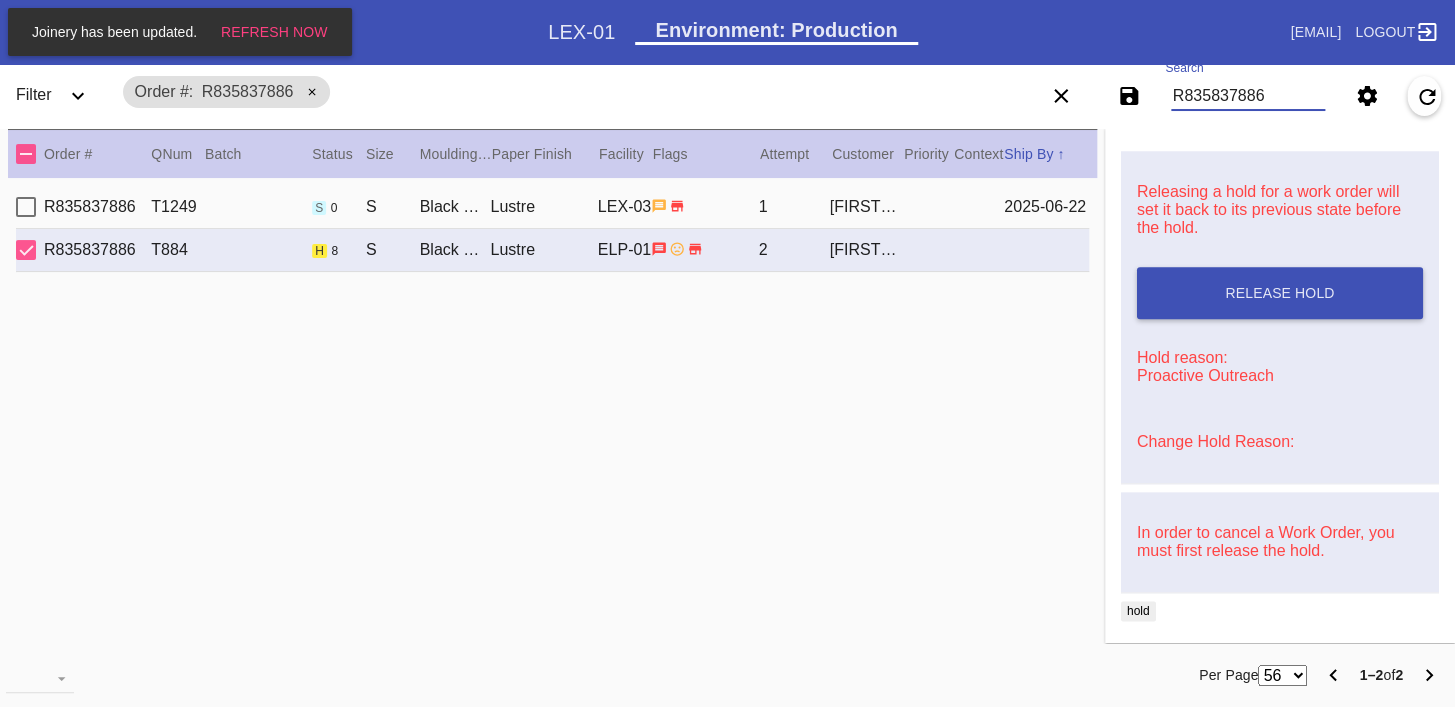 click on "R835837886" at bounding box center [1248, 96] 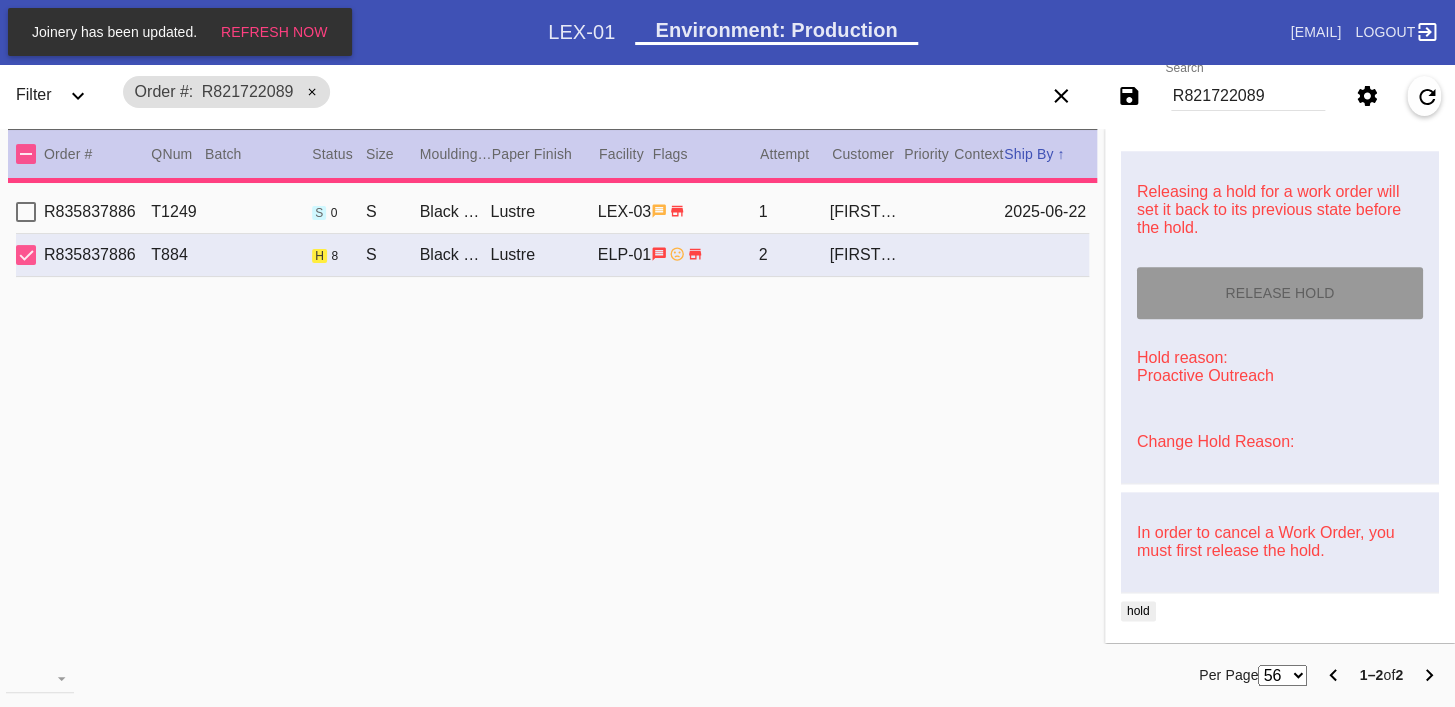 scroll, scrollTop: 0, scrollLeft: 0, axis: both 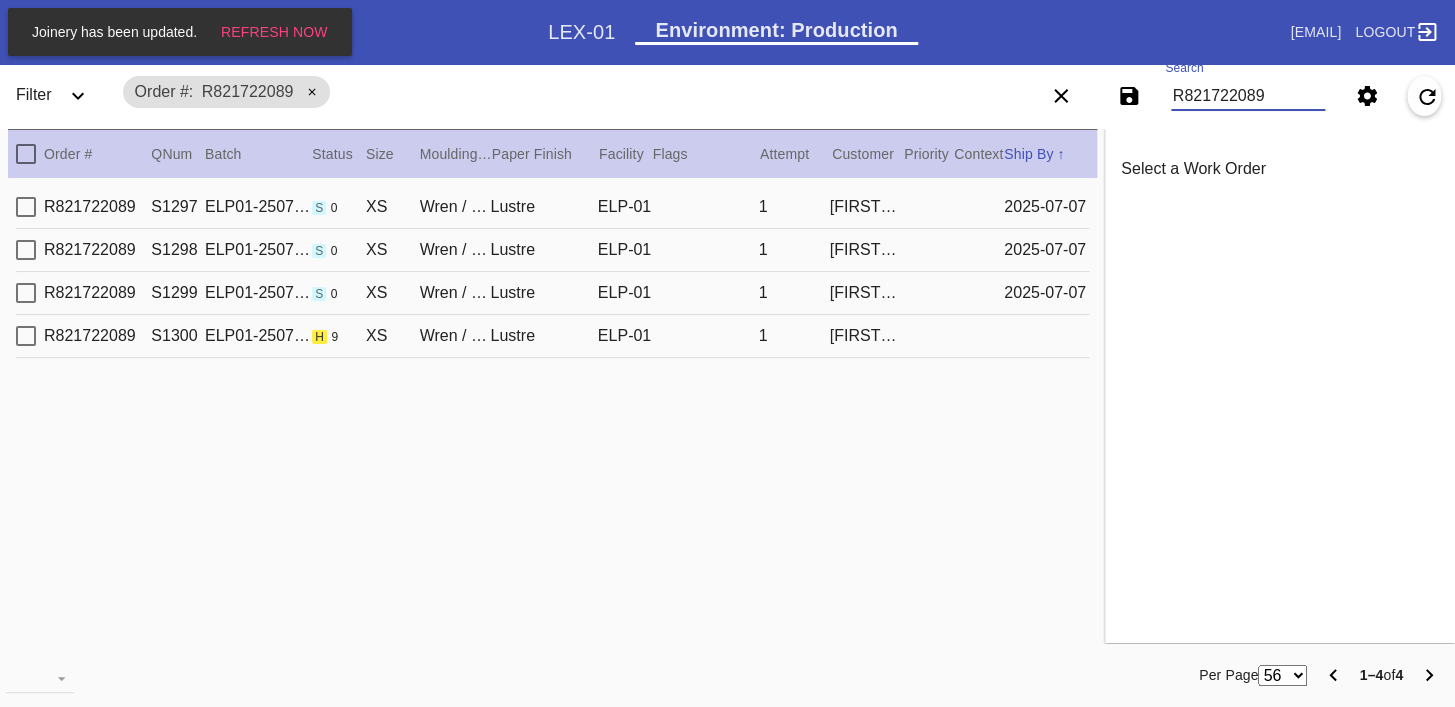 click on "Lustre" at bounding box center (543, 207) 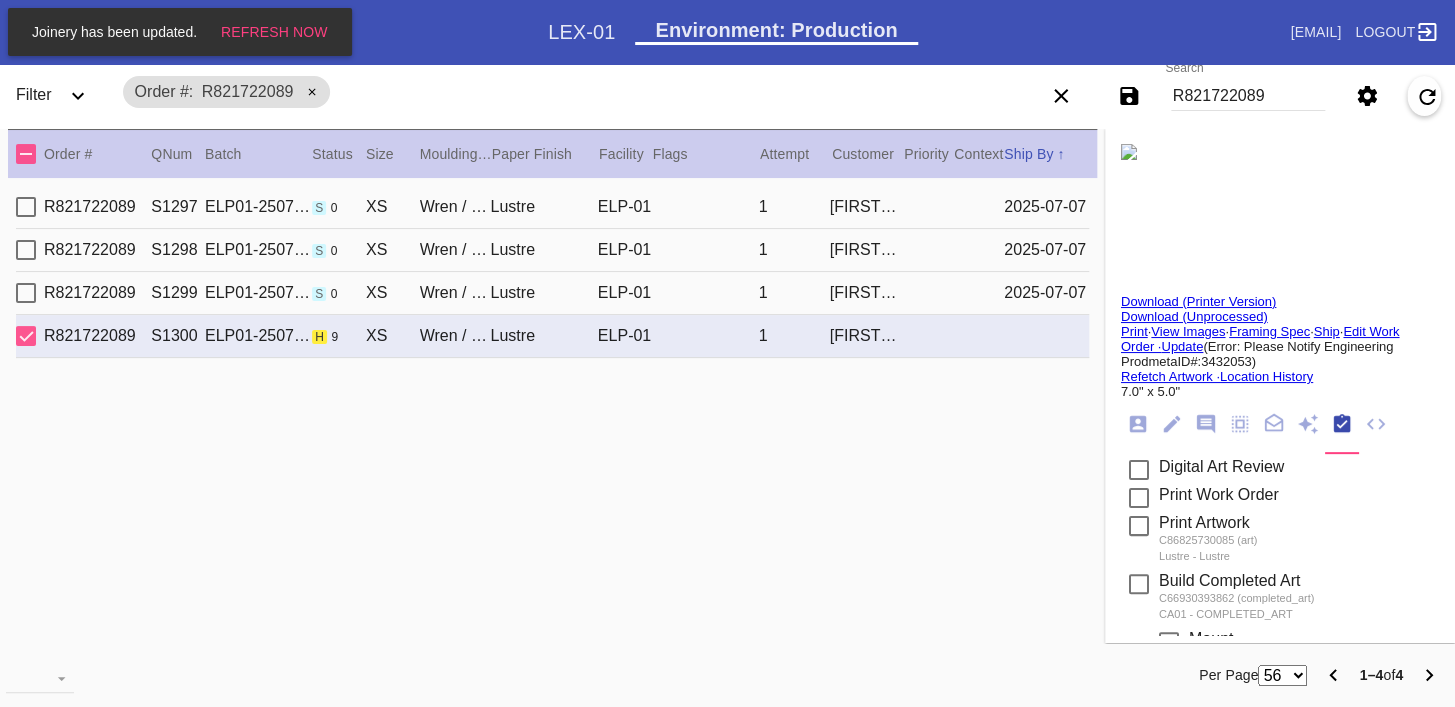 click at bounding box center (1129, 152) 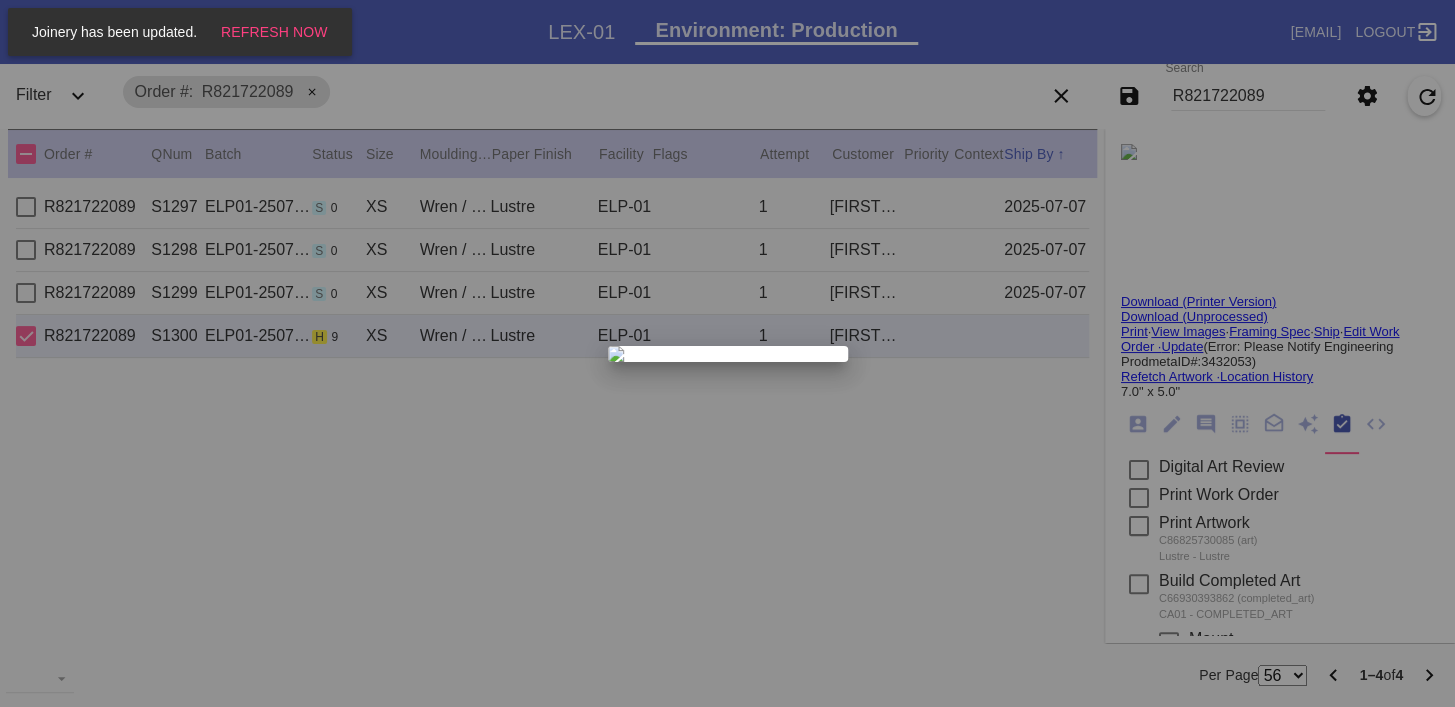click at bounding box center (727, 353) 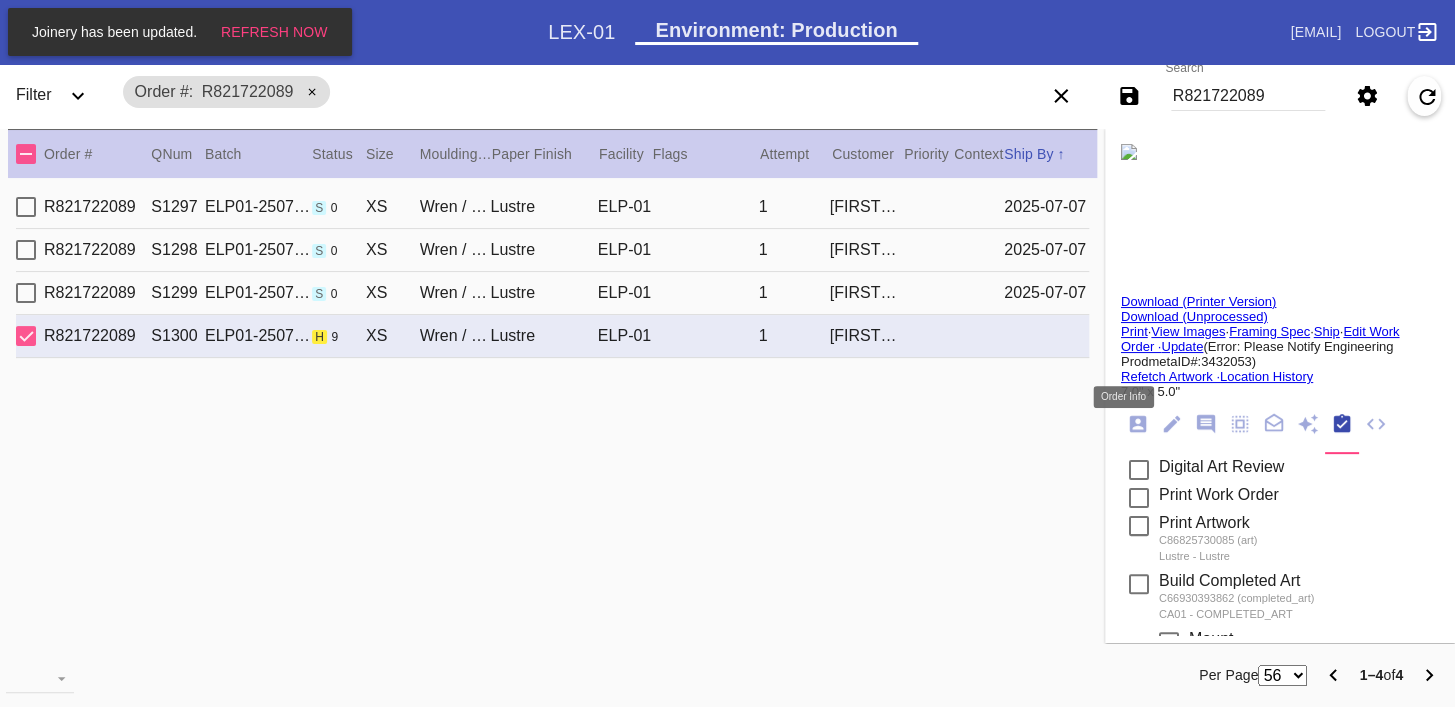 click at bounding box center [1138, 424] 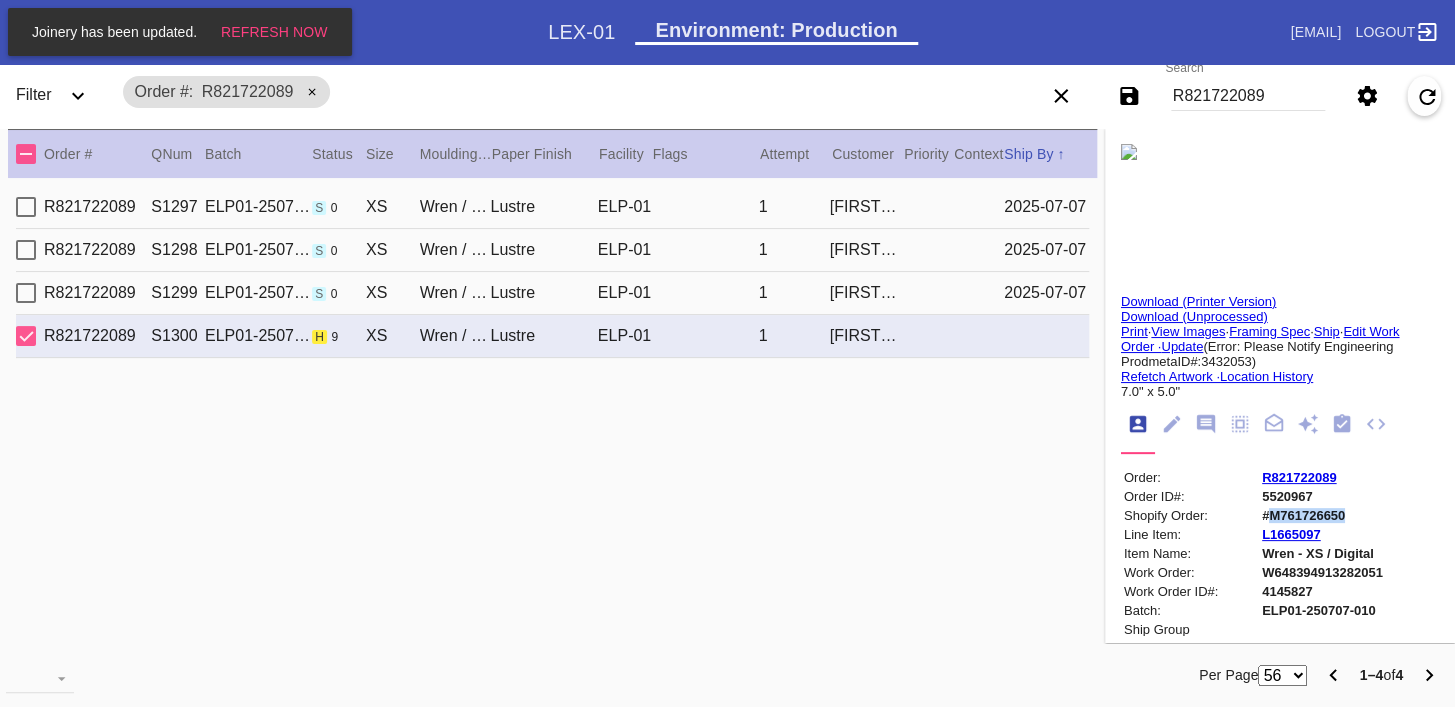 copy on "M761726650" 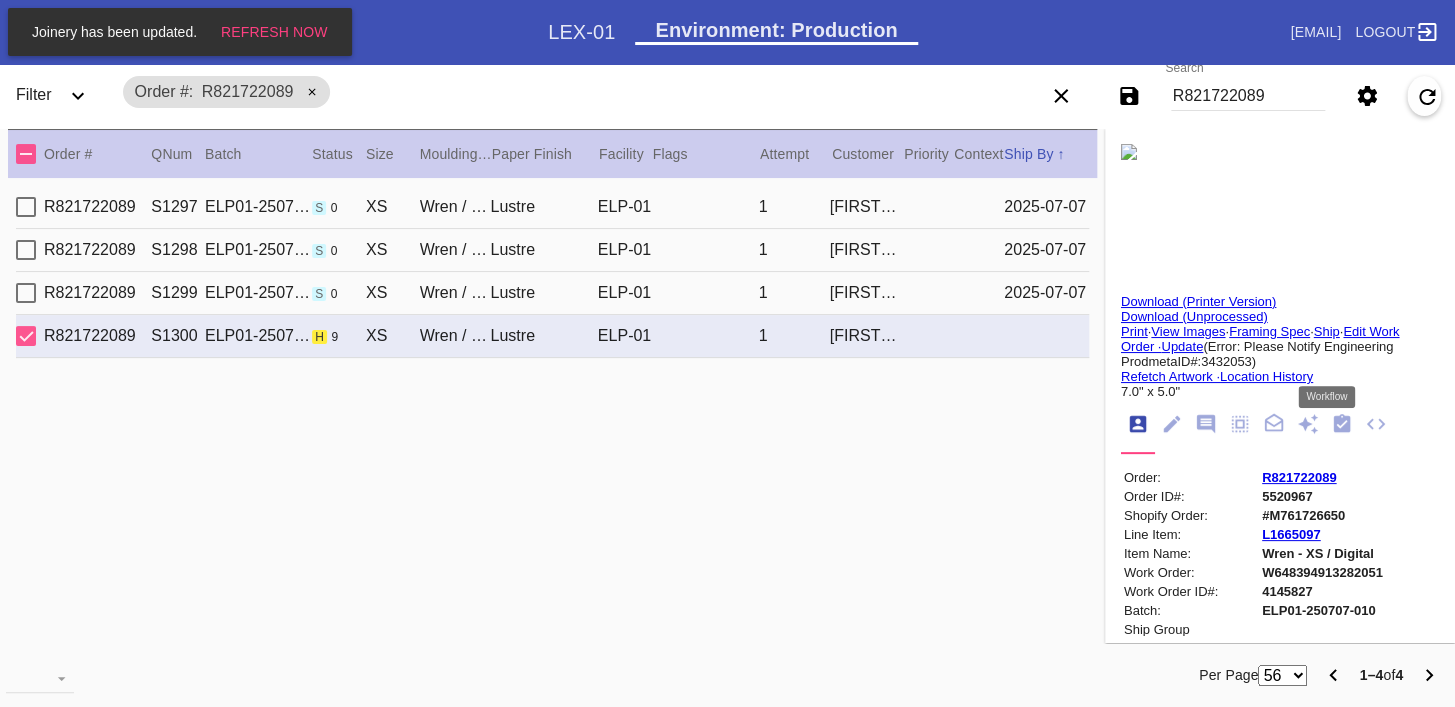 click at bounding box center [1342, 424] 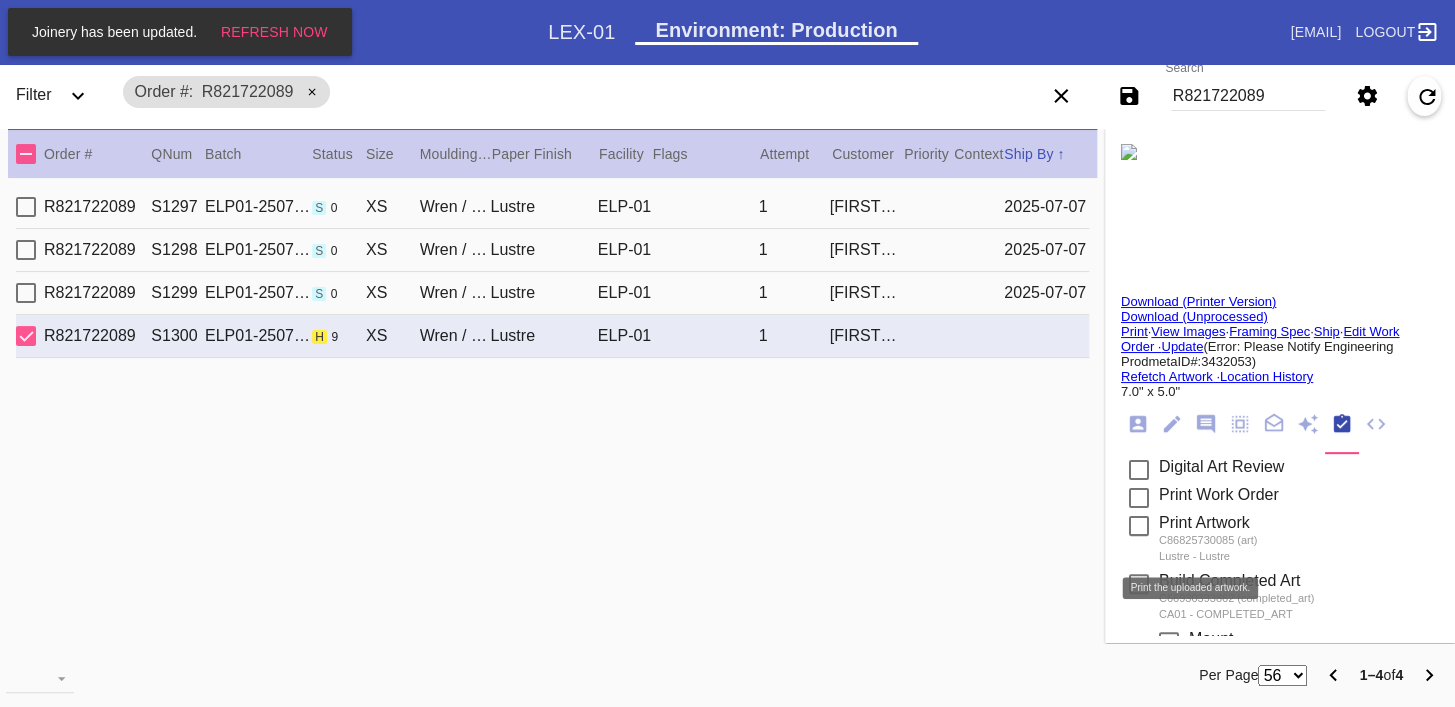 scroll, scrollTop: 901, scrollLeft: 0, axis: vertical 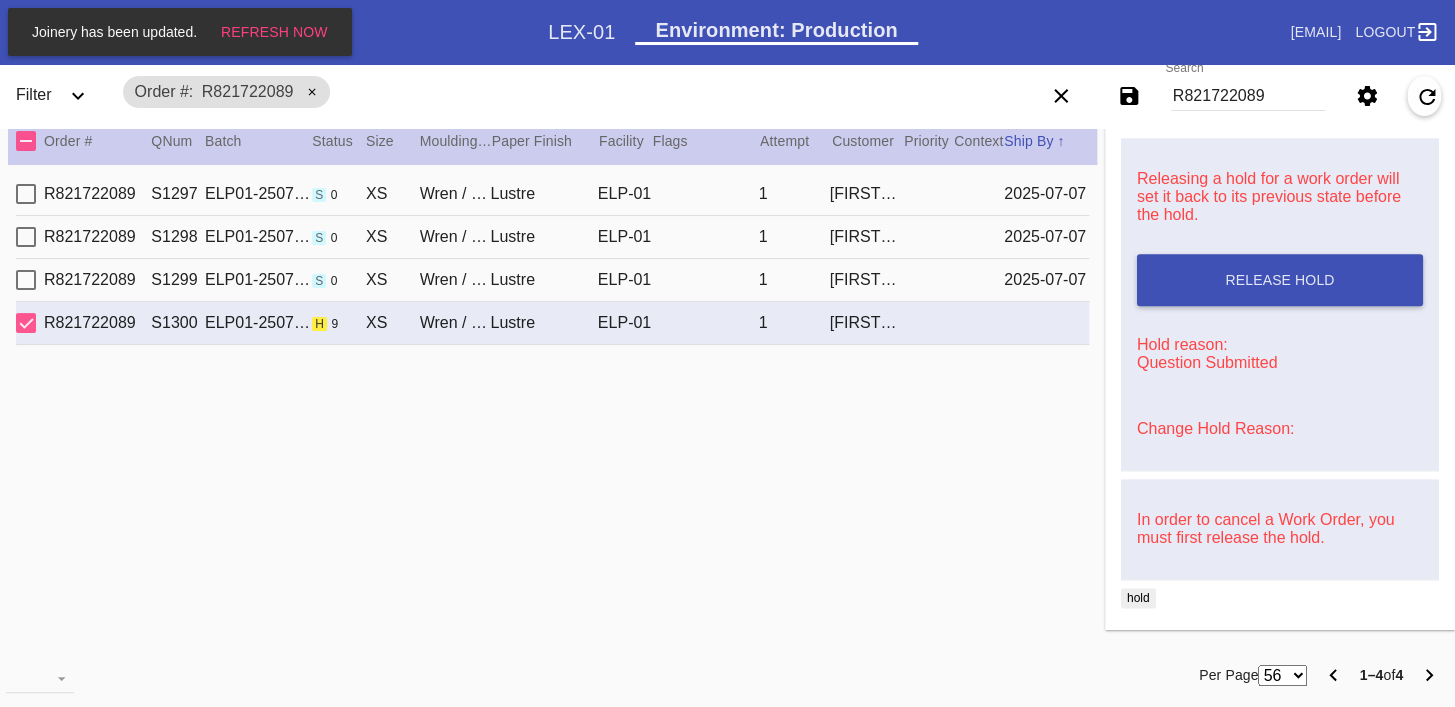 click on "Change Hold Reason:" at bounding box center [1215, 428] 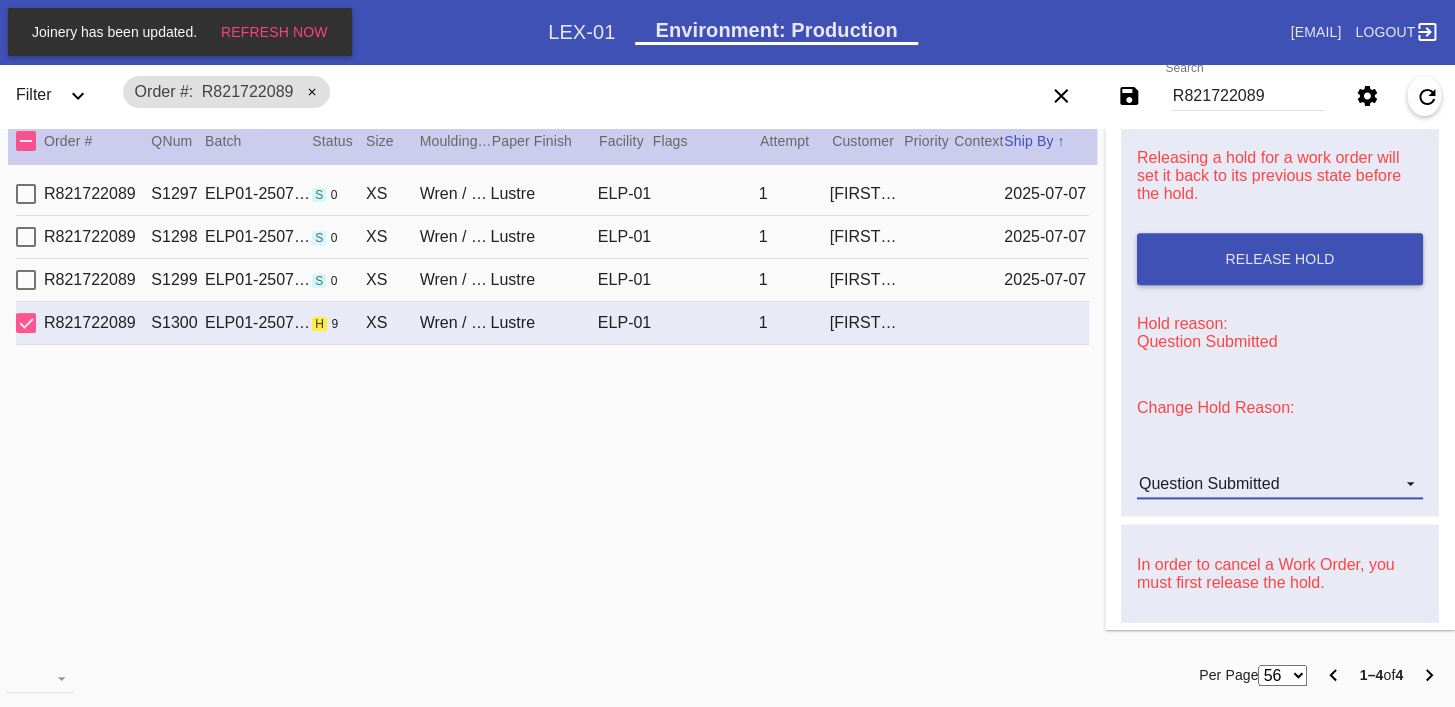 click on "Question Submitted" at bounding box center [1209, 483] 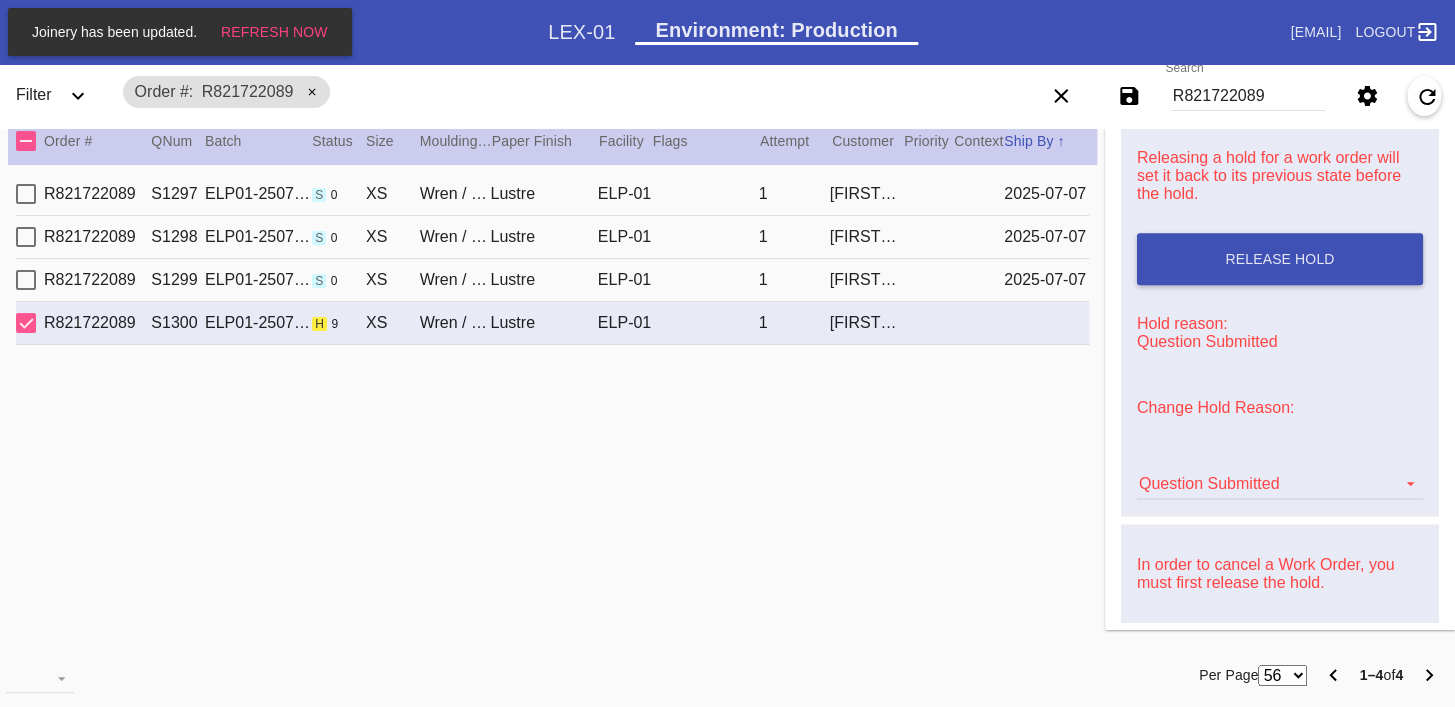 scroll, scrollTop: 616, scrollLeft: 0, axis: vertical 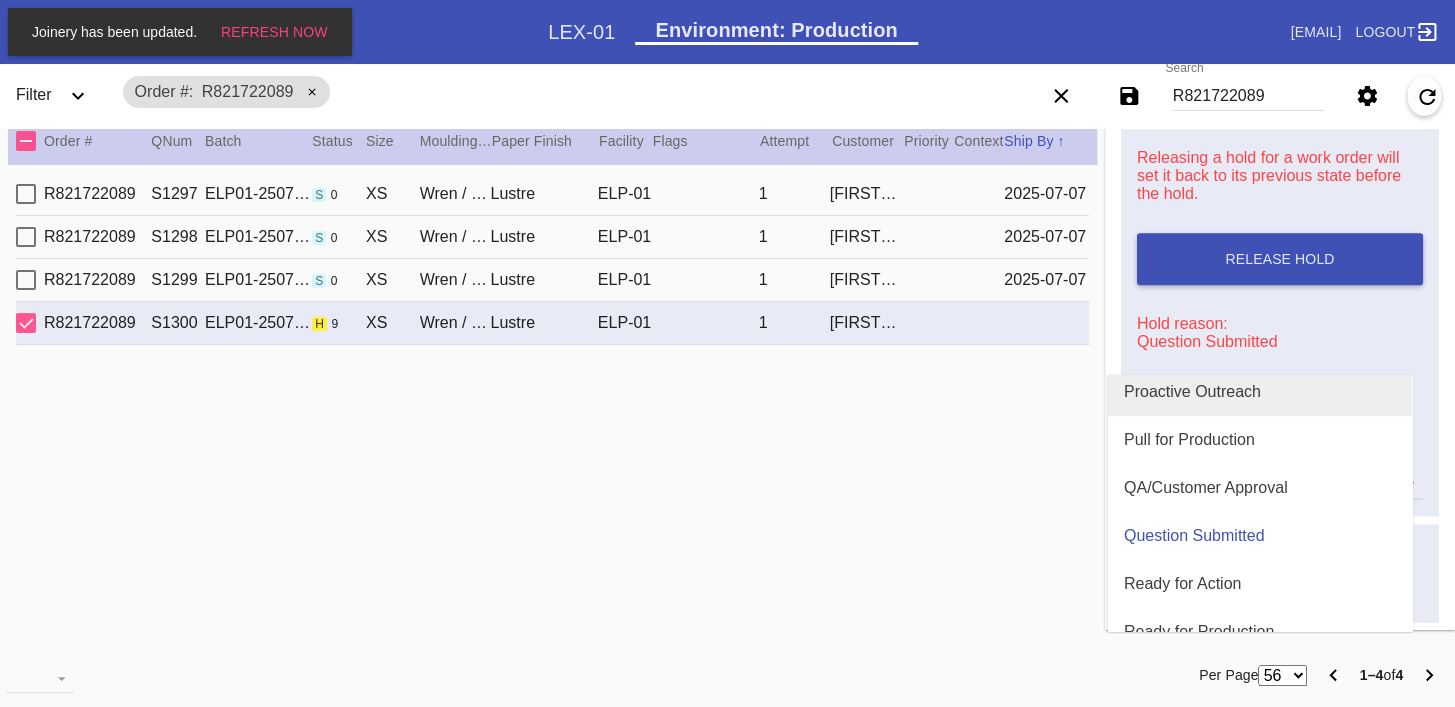 click on "Proactive Outreach" at bounding box center (1260, 392) 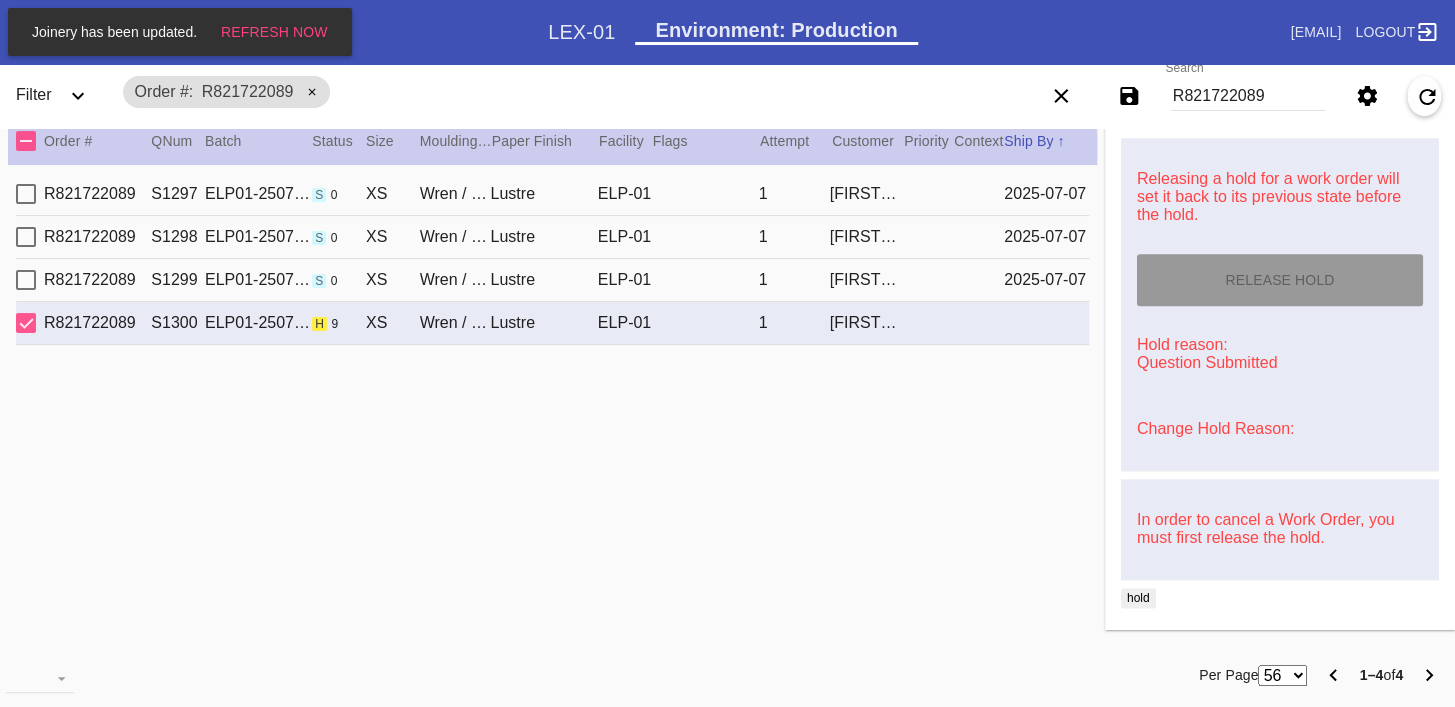 scroll, scrollTop: 876, scrollLeft: 0, axis: vertical 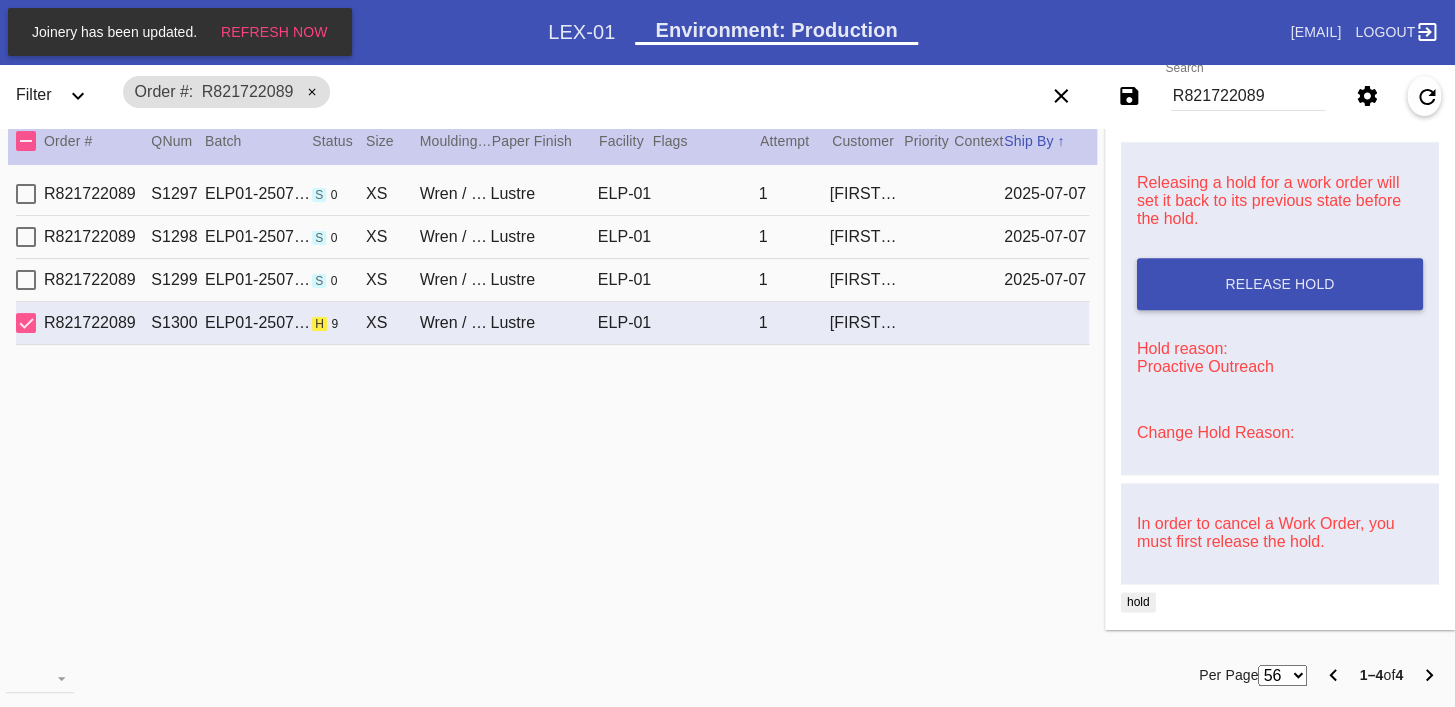 click on "R821722089" at bounding box center (1248, 96) 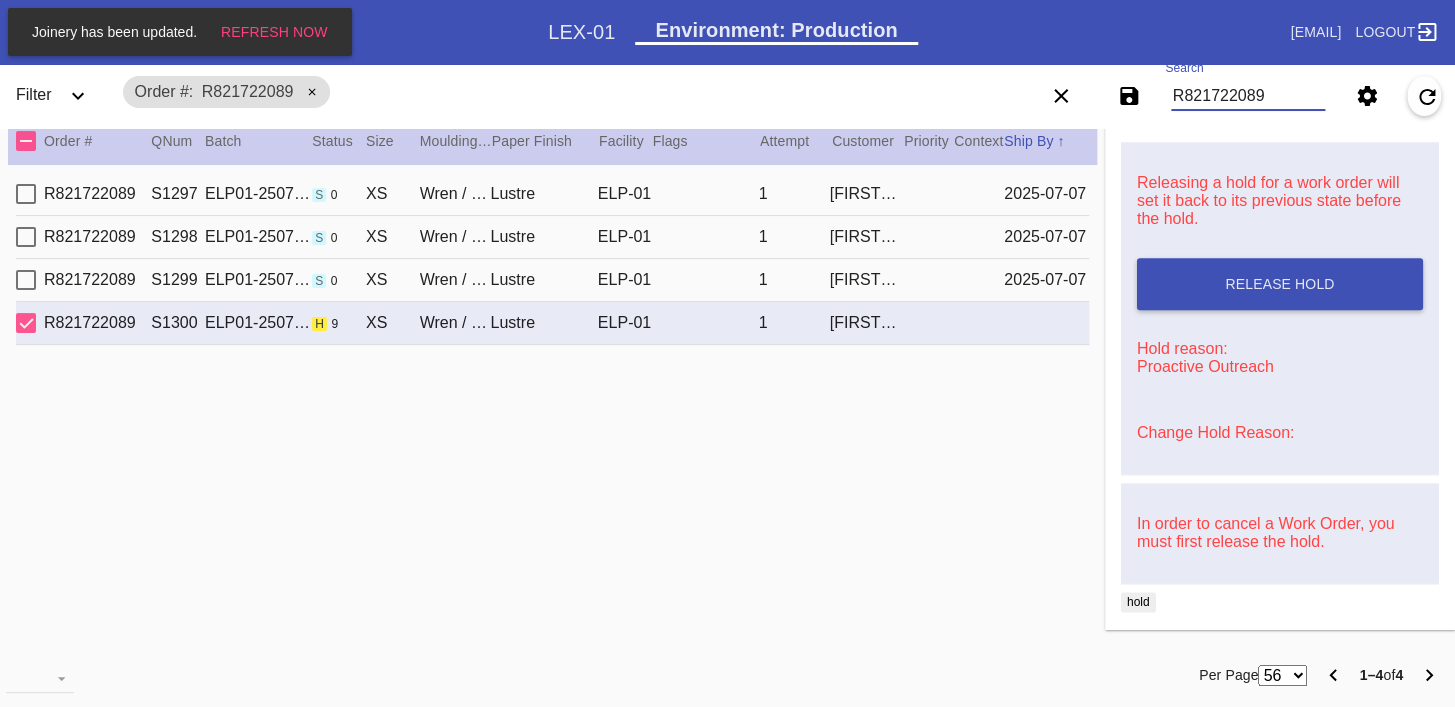 click on "R821722089" at bounding box center [1248, 96] 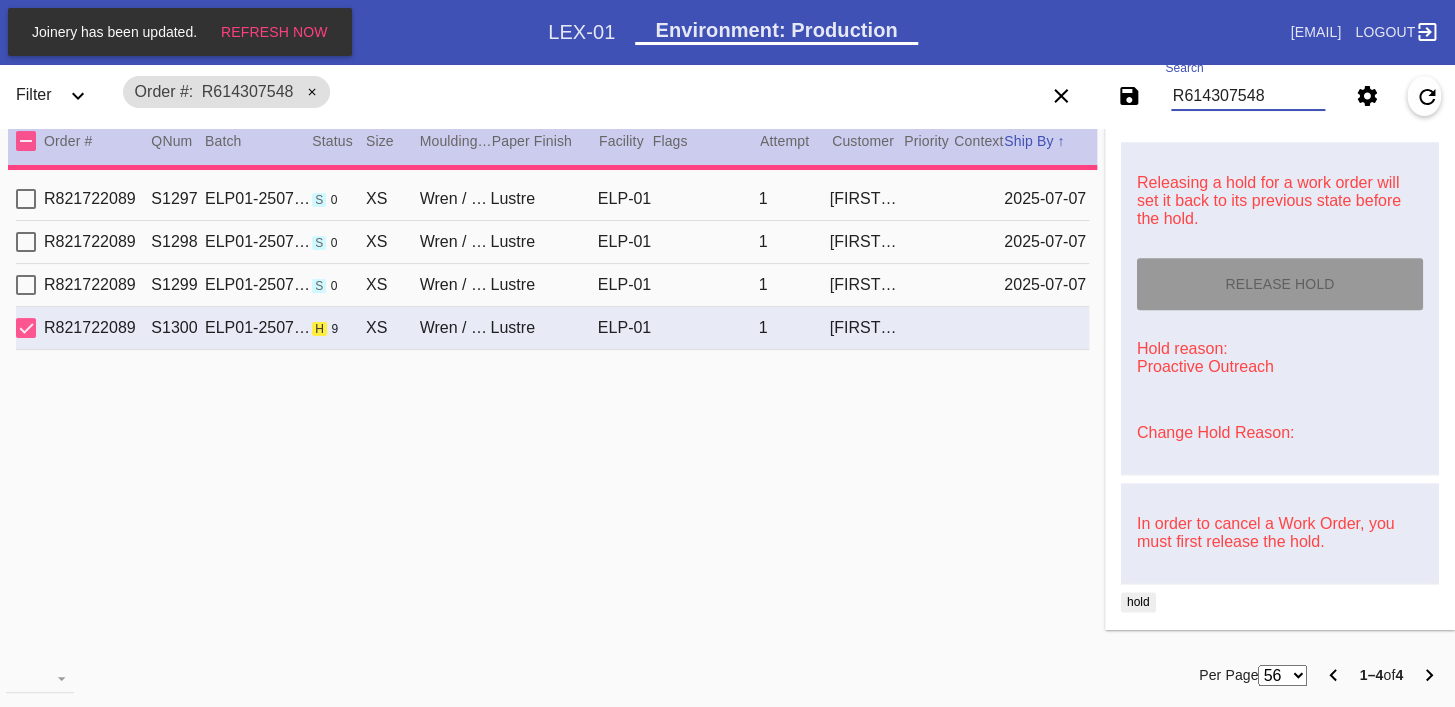 scroll, scrollTop: 0, scrollLeft: 0, axis: both 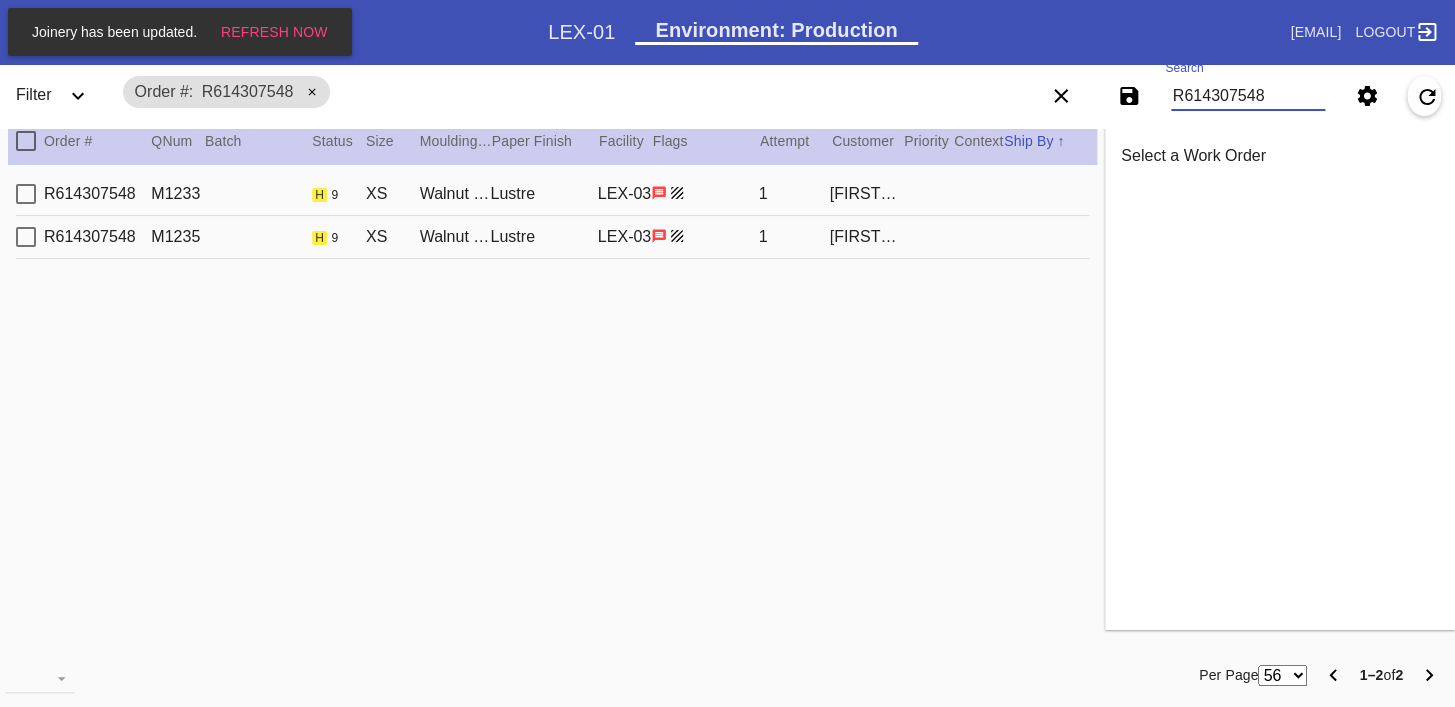 type on "R614307548" 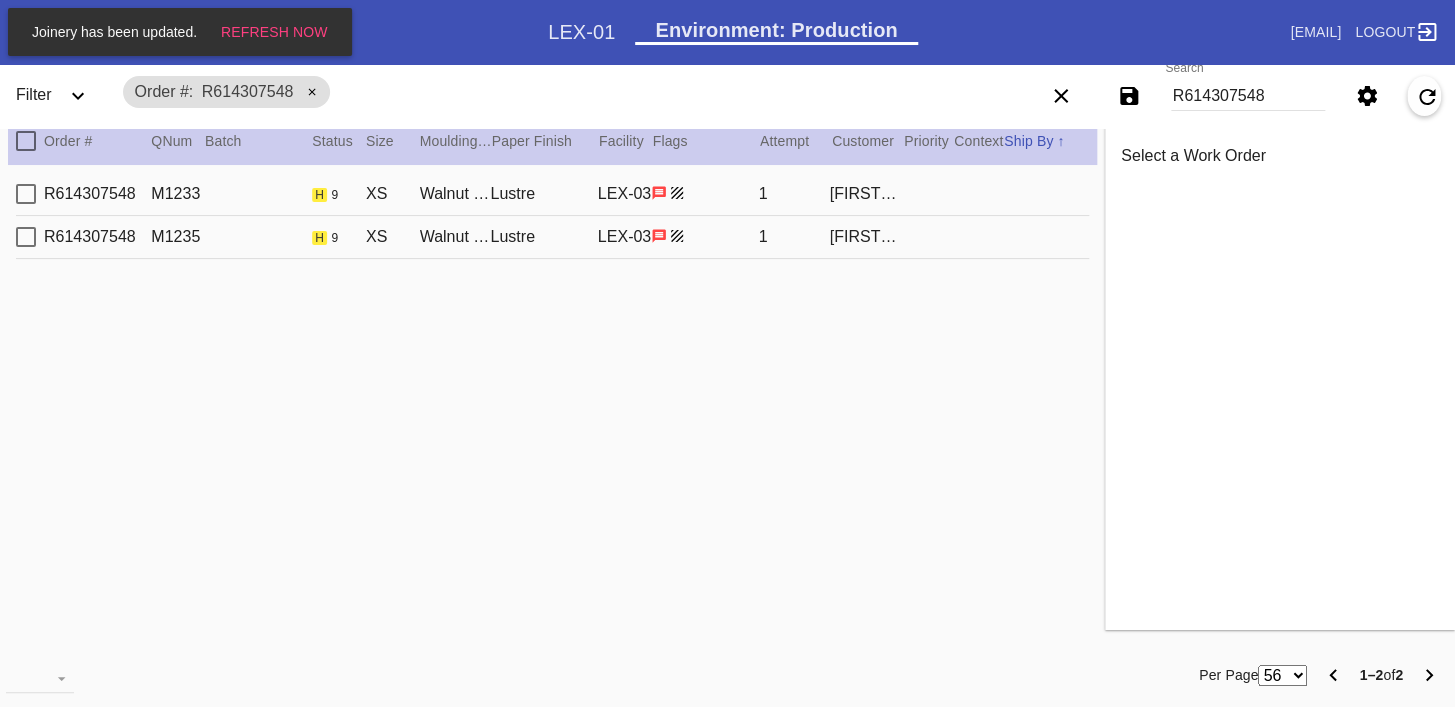 click on "M1233 h   9 XS Walnut Round / Dove White Lustre LEX-03 1 [FIRST] [LAST]" at bounding box center [552, 194] 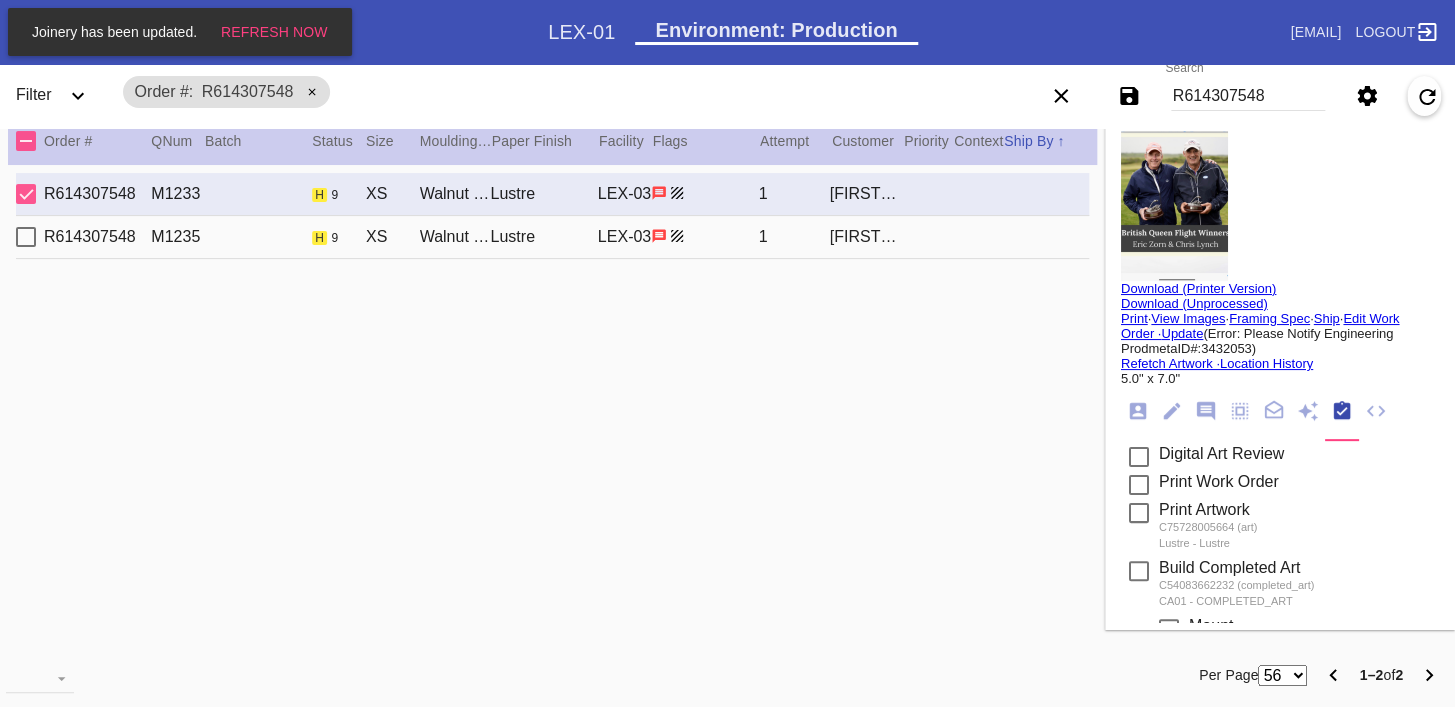 click on "M1235 h   9 XS Walnut Round / Dove White Lustre LEX-03 1 [FIRST] [LAST]" at bounding box center (552, 237) 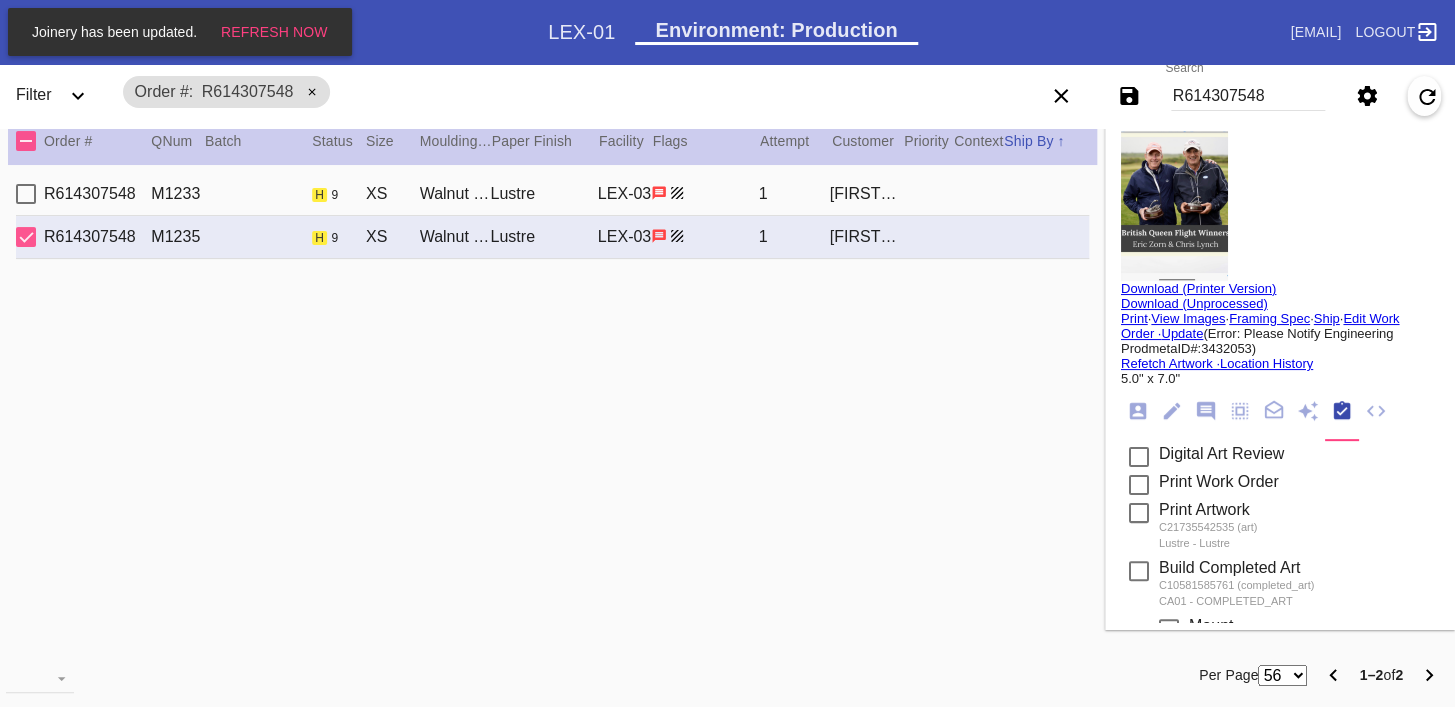 click at bounding box center [1174, 206] 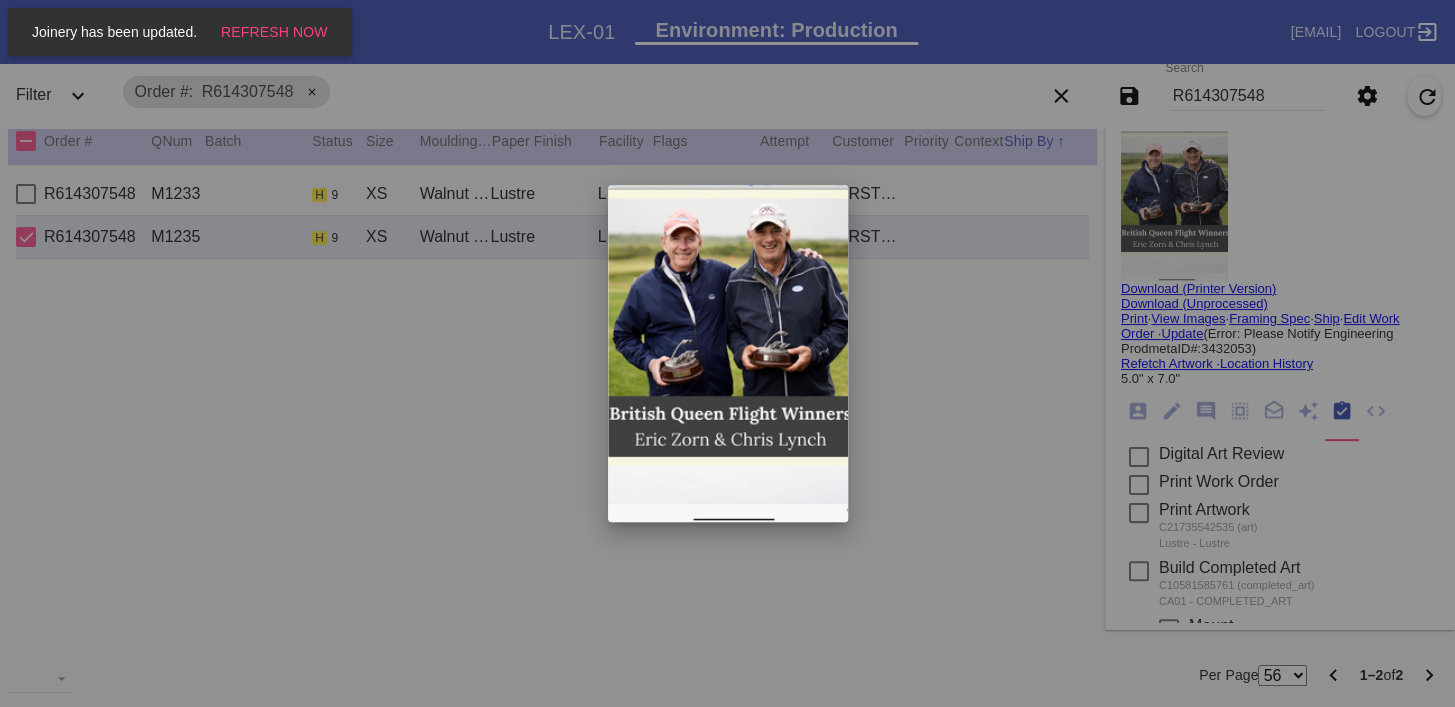 click at bounding box center [727, 353] 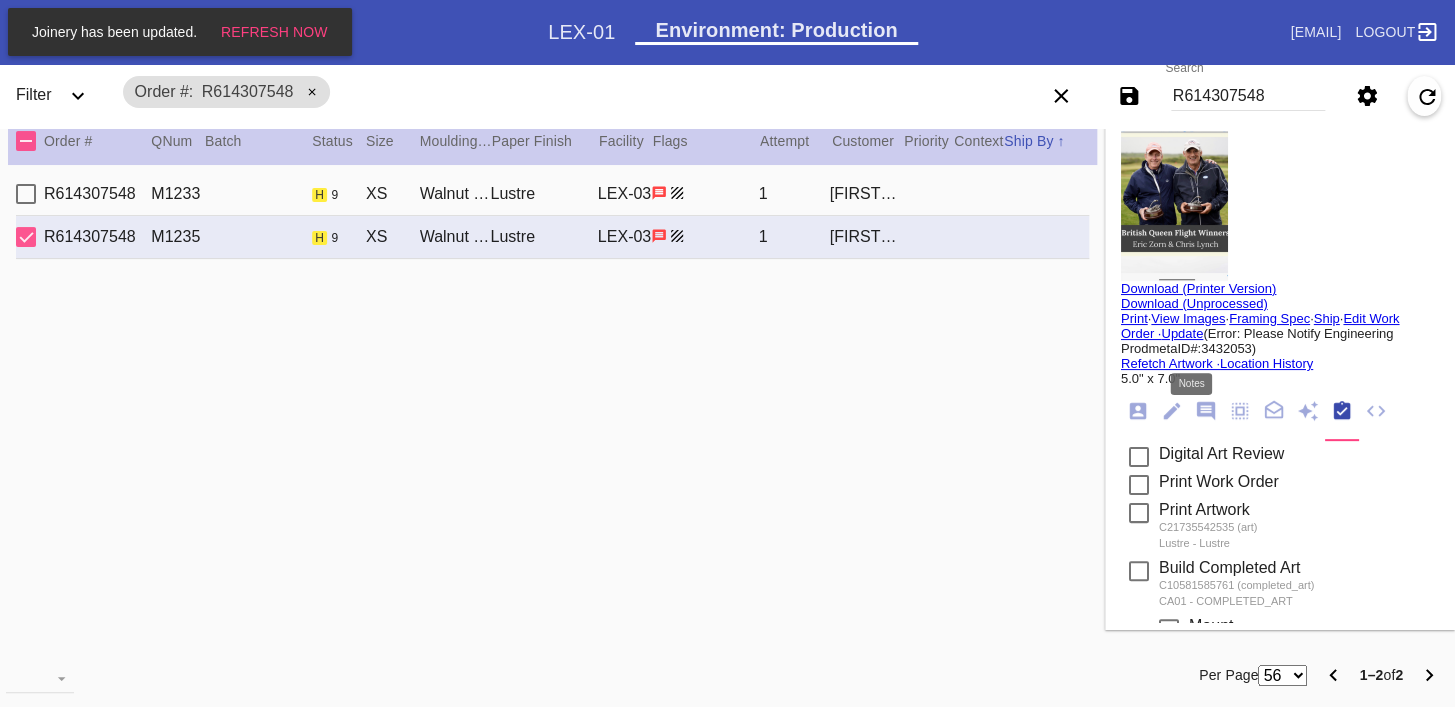 click at bounding box center (1206, 411) 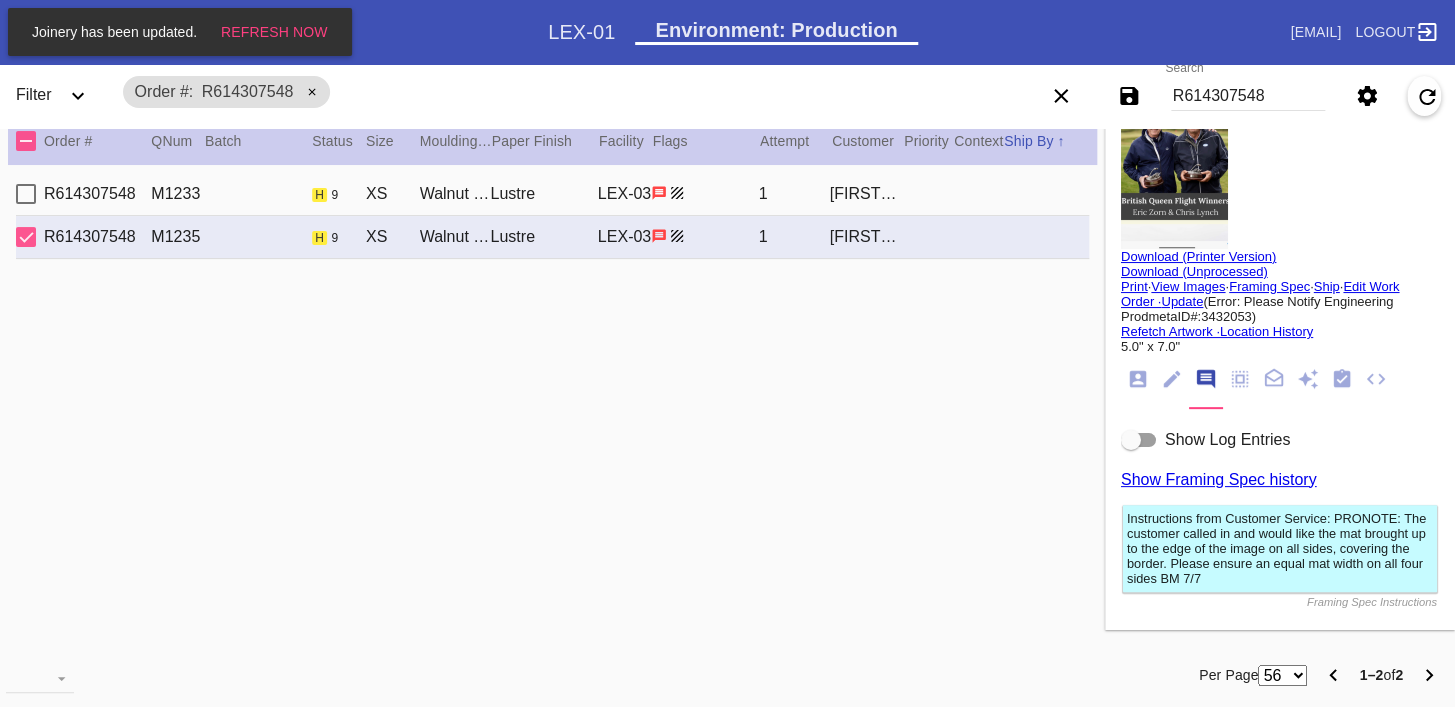 scroll, scrollTop: 33, scrollLeft: 0, axis: vertical 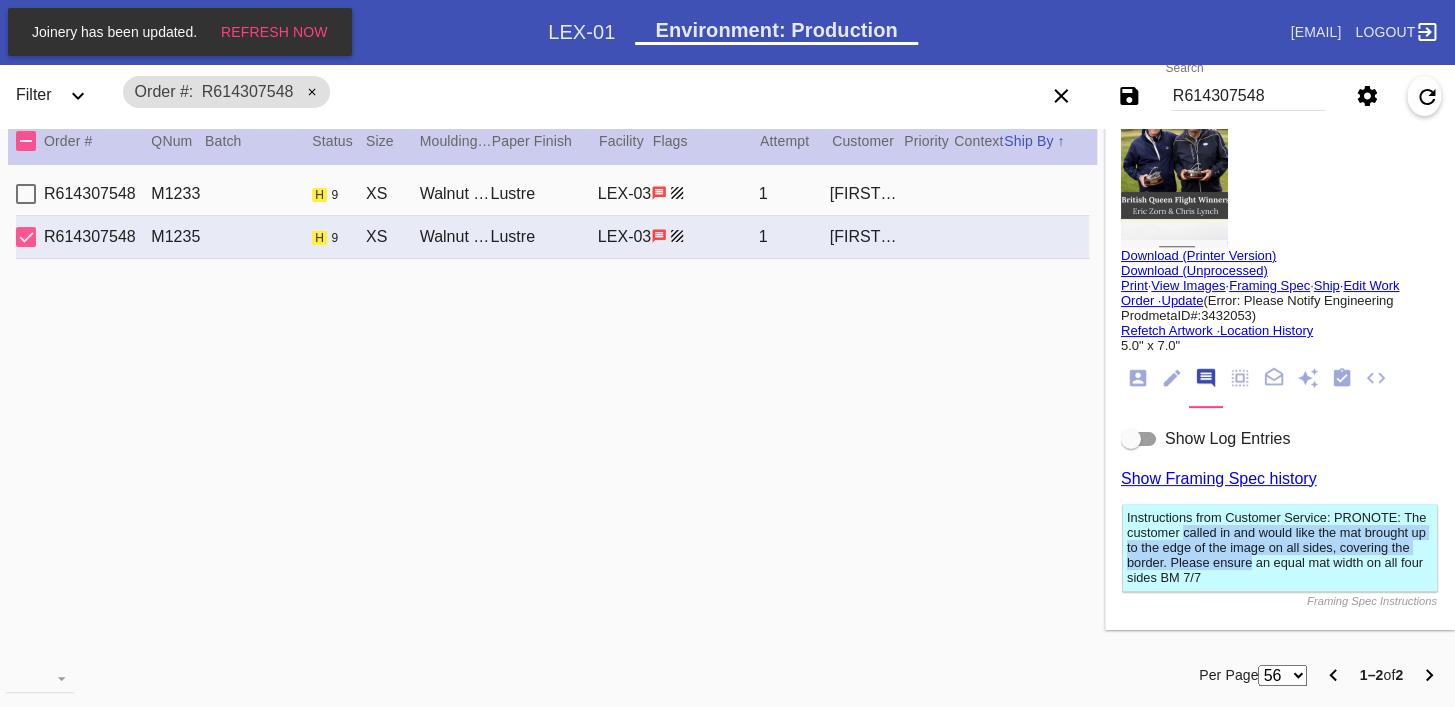 drag, startPoint x: 1230, startPoint y: 564, endPoint x: 1110, endPoint y: 528, distance: 125.283676 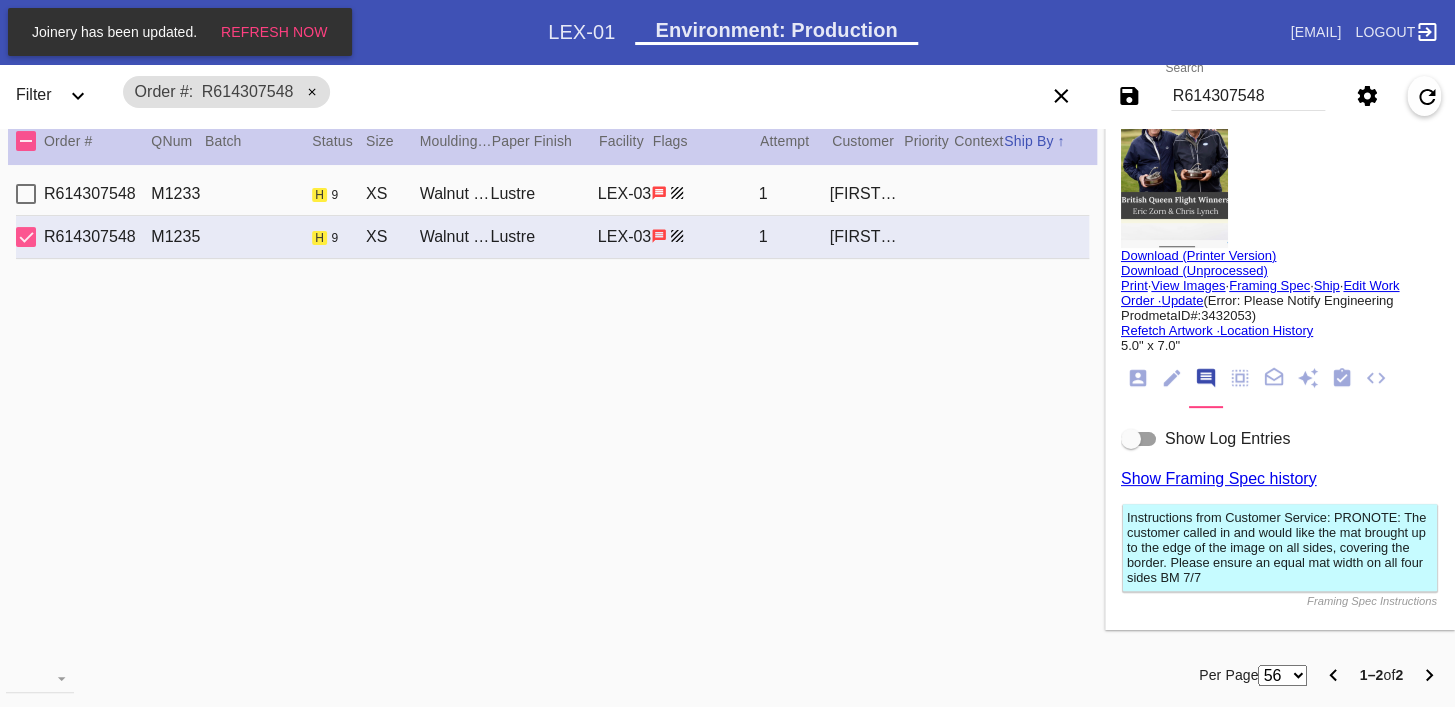 drag, startPoint x: 809, startPoint y: 212, endPoint x: 819, endPoint y: 203, distance: 13.453624 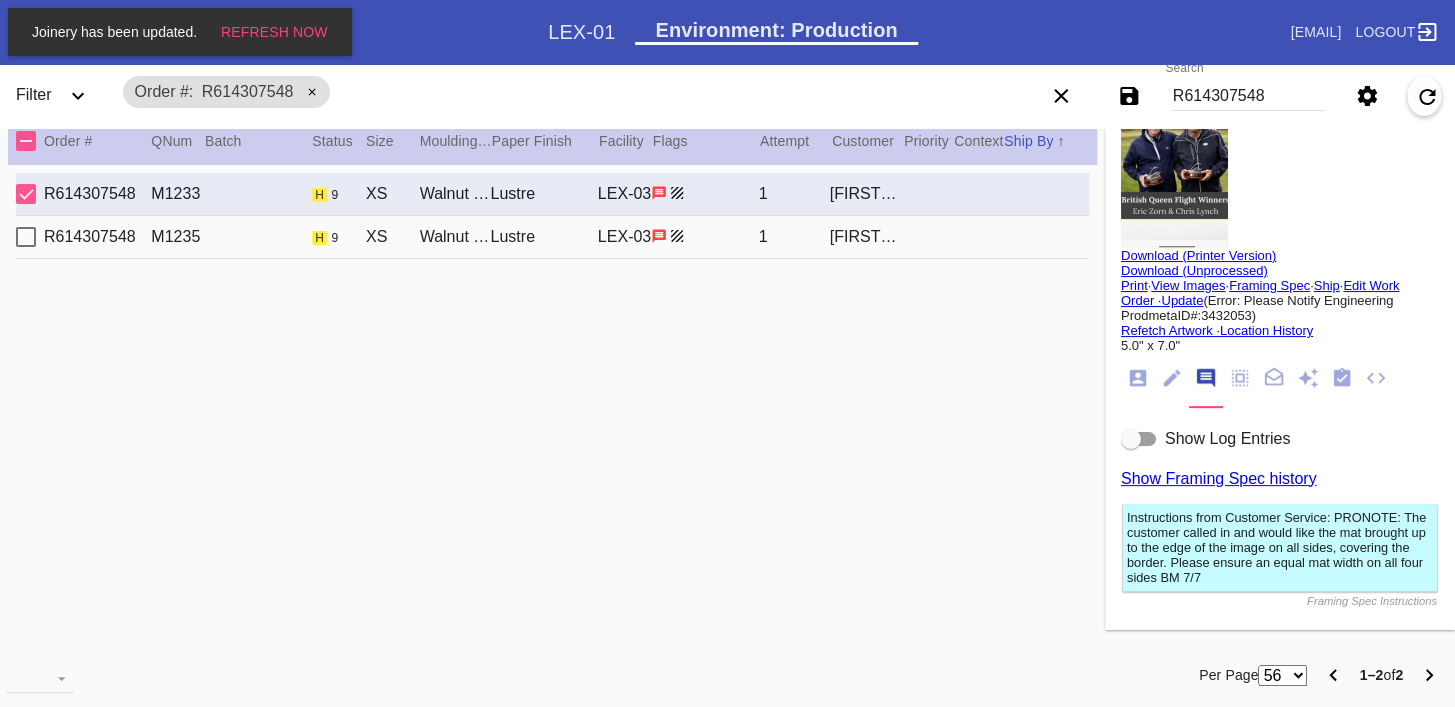 click on "Download (Unprocessed)" at bounding box center (1194, 270) 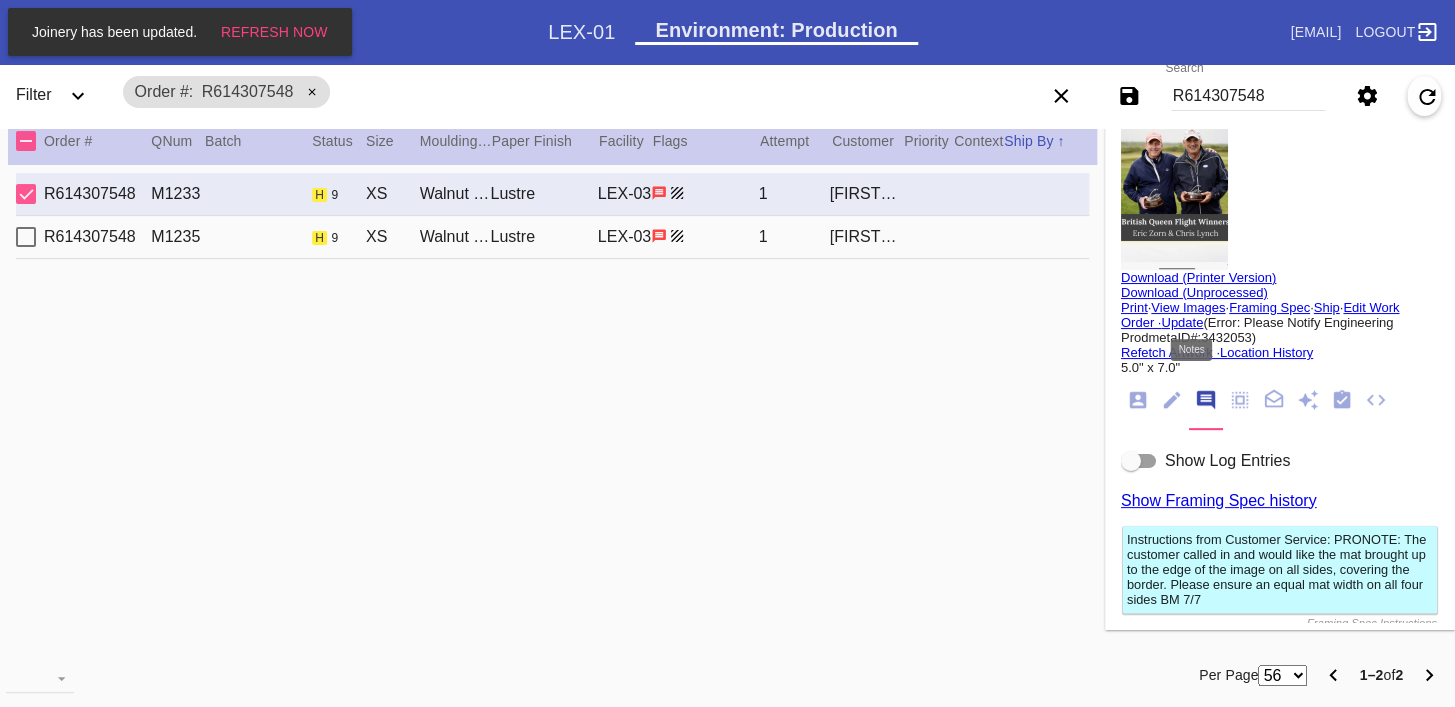 scroll, scrollTop: 0, scrollLeft: 0, axis: both 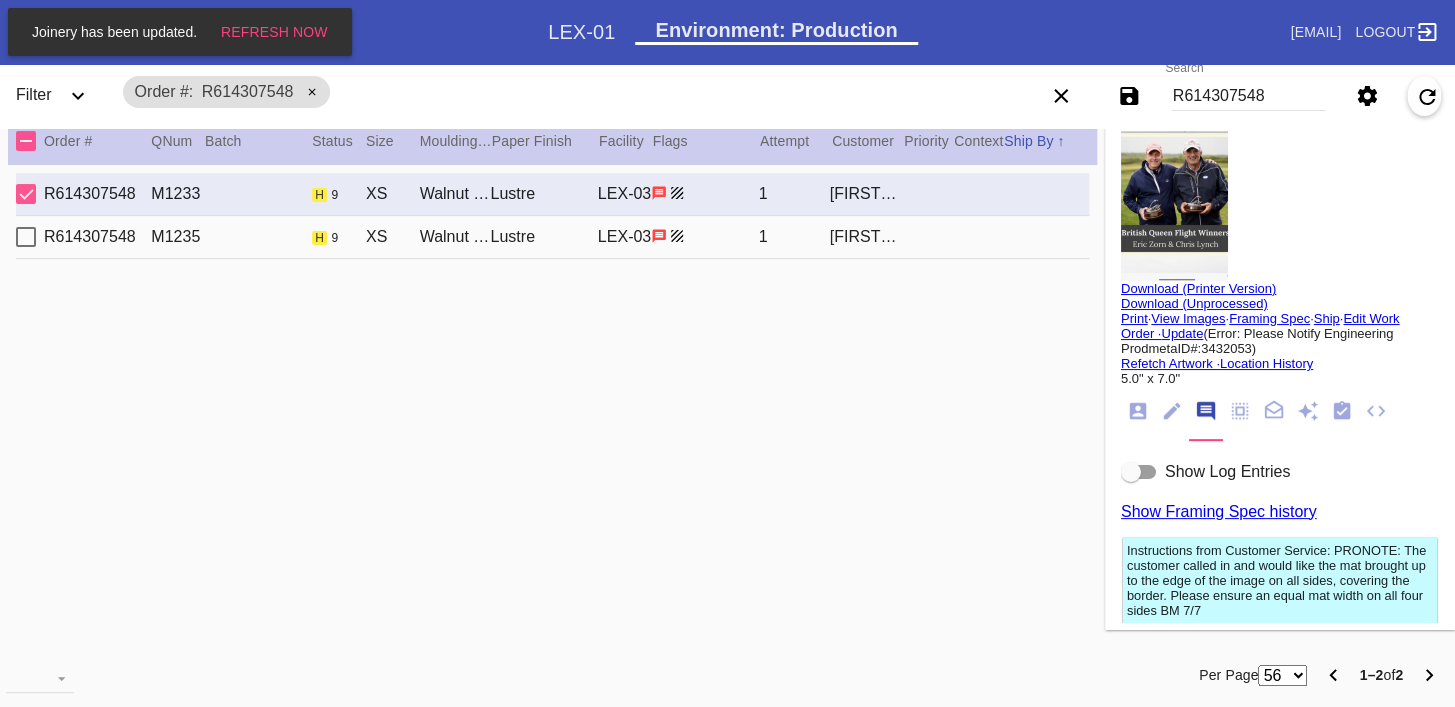 click at bounding box center (1174, 206) 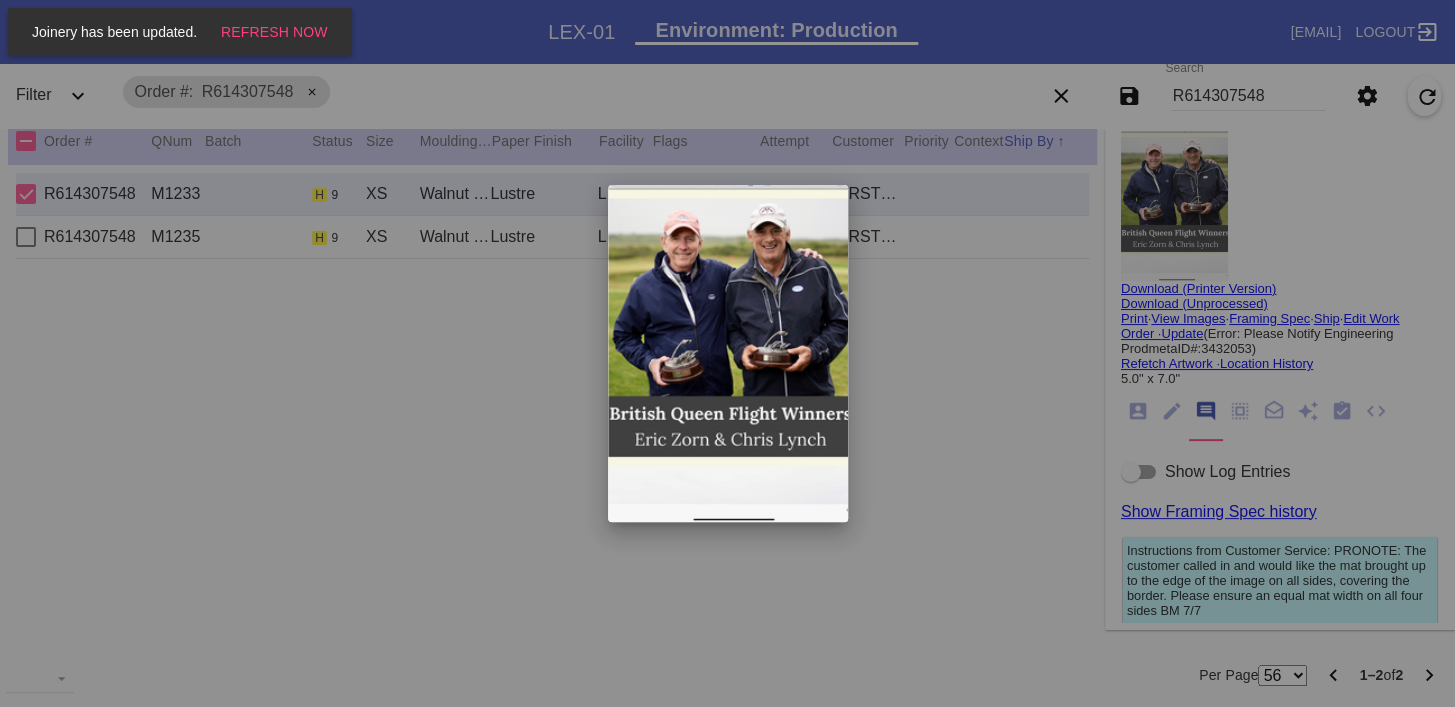 click at bounding box center (727, 353) 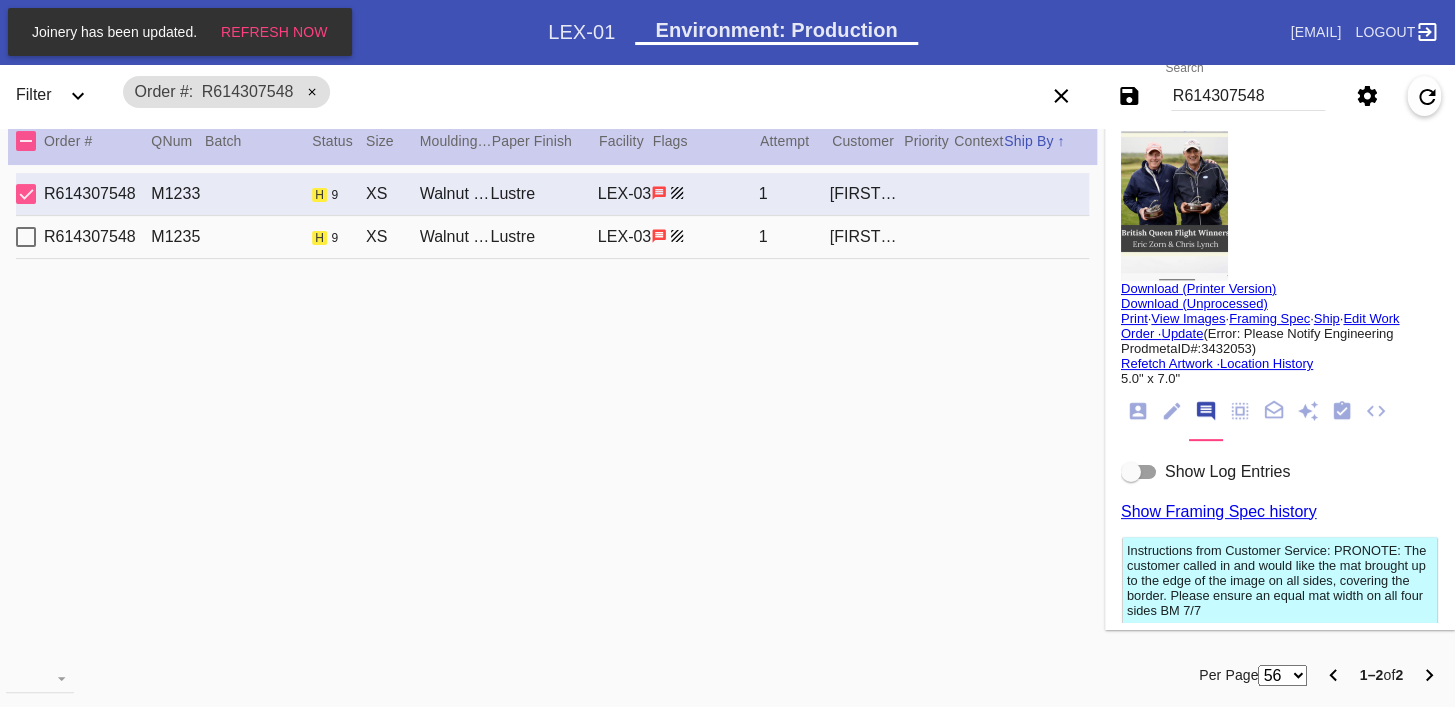 click on "M1235 h   9 XS Walnut Round / Dove White Lustre LEX-03 1 [FIRST] [LAST]" at bounding box center (552, 237) 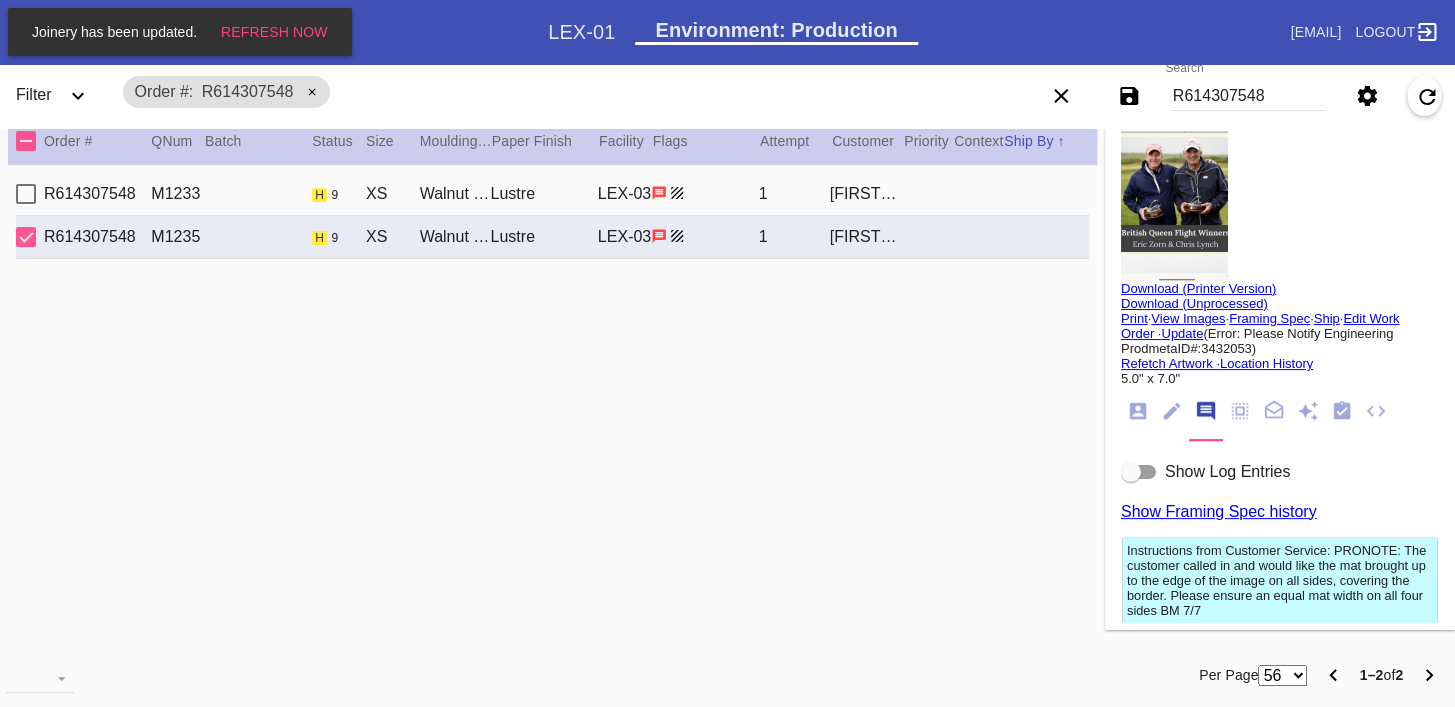 click at bounding box center (1174, 206) 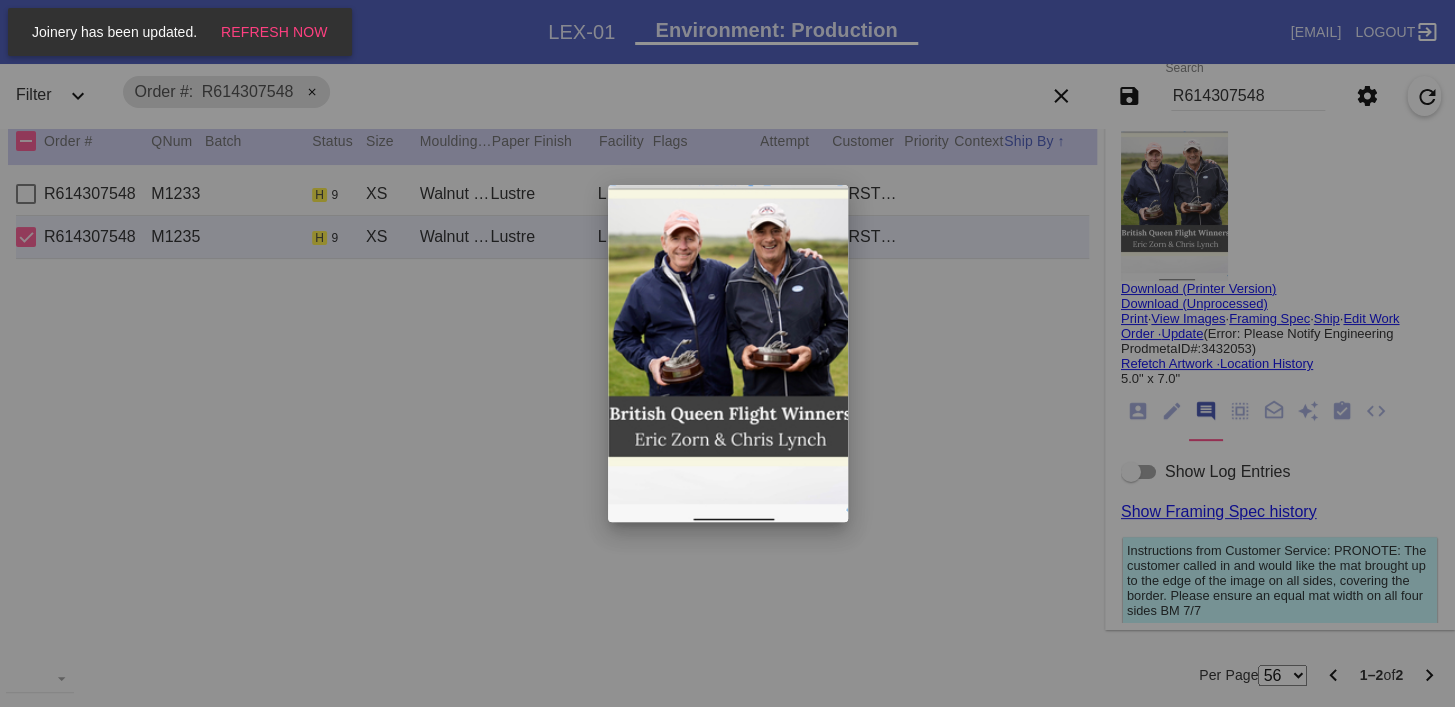 click at bounding box center [727, 353] 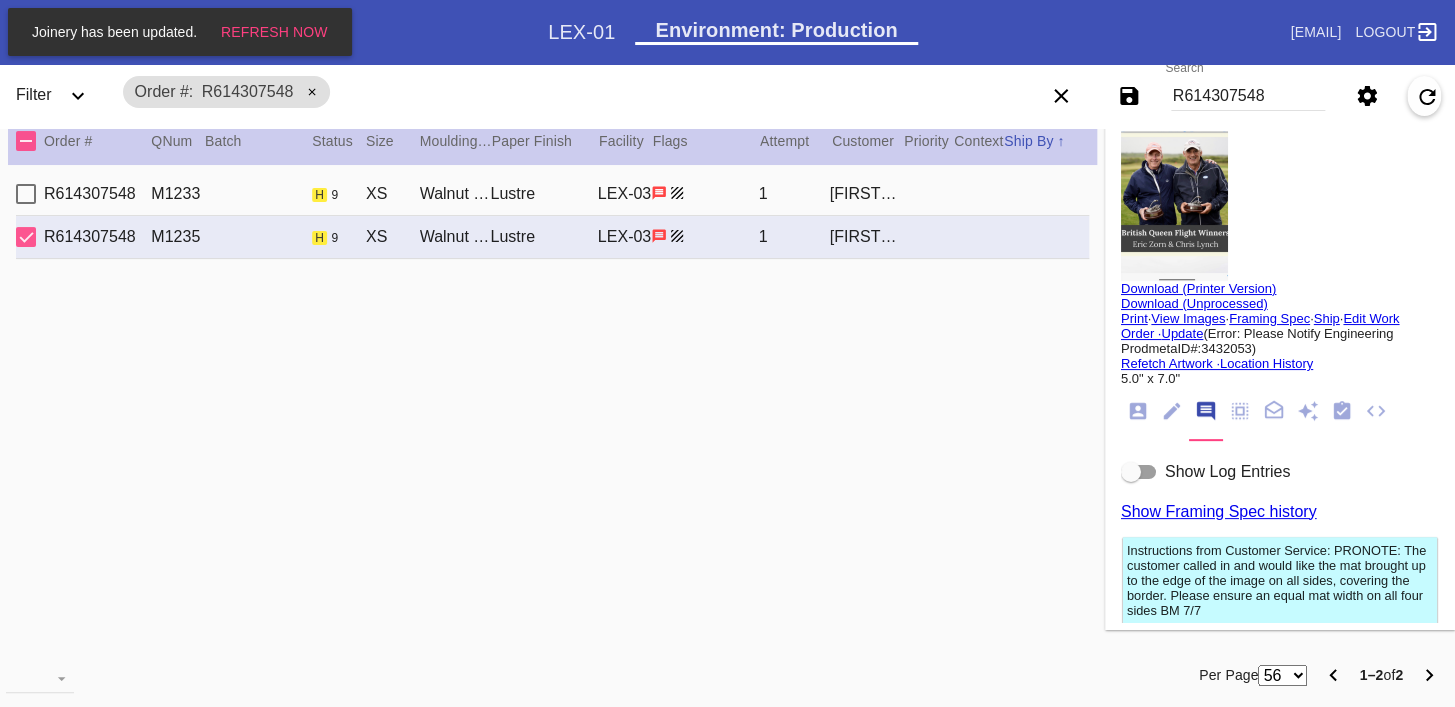 click at bounding box center (1174, 206) 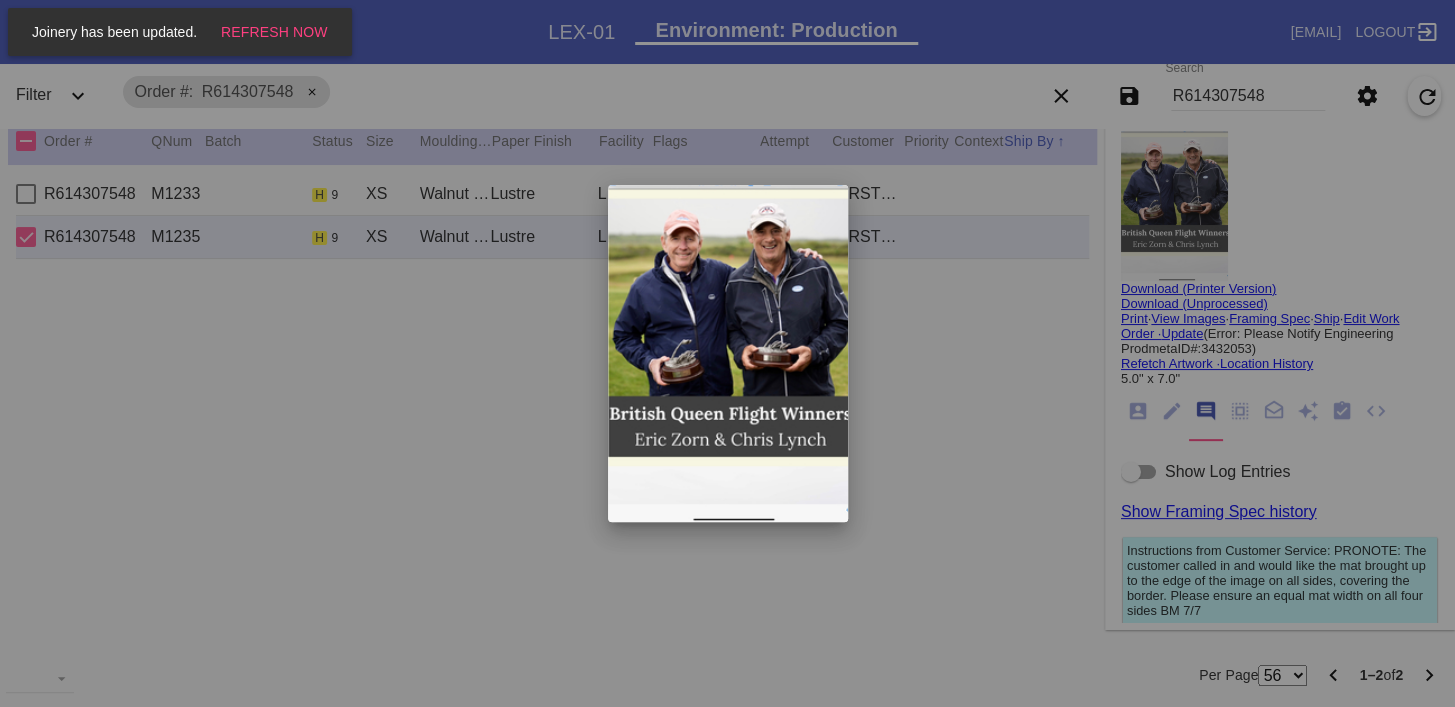 click at bounding box center (727, 353) 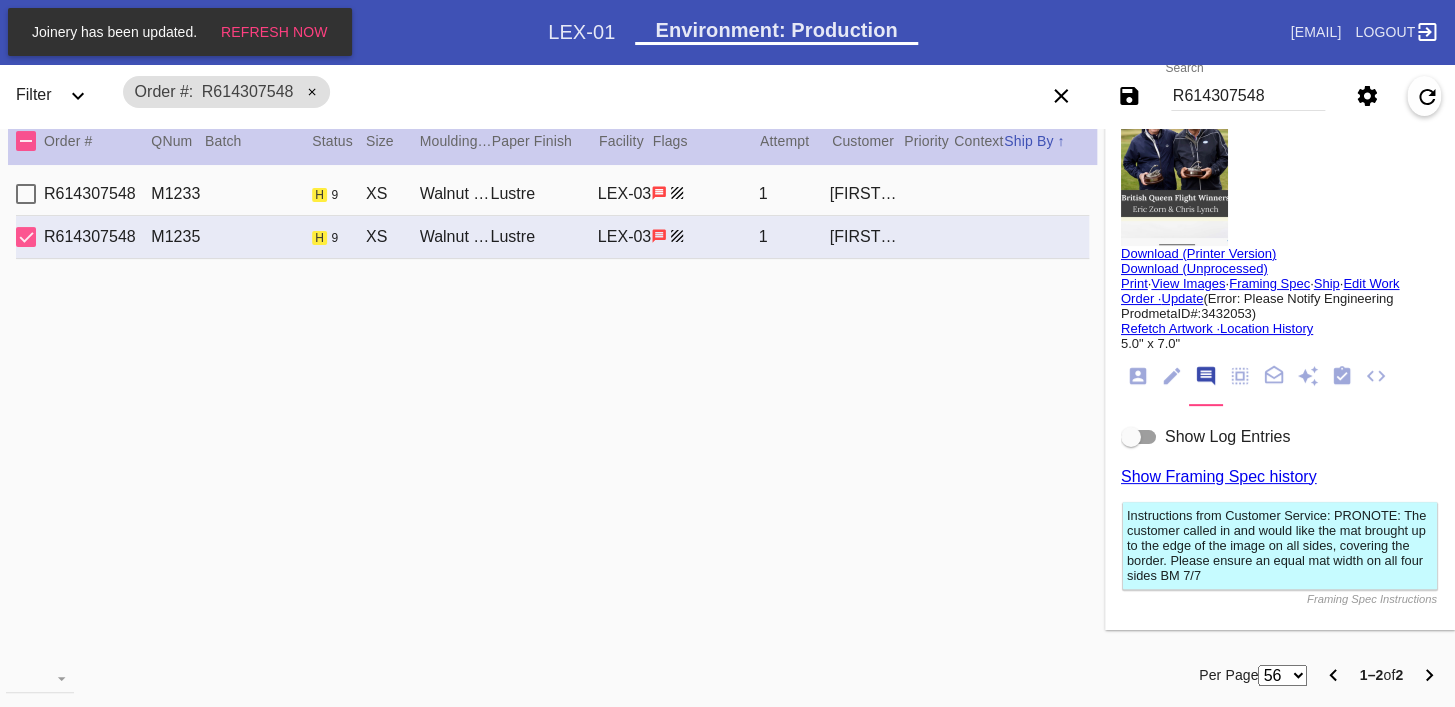 scroll, scrollTop: 0, scrollLeft: 0, axis: both 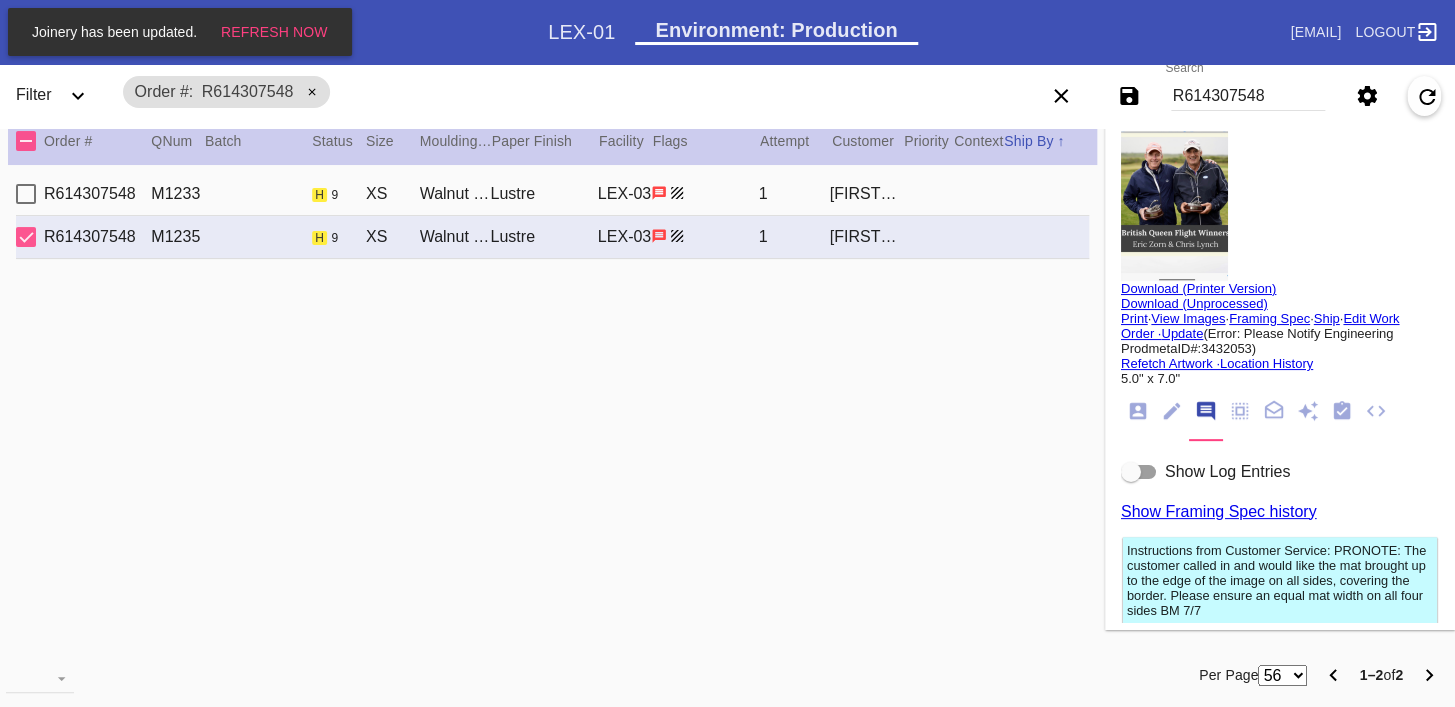 click at bounding box center [1174, 206] 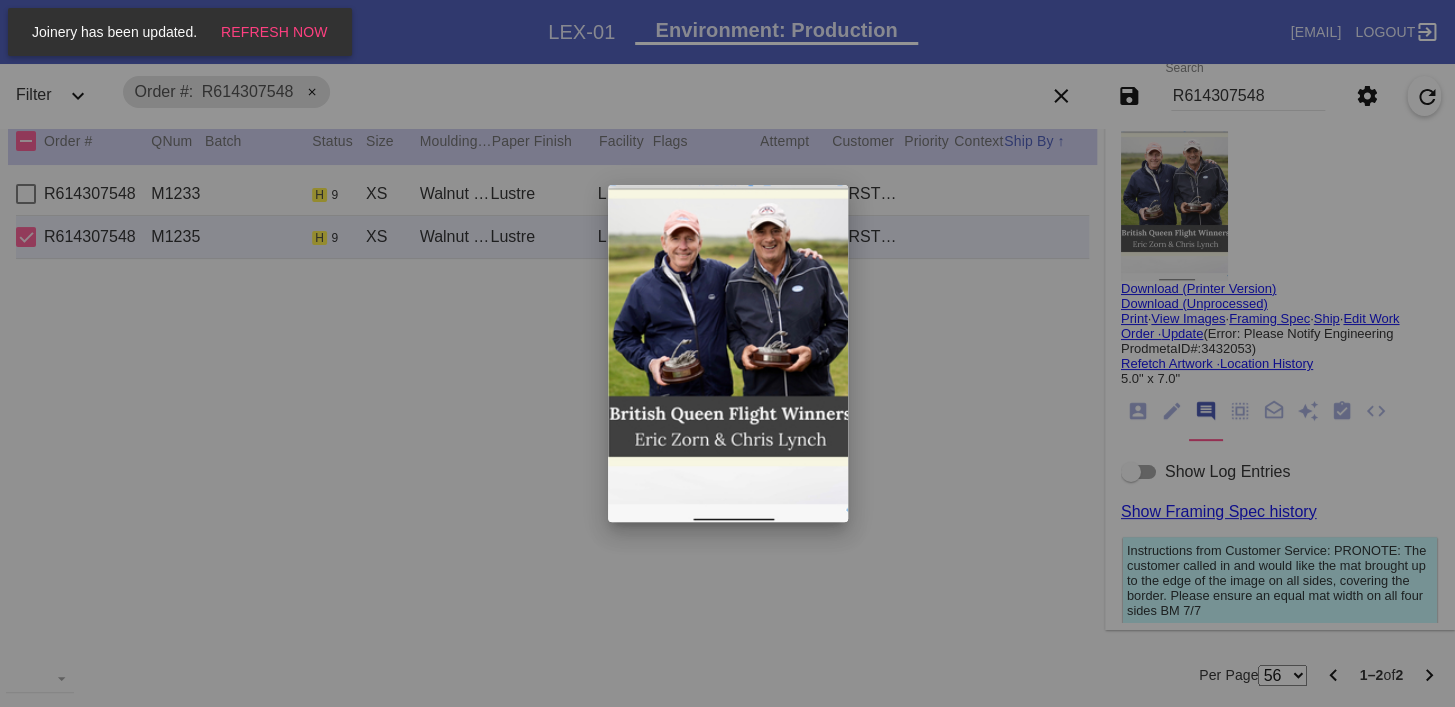 click at bounding box center [727, 353] 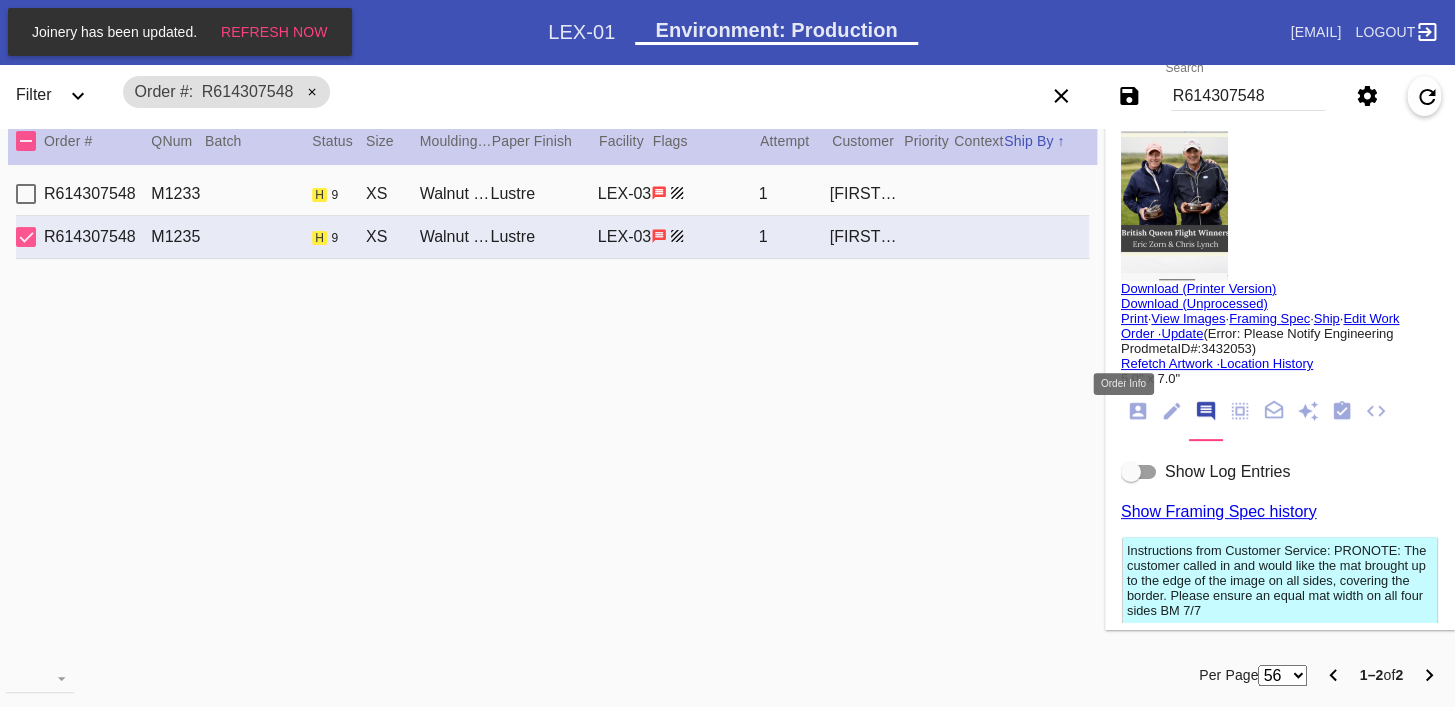 click at bounding box center [1138, 411] 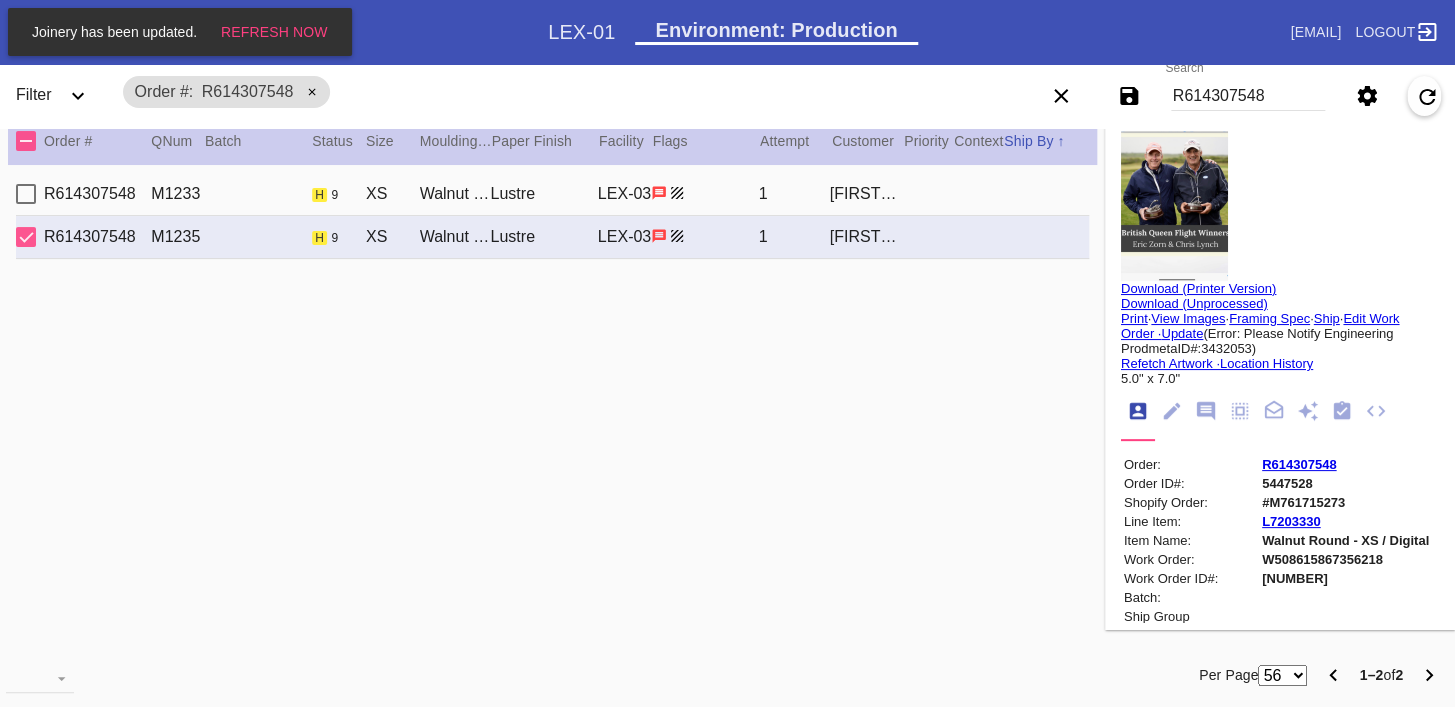 click on "R614307548" at bounding box center [1299, 464] 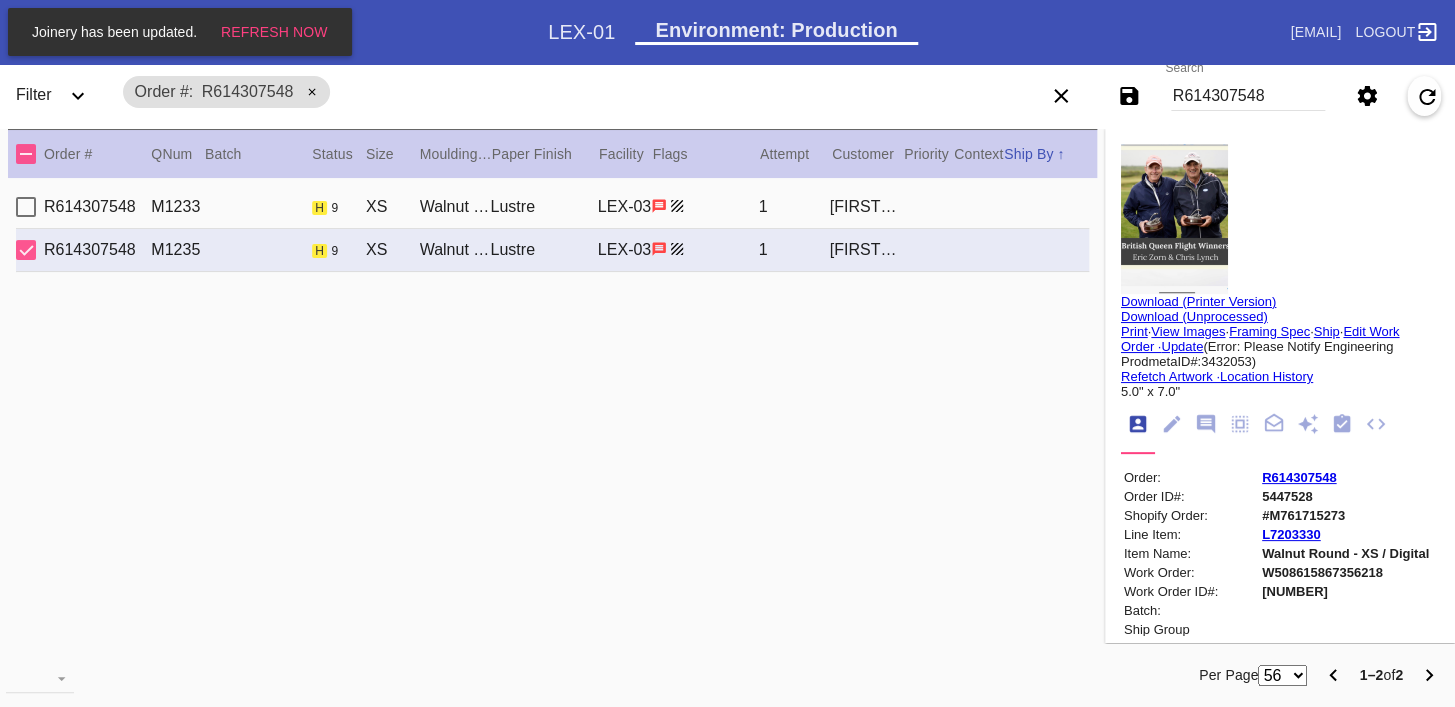 scroll, scrollTop: 24, scrollLeft: 0, axis: vertical 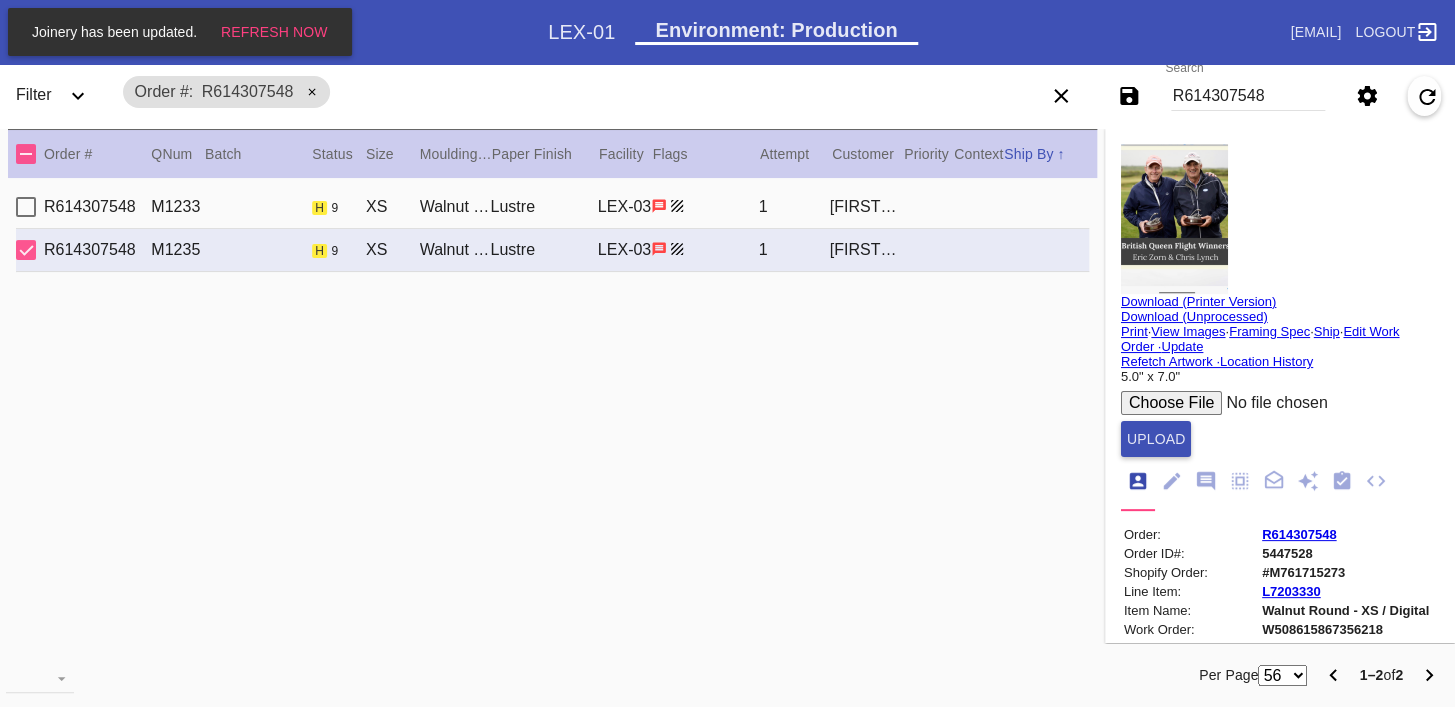 click at bounding box center (1272, 403) 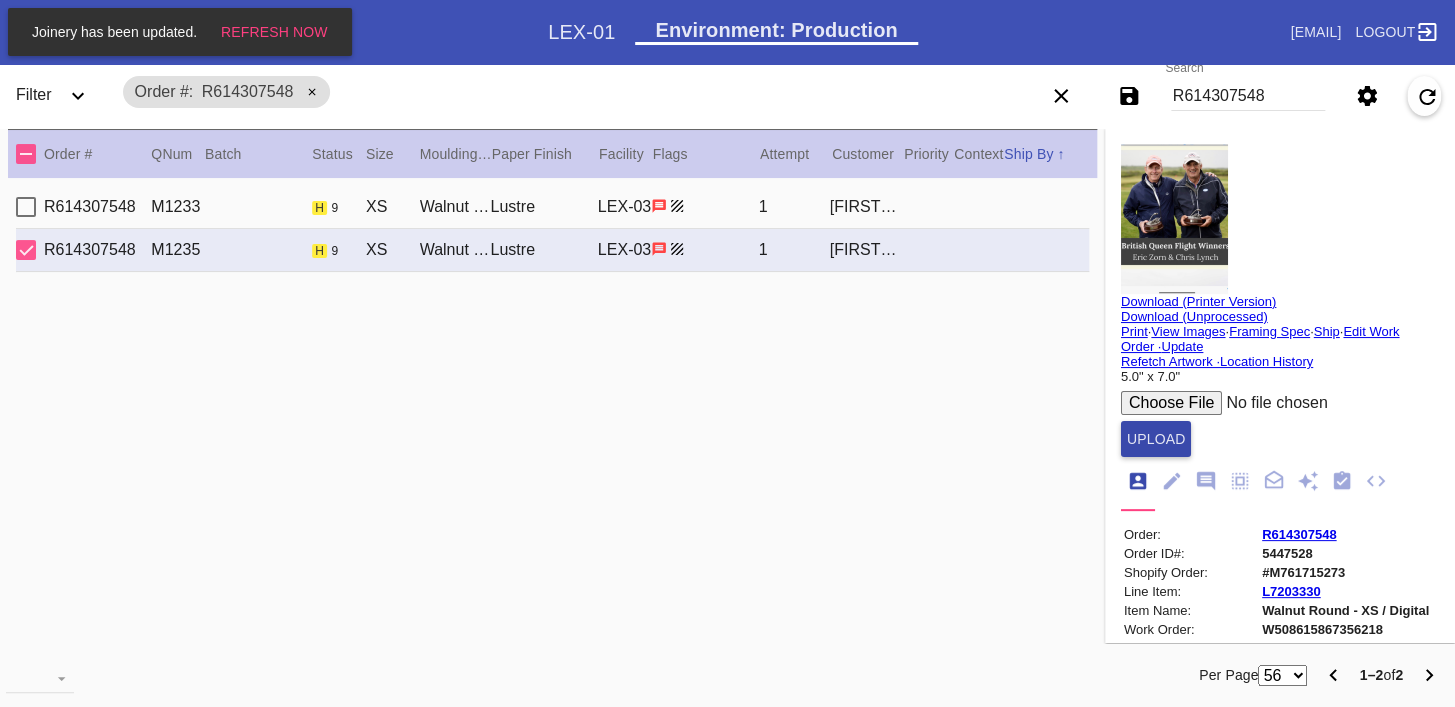 click on "Upload" at bounding box center [1156, 439] 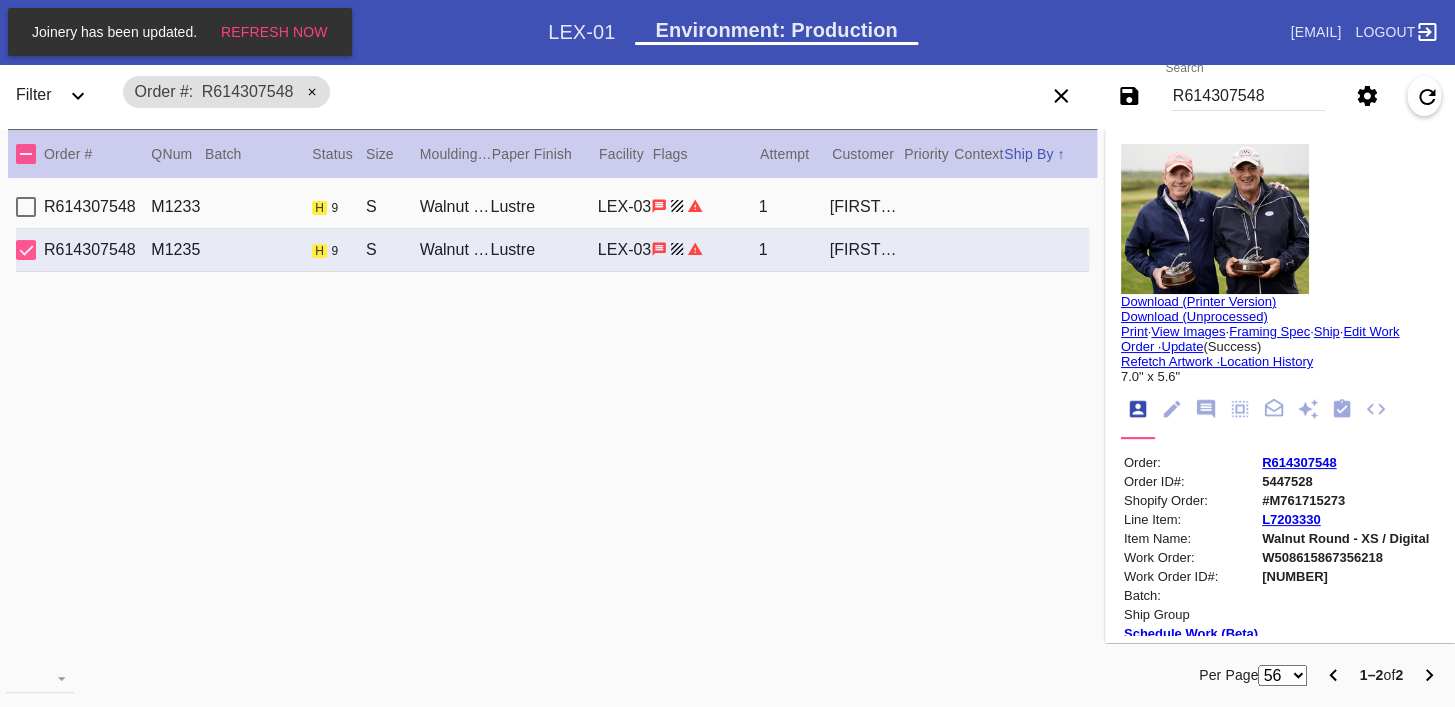 click on "M1233 h   9 S Walnut Round / Dove White Lustre LEX-03 1 [FIRST] [LAST]" at bounding box center [552, 207] 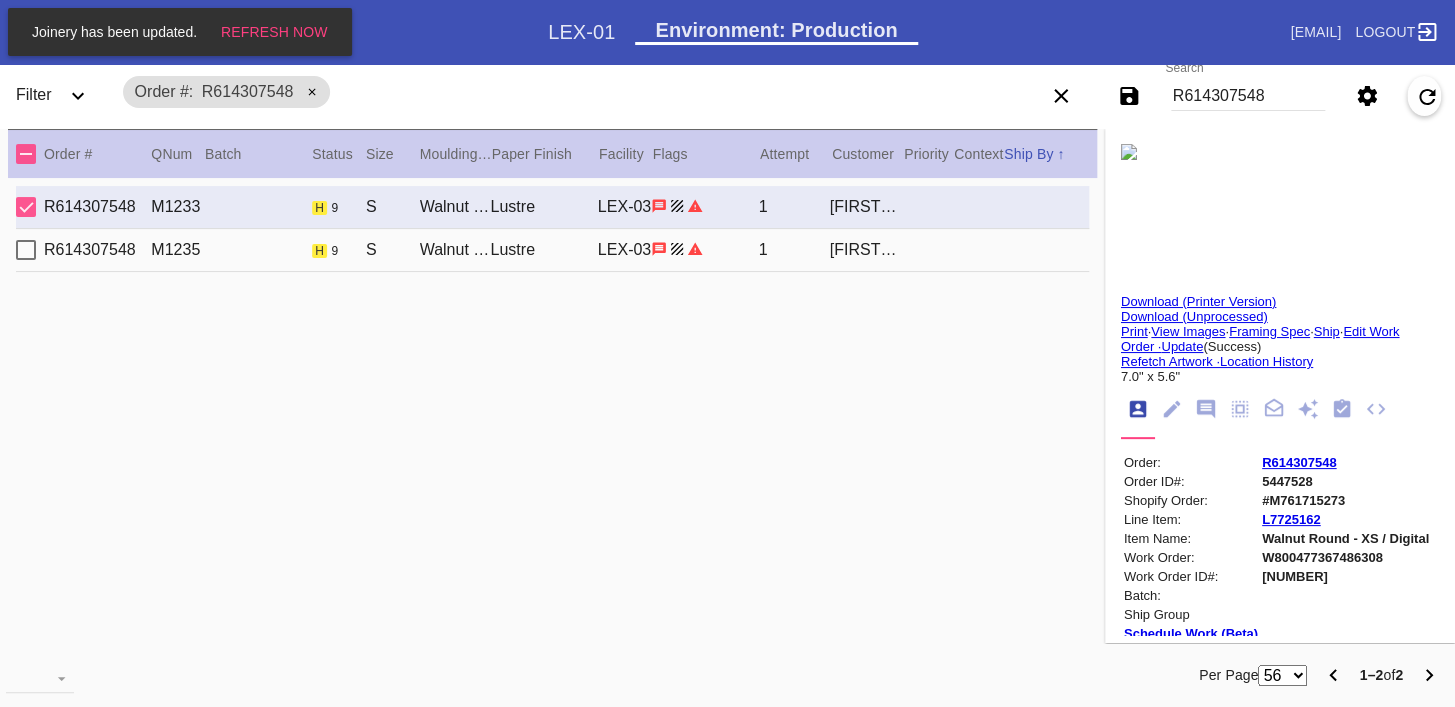 click on "Update" at bounding box center [1182, 346] 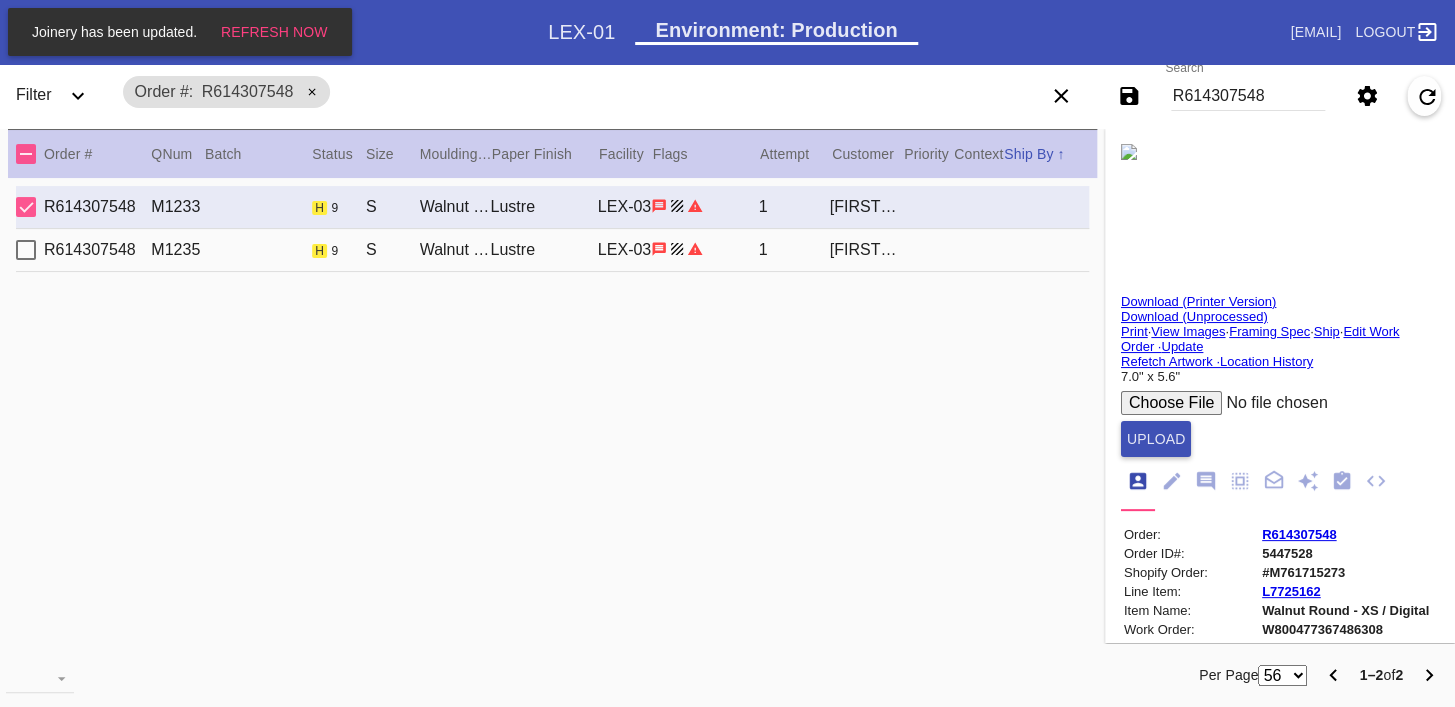 click on "Order: R614307548 Order ID#: 5447528 Shopify Order: #M761715273 Line Item: L7725162 Item Name: Walnut Round - XS / Digital Work Order: W800477367486308 Work Order ID#: 4123674 Batch: Ship Group Schedule Work (Beta) Facility: LEX-03  change RFID:
Assign RFID
Batch Batch New Batch Add to Batch Special Instructions on Order: Line Item Instructions: Processing Instructions: Work Order Instructions: Framing Specification Instructions: Instructions from Customer Service: PRONOTE: The customer called in and would like the mat brought up to the edge of the image on all sides, covering the border. Please ensure an equal mat width on all four sides BM 7/7 Ordered: [DATE] 2nd leg: Art recv'd: [DATE] [DATE]" at bounding box center [1280, 784] 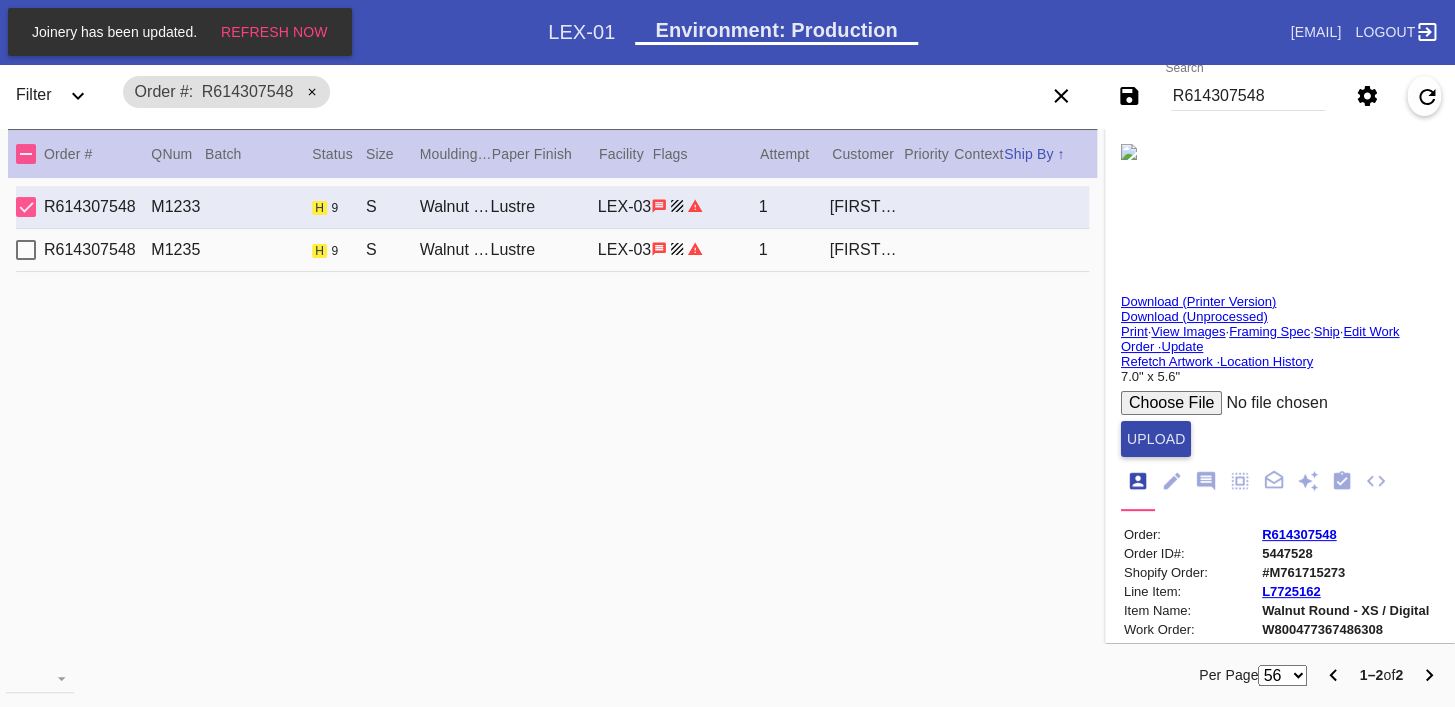 click on "Upload" at bounding box center (1156, 439) 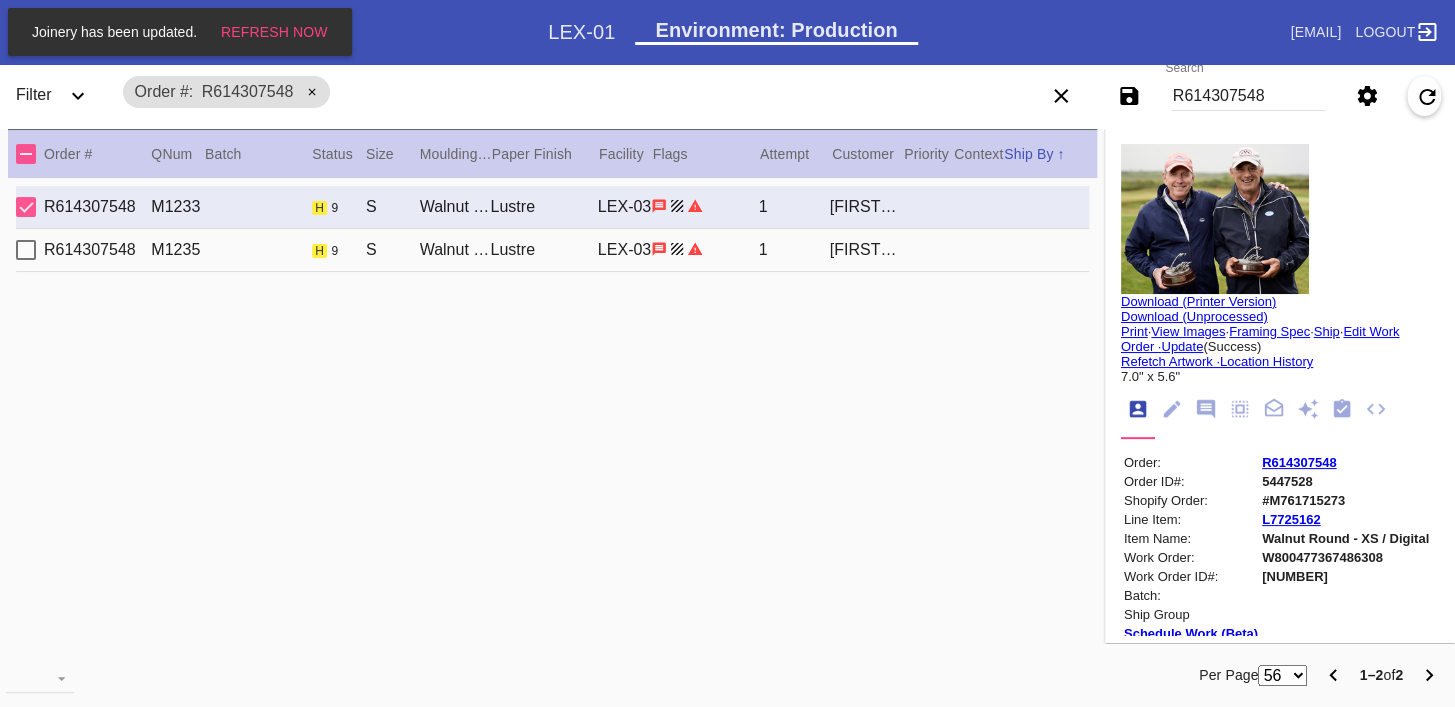 click at bounding box center (704, 206) 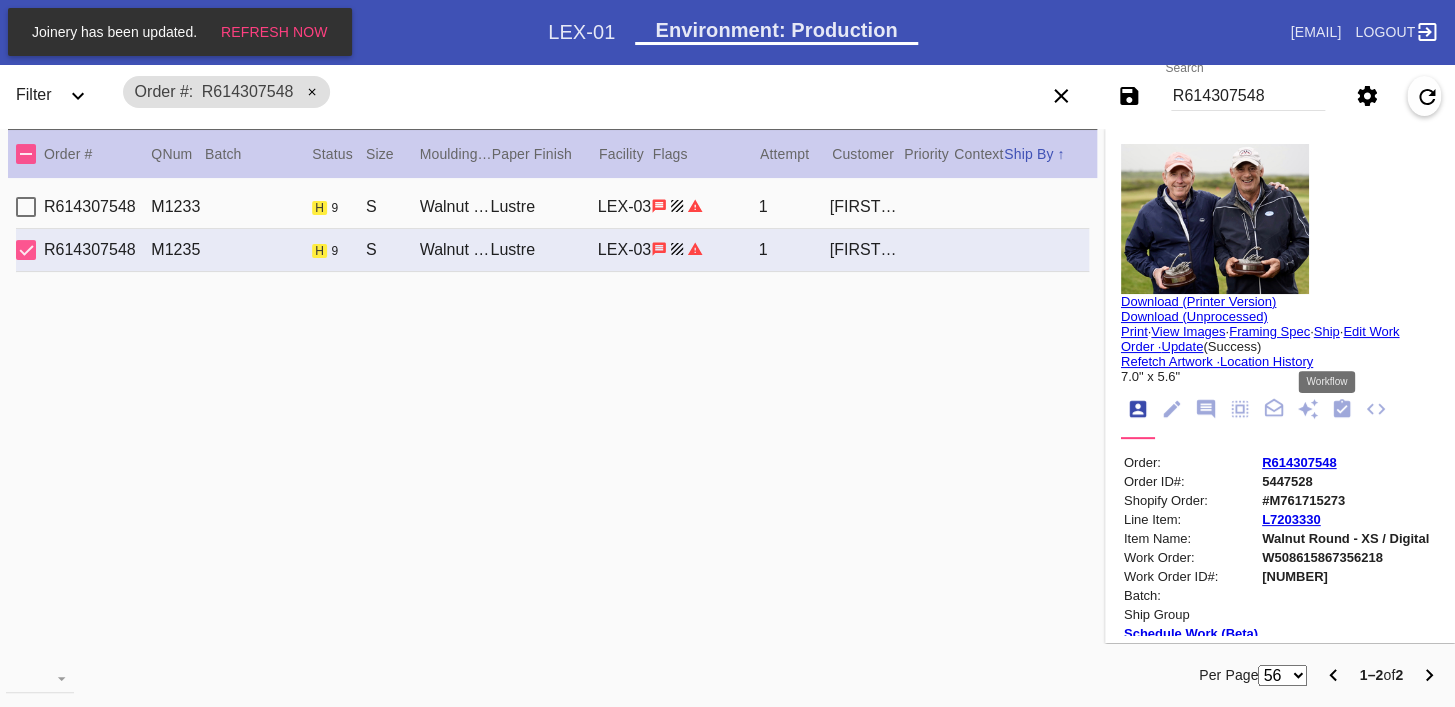 click at bounding box center (1342, 410) 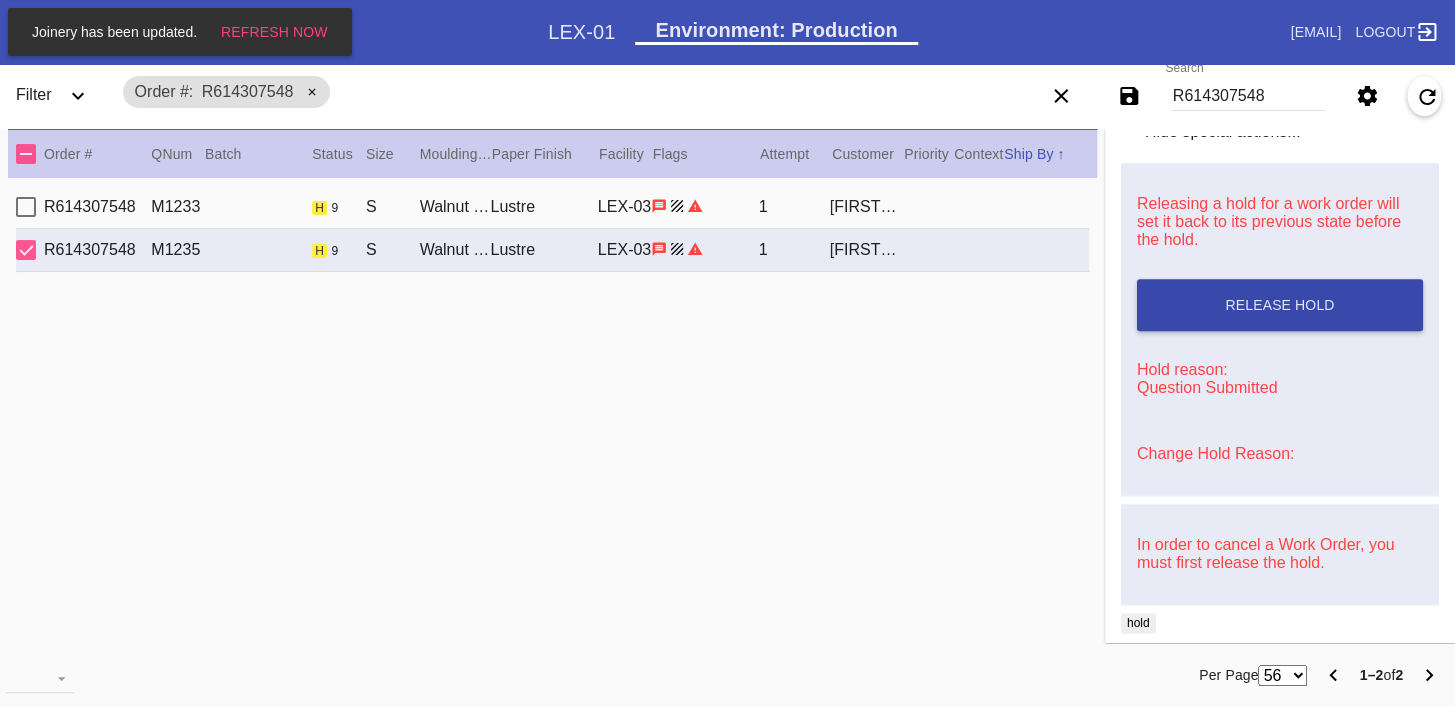 scroll, scrollTop: 944, scrollLeft: 0, axis: vertical 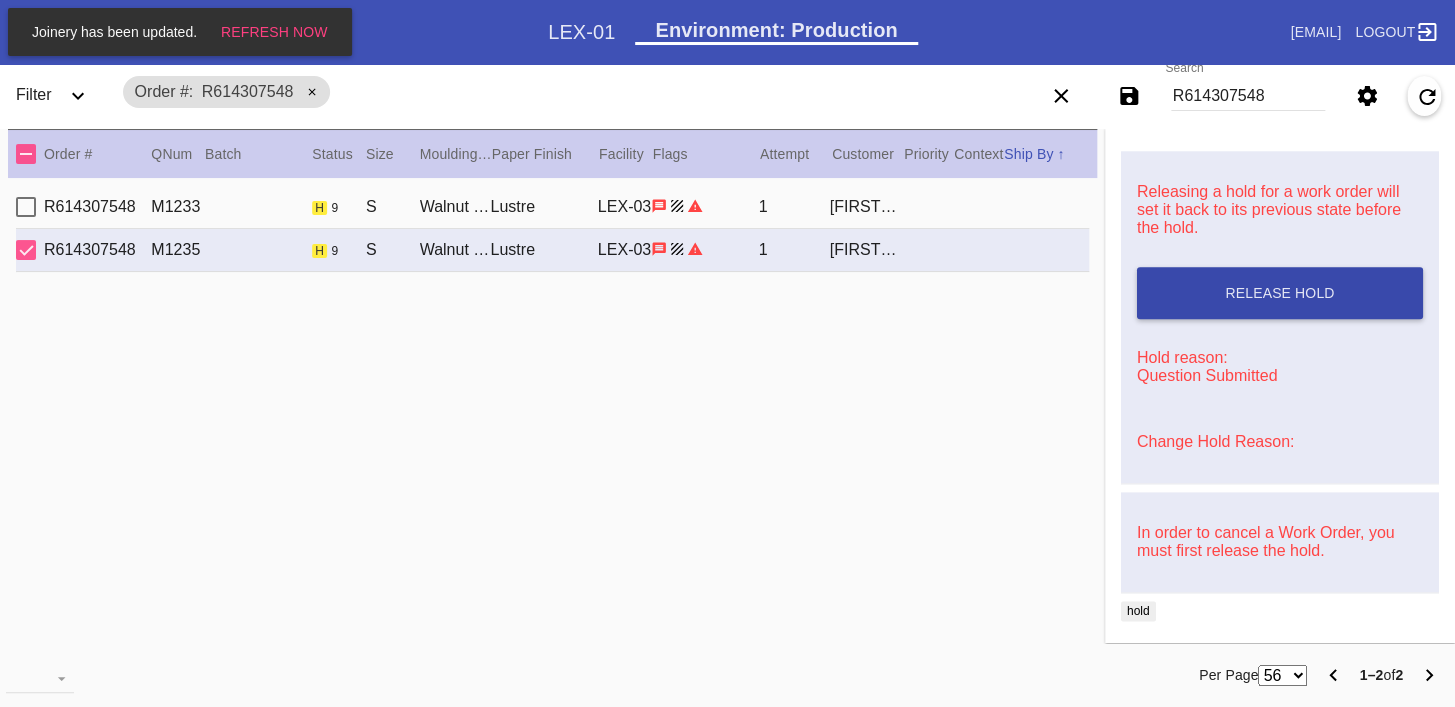click on "Release Hold" at bounding box center (1280, 293) 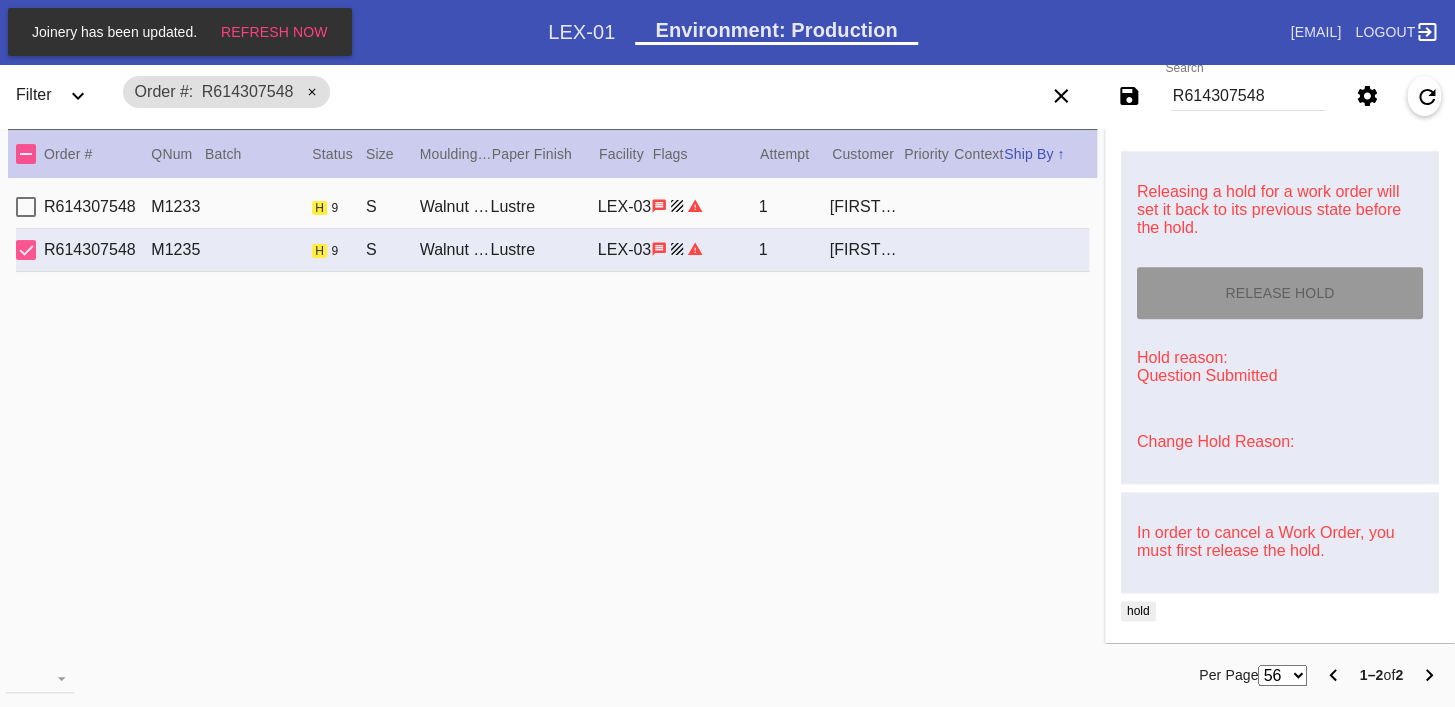 click on "M1233 h   9 S Walnut Round / Dove White Lustre LEX-03 1 [FIRST] [LAST]" at bounding box center (552, 207) 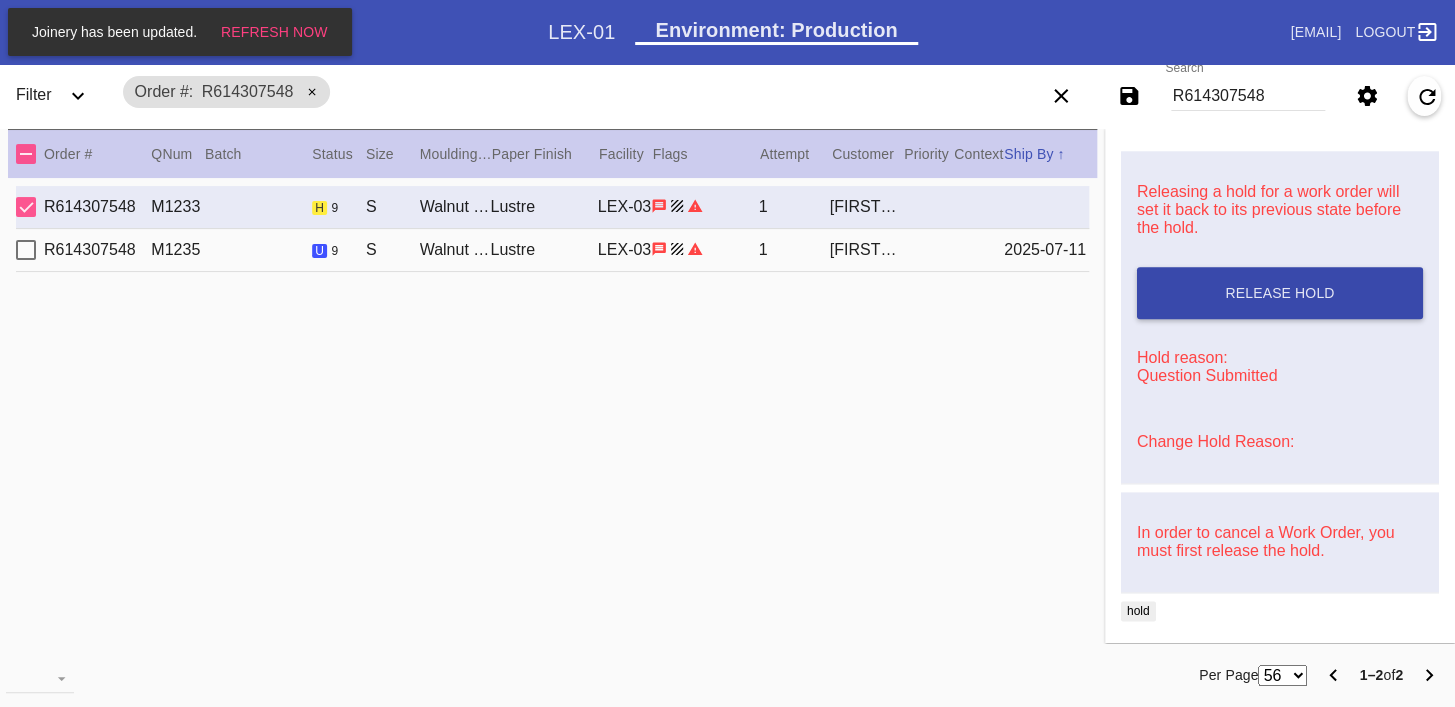 click on "Release Hold" at bounding box center [1279, 293] 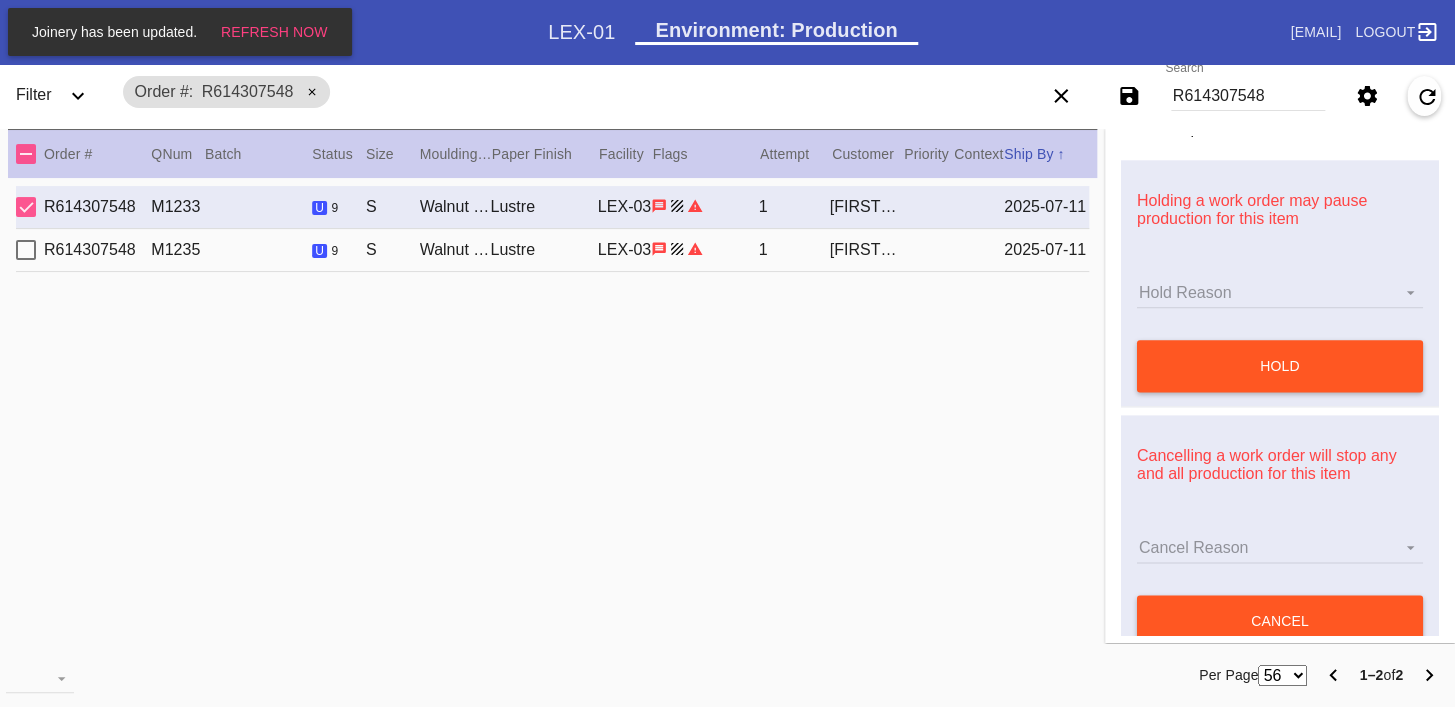 scroll, scrollTop: 0, scrollLeft: 0, axis: both 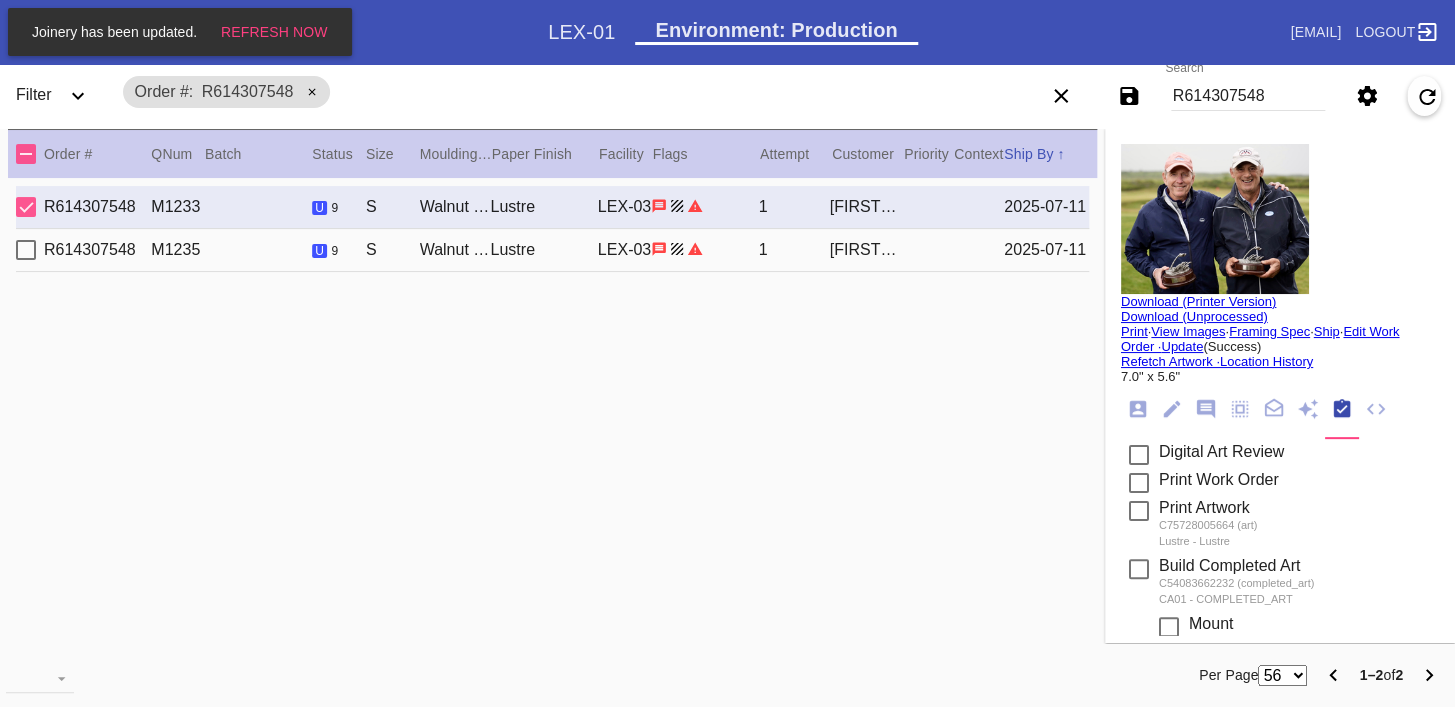 click on "R614307548" at bounding box center [1248, 96] 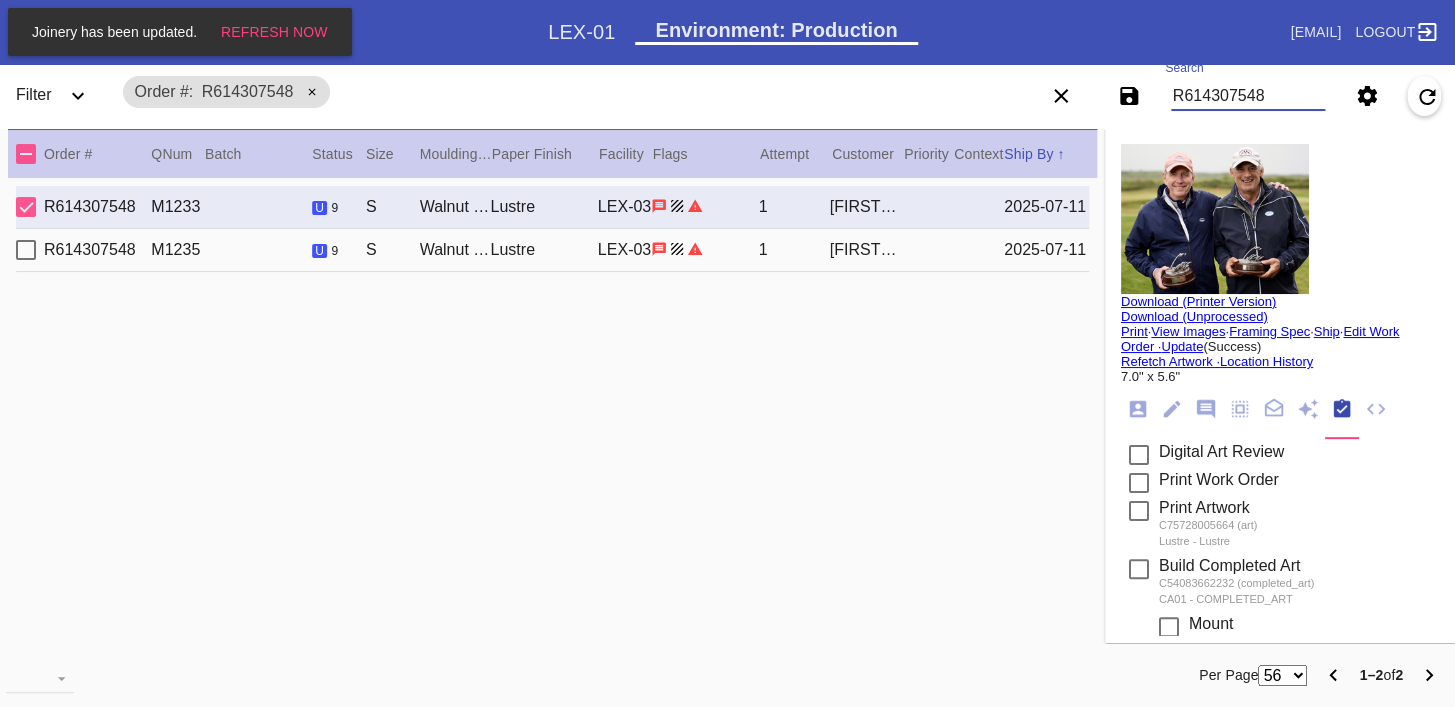 click on "R614307548" at bounding box center (1248, 96) 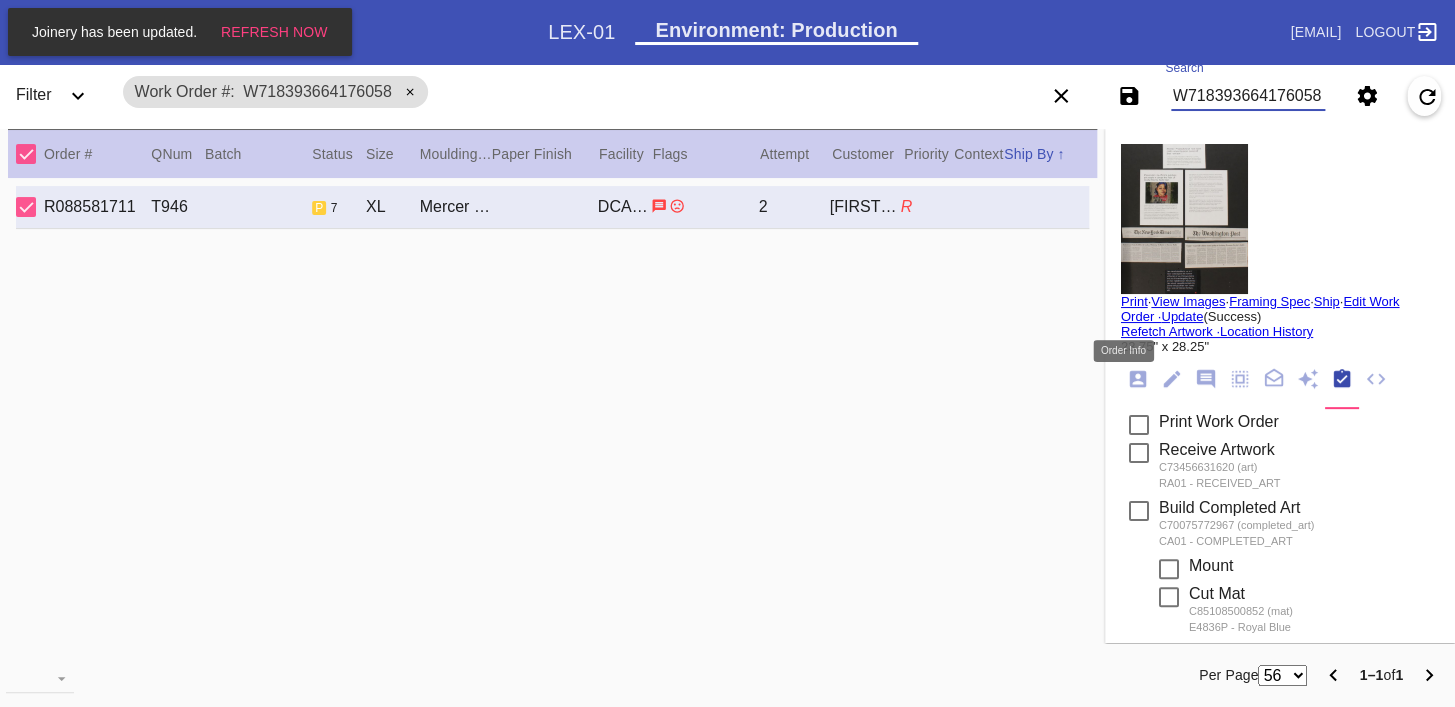 click at bounding box center (1138, 379) 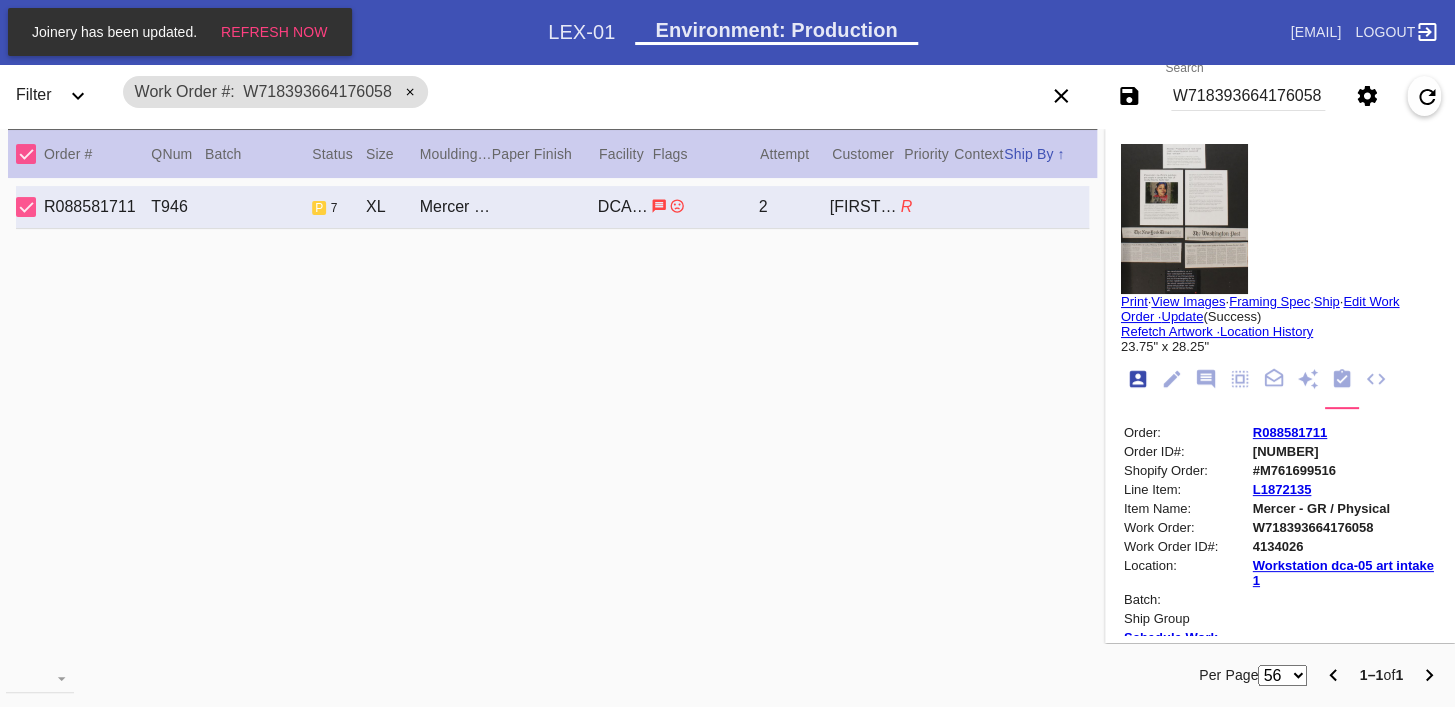 scroll, scrollTop: 24, scrollLeft: 0, axis: vertical 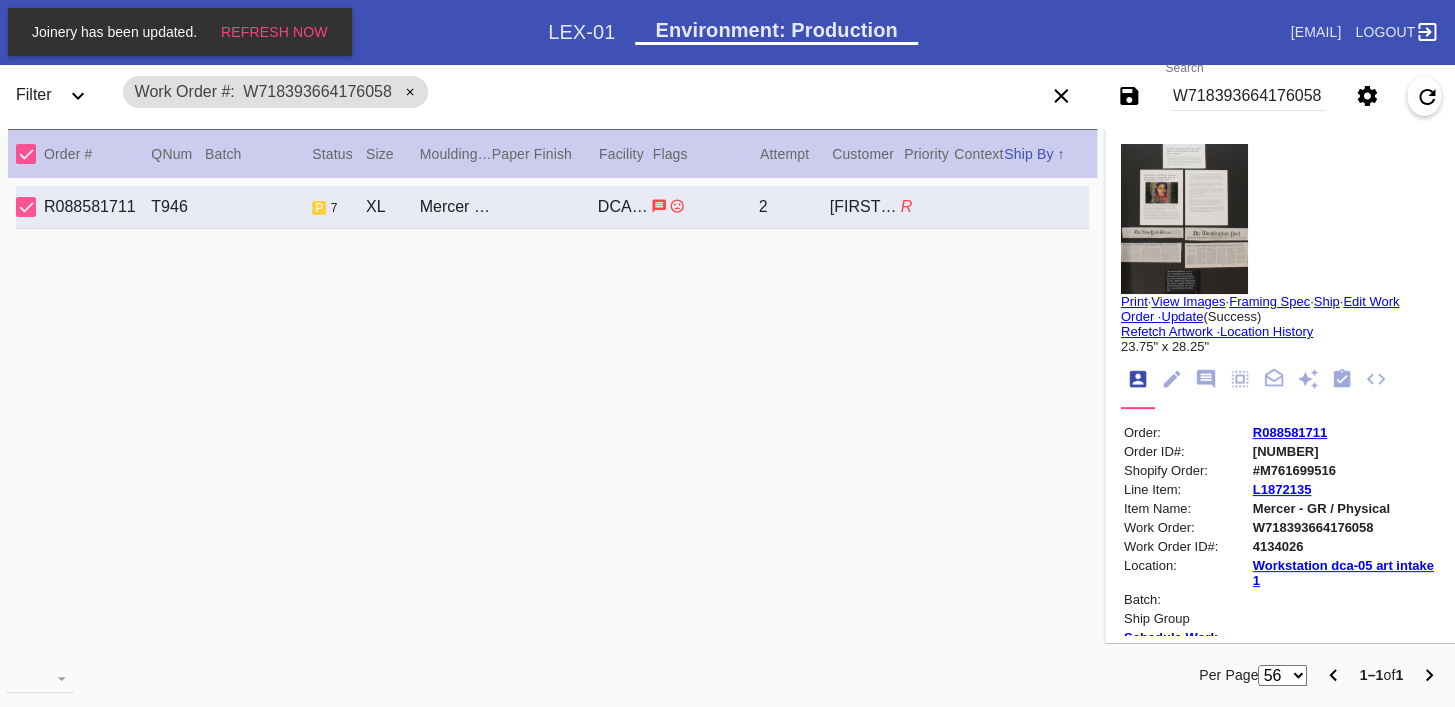 click on "W718393664176058" at bounding box center (1344, 527) 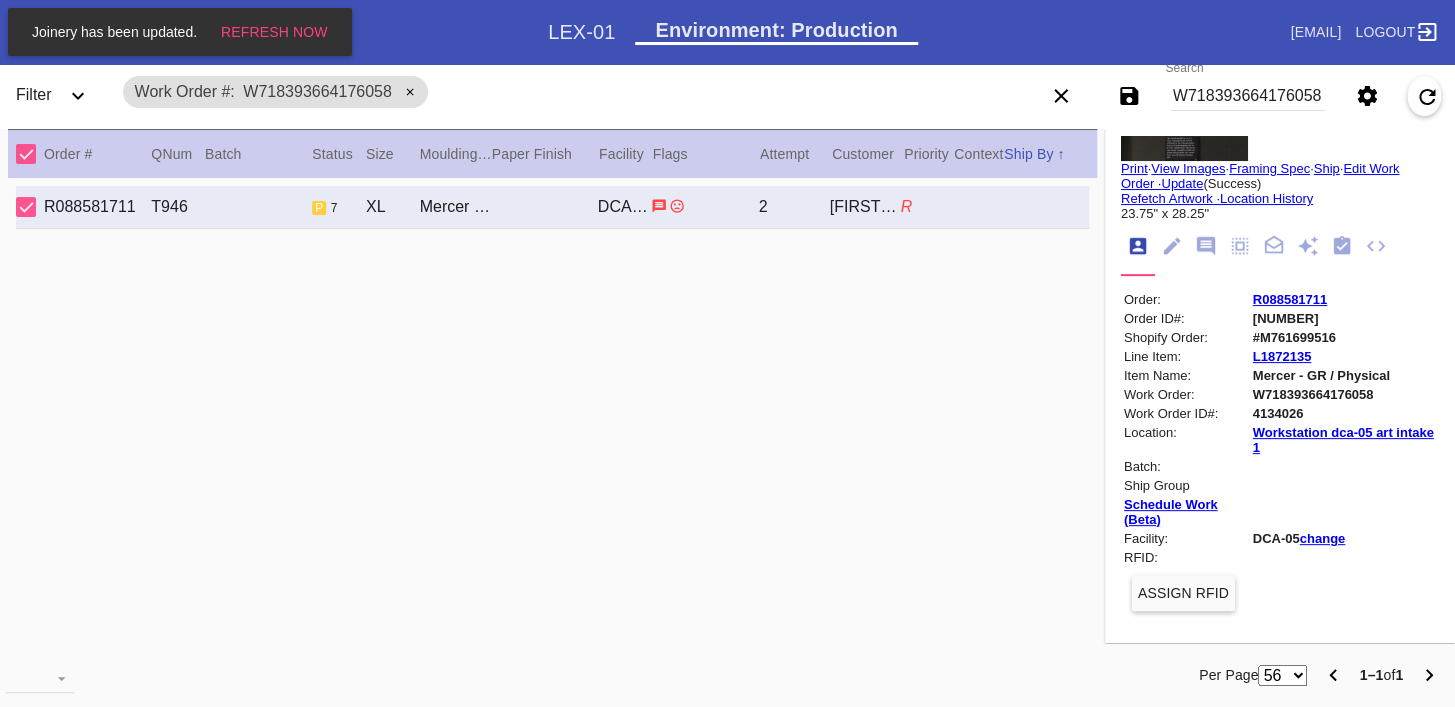 scroll, scrollTop: 899, scrollLeft: 0, axis: vertical 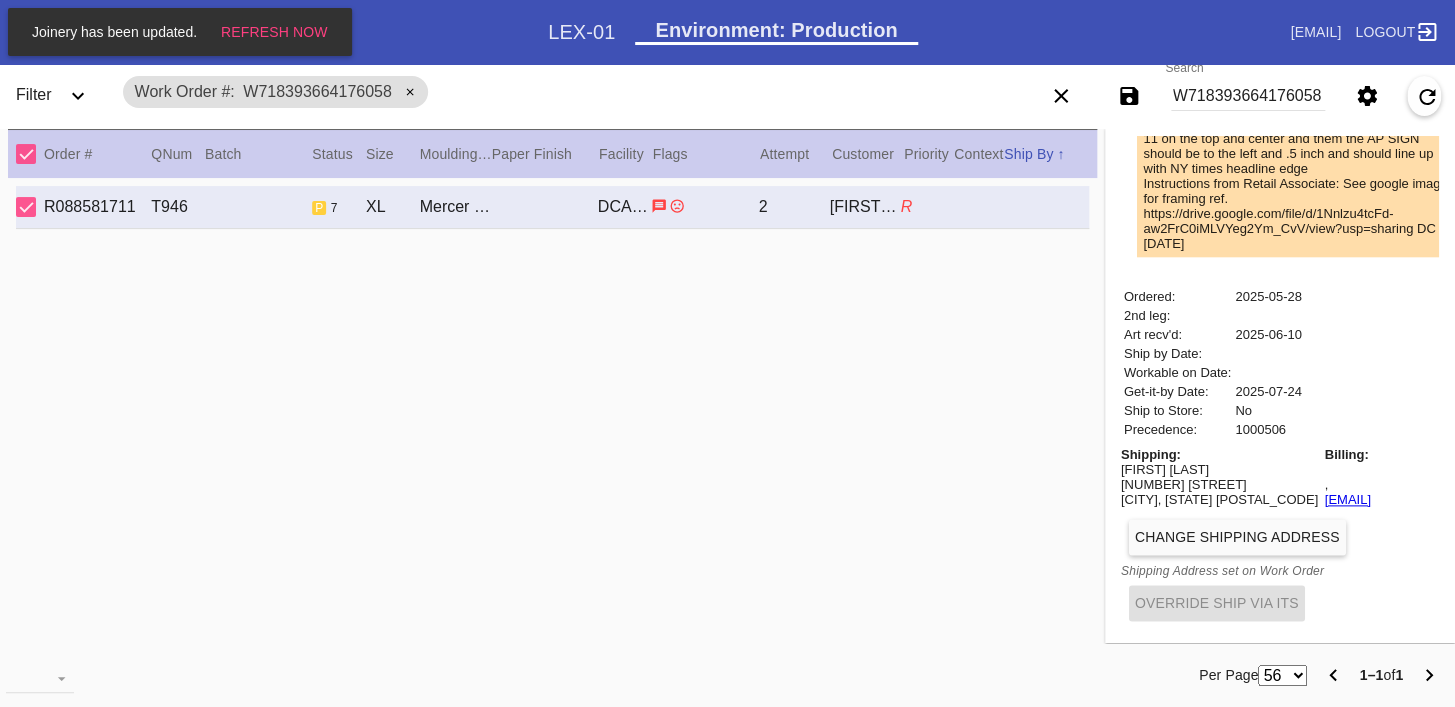 copy on "[EMAIL]" 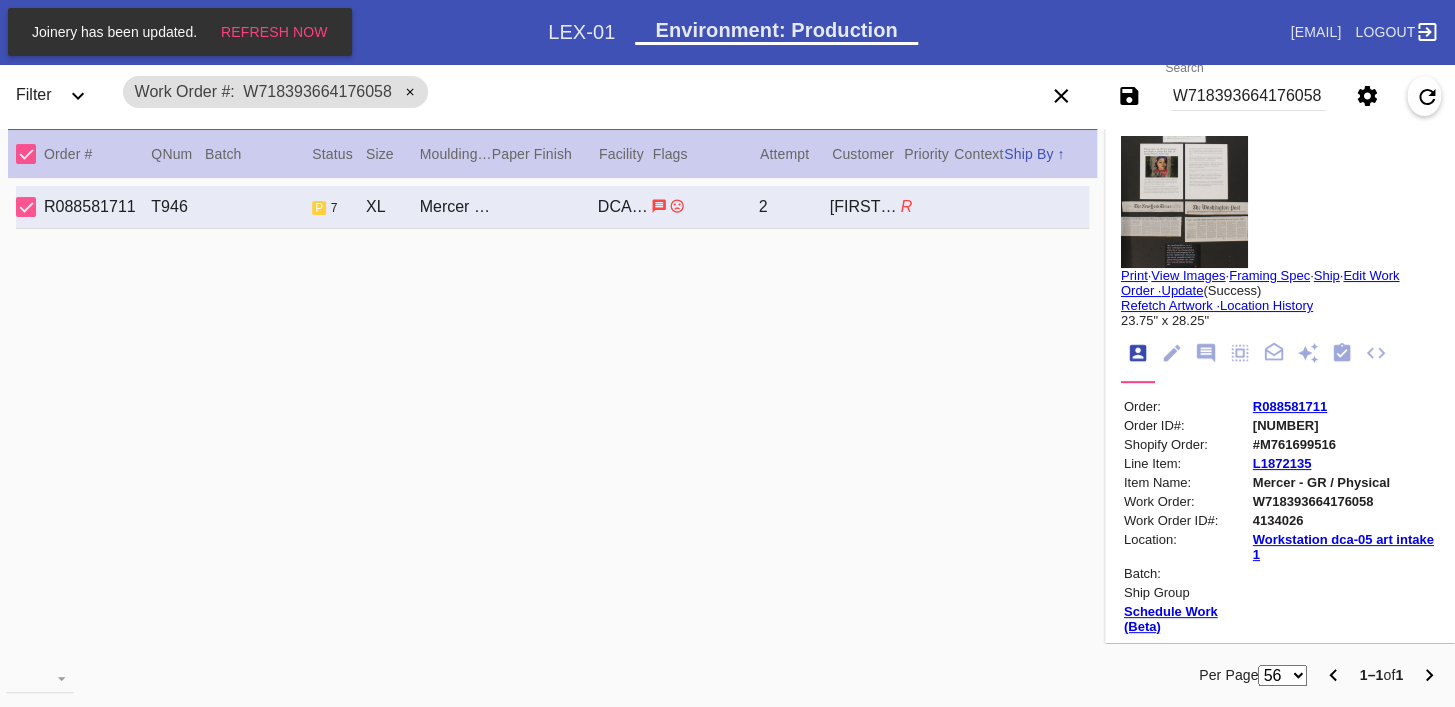 scroll, scrollTop: 0, scrollLeft: 0, axis: both 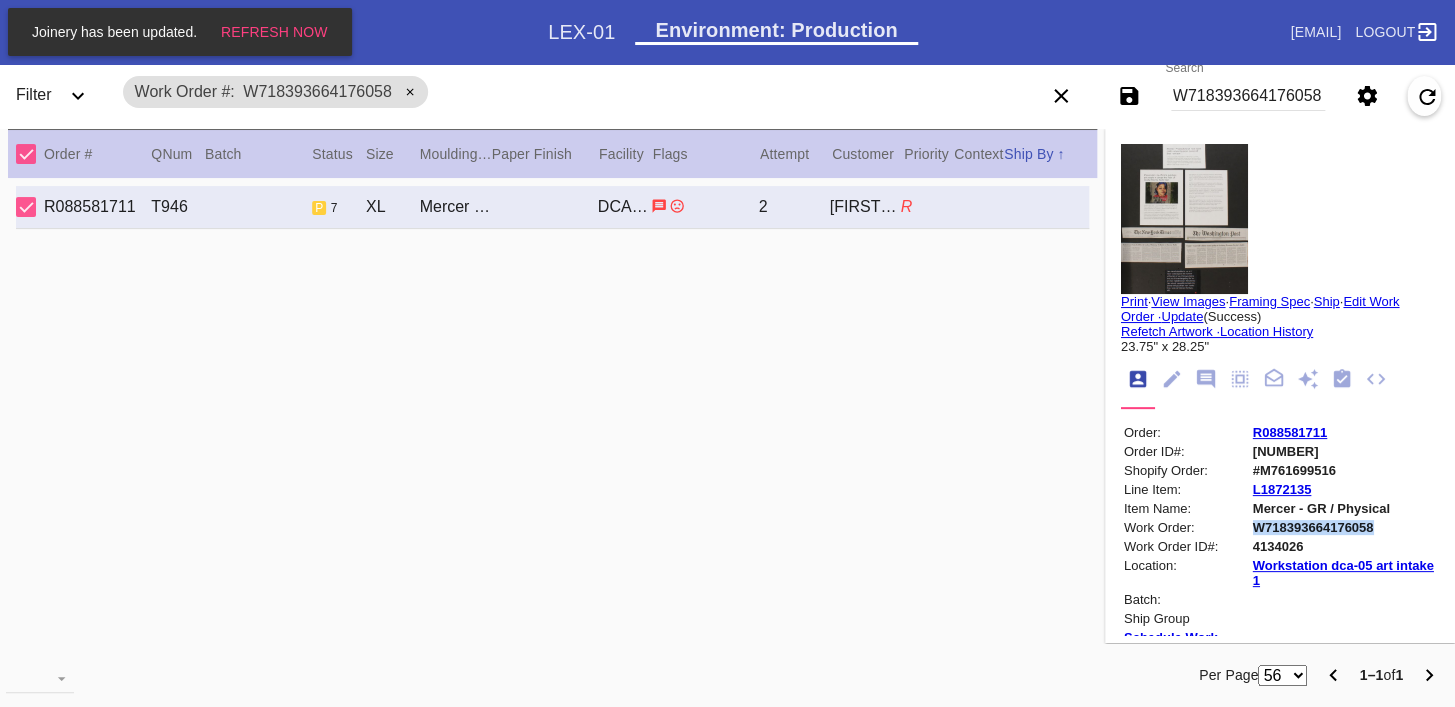 copy on "W718393664176058" 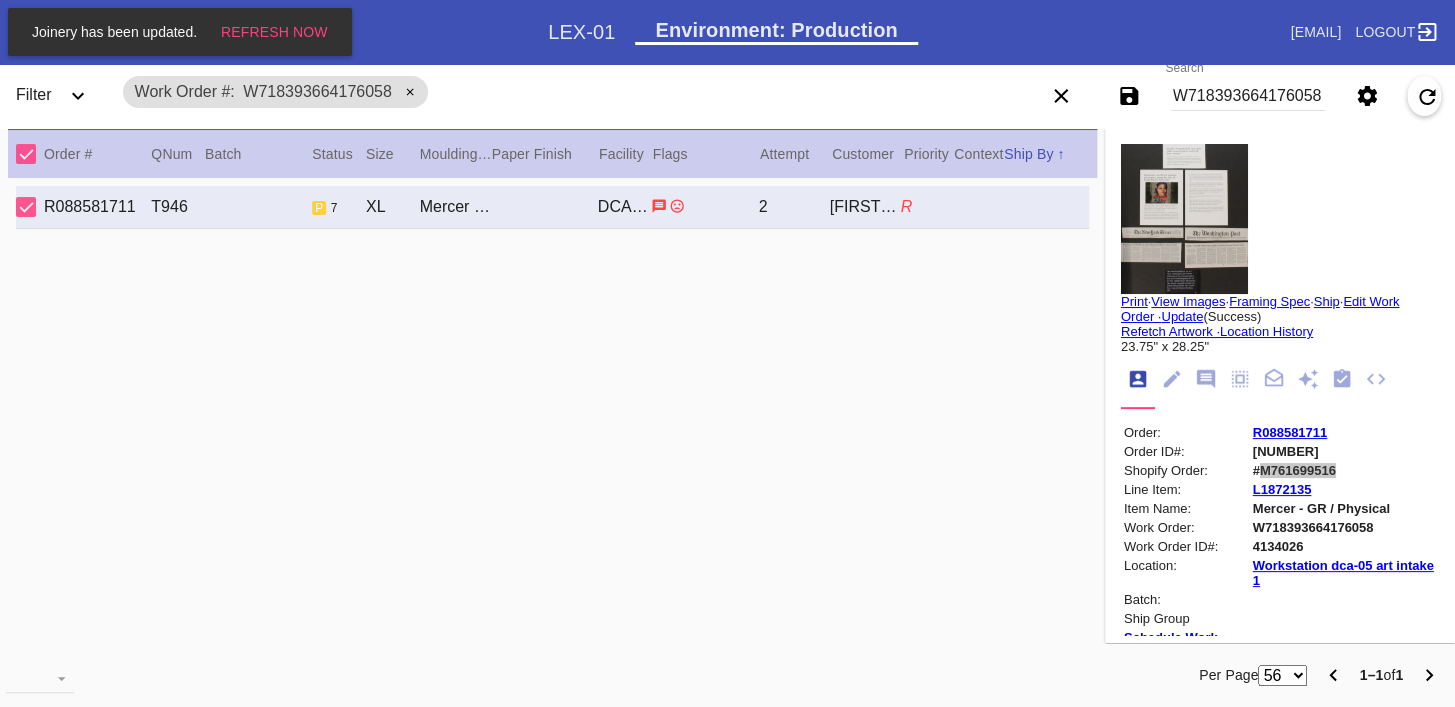 copy on "M761699516" 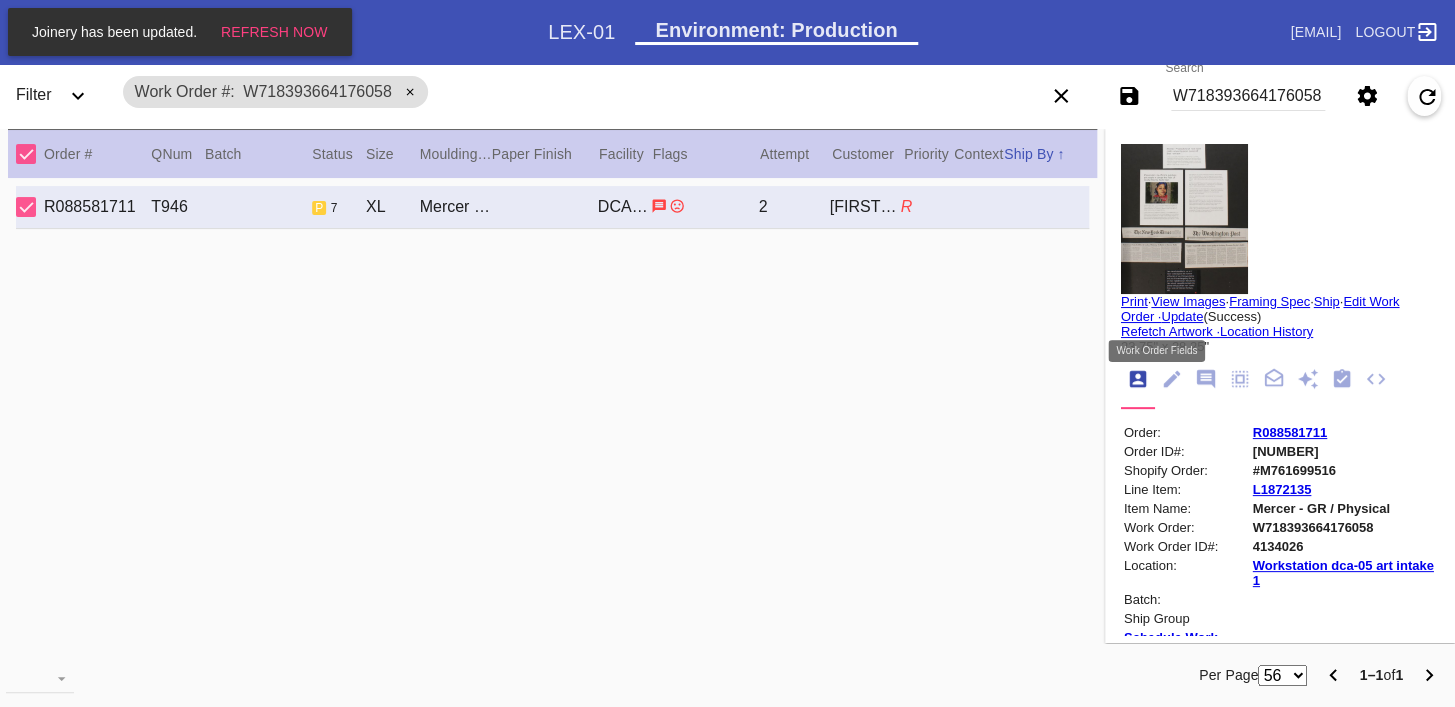 click at bounding box center [1172, 379] 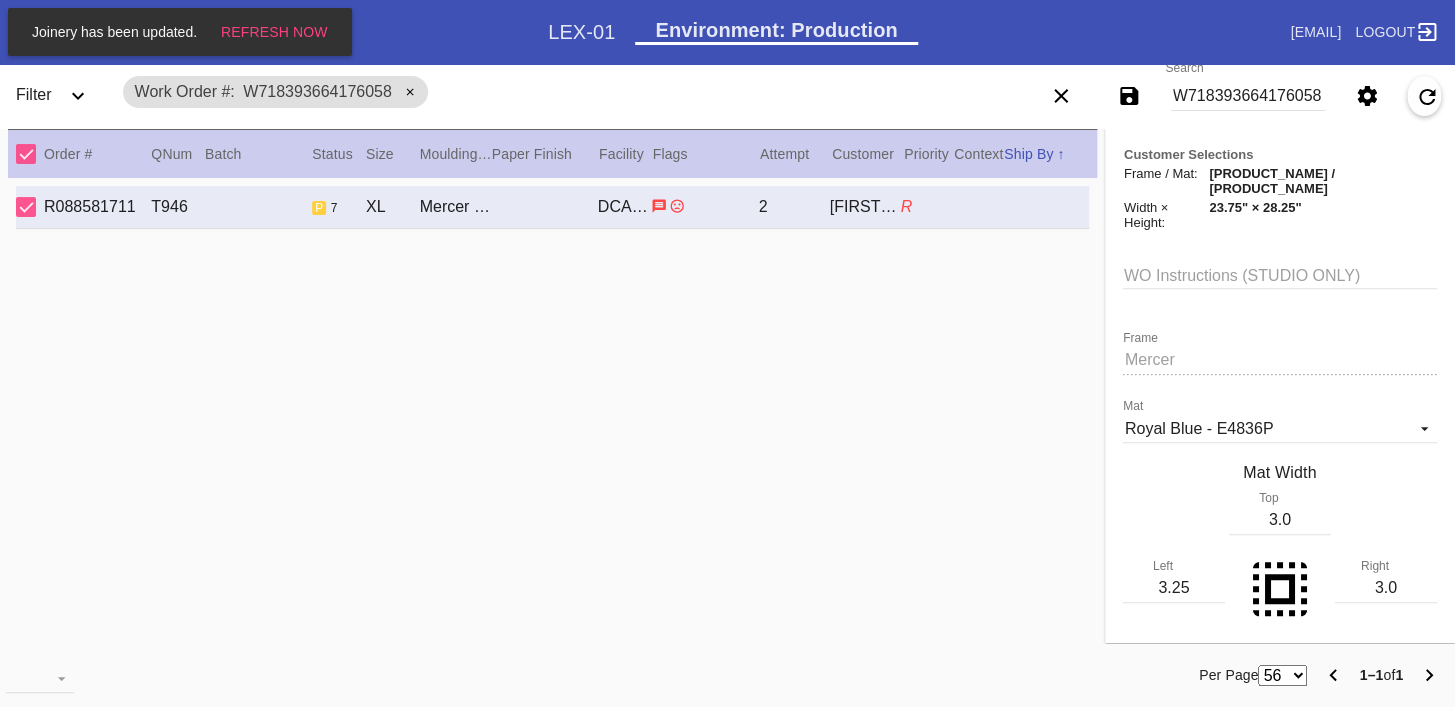 scroll, scrollTop: 214, scrollLeft: 0, axis: vertical 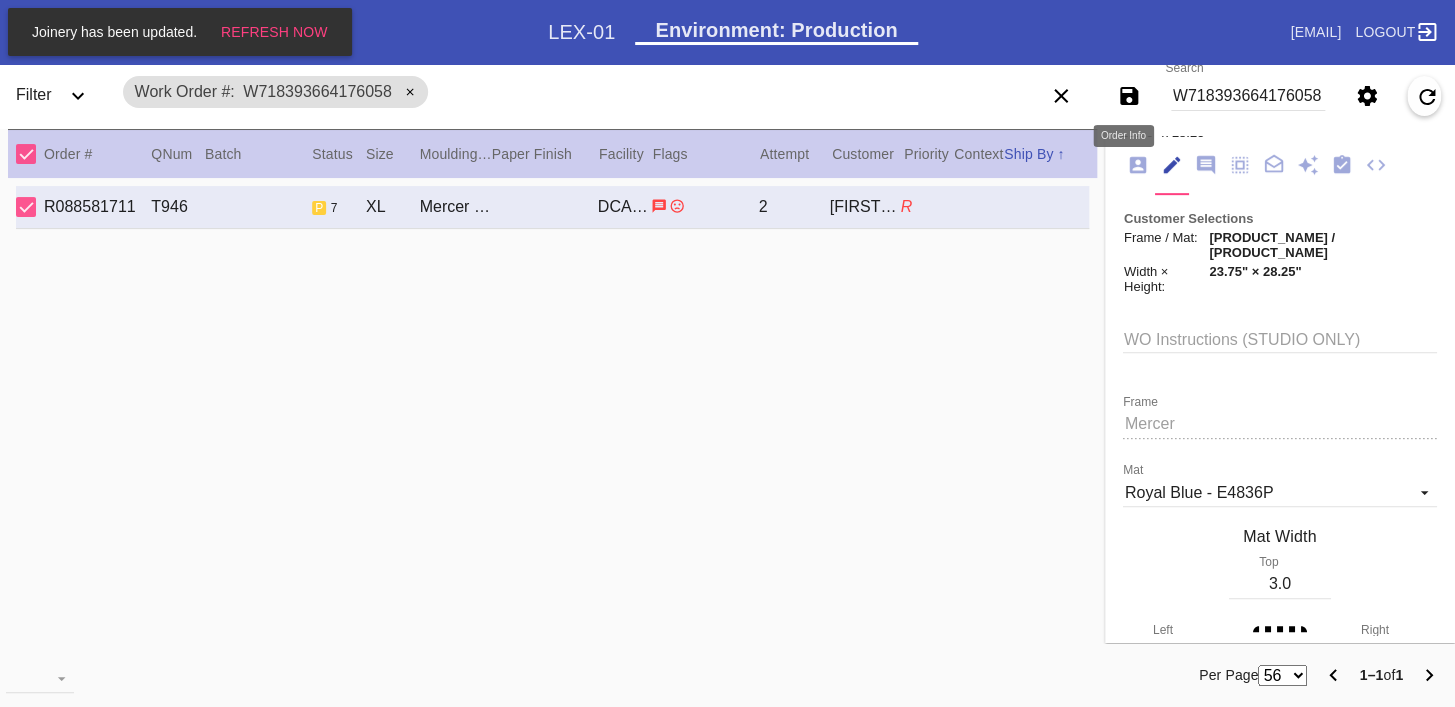 click at bounding box center [1138, 165] 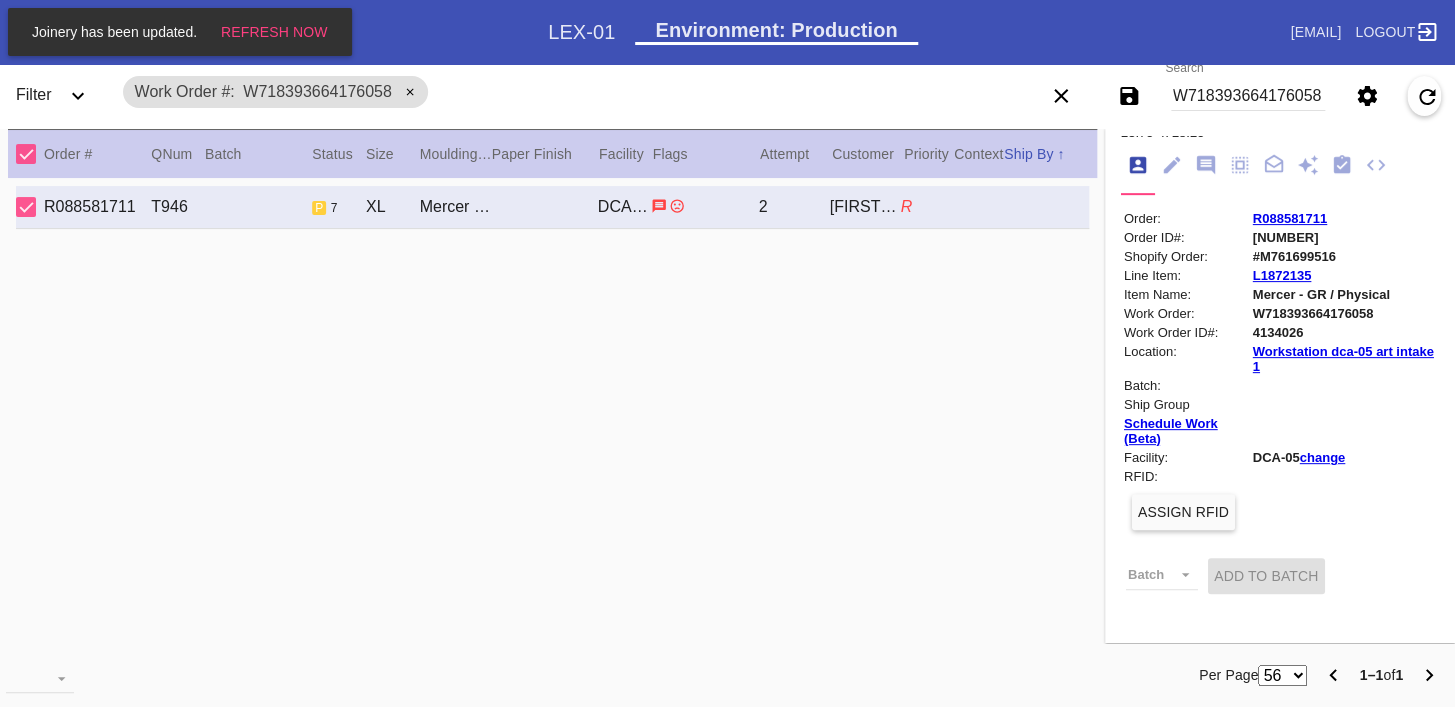 click on "R088581711" at bounding box center [1290, 218] 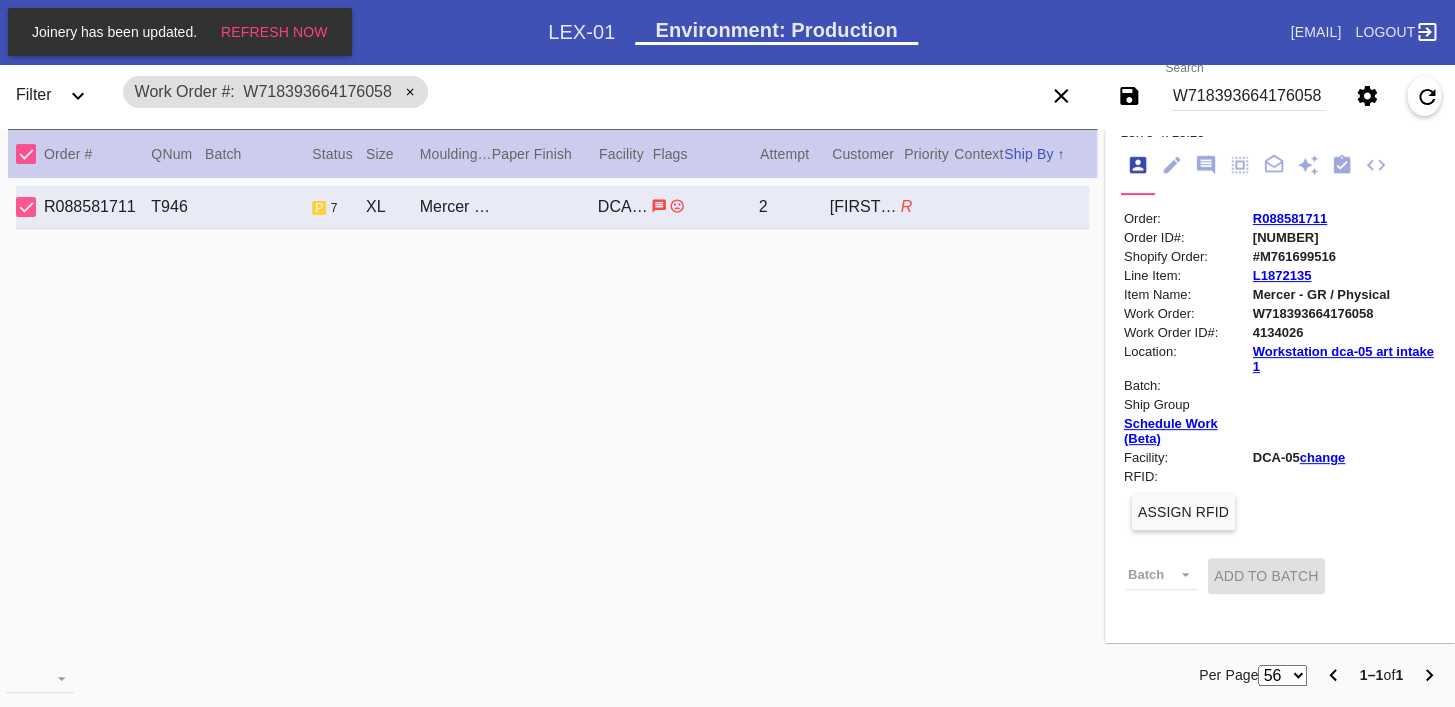 scroll, scrollTop: 0, scrollLeft: 0, axis: both 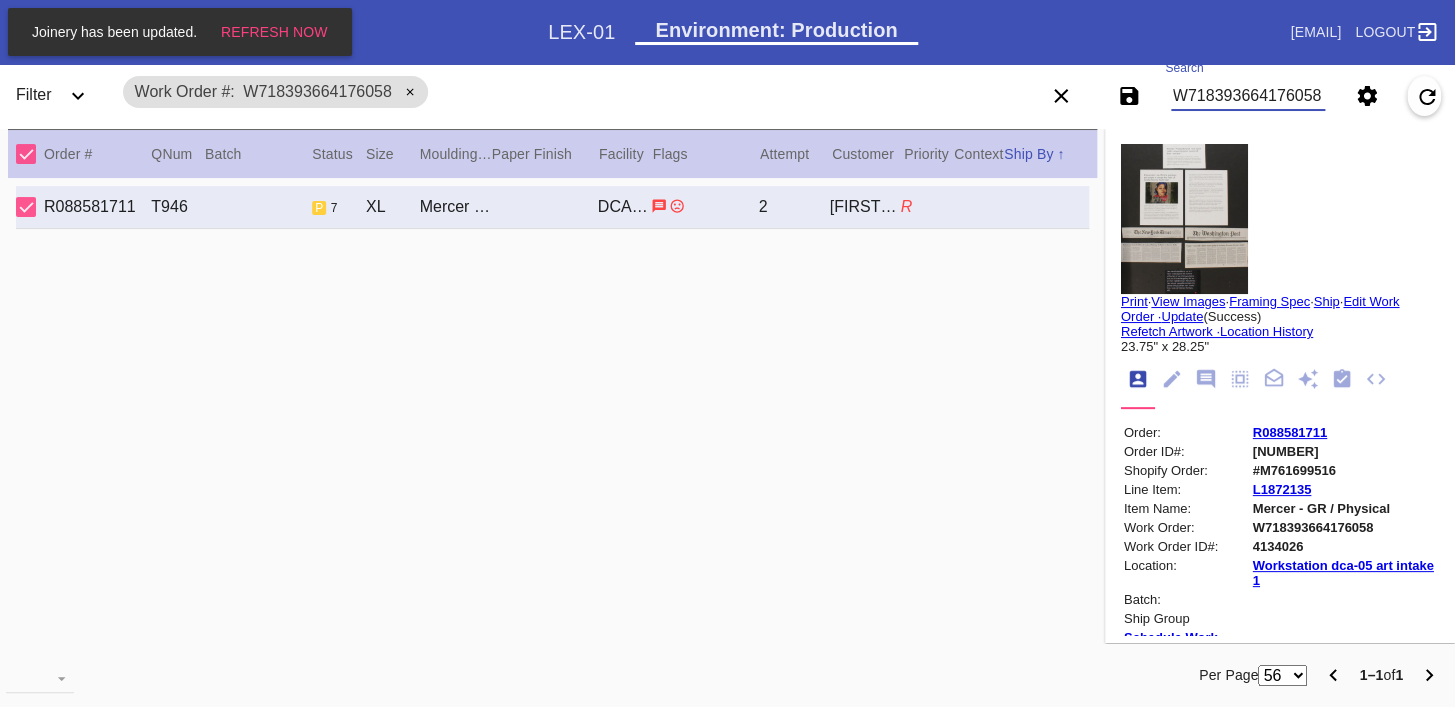 click on "W718393664176058" at bounding box center [1248, 96] 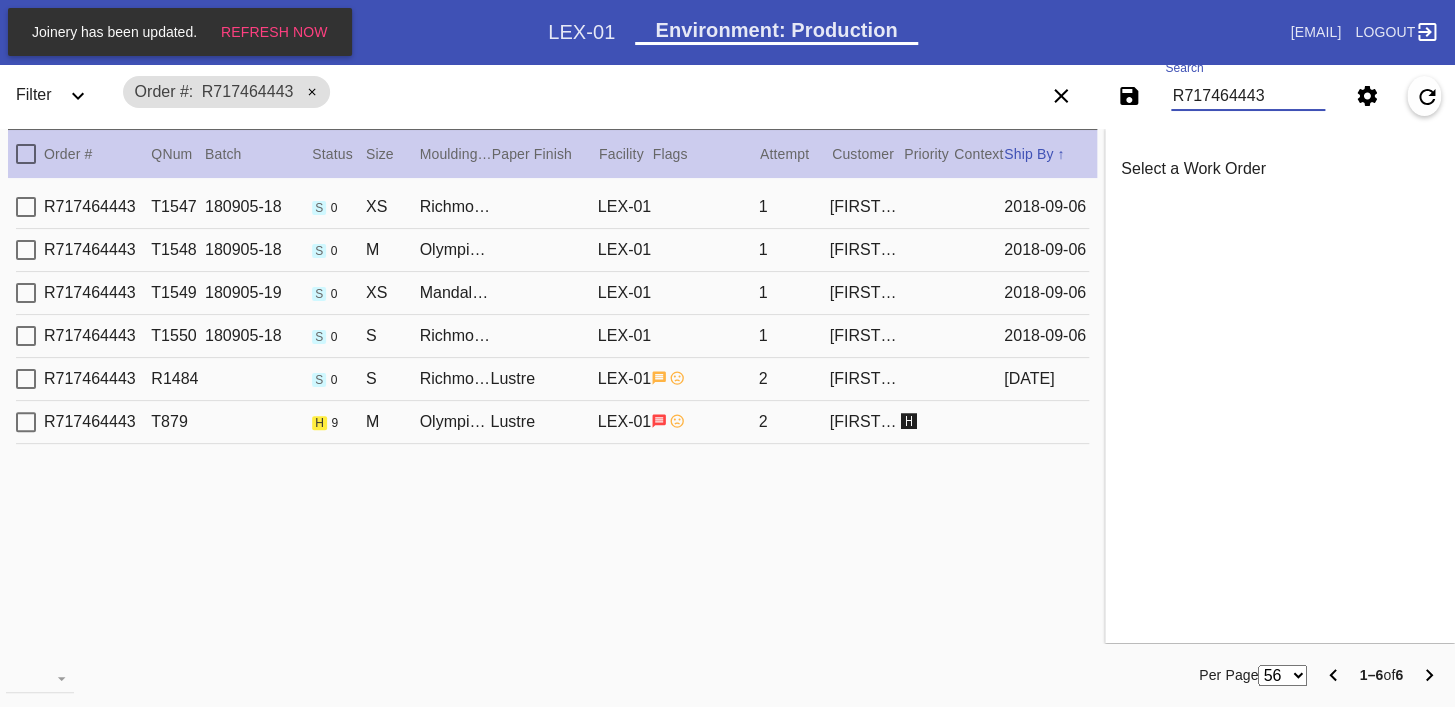 type on "R717464443" 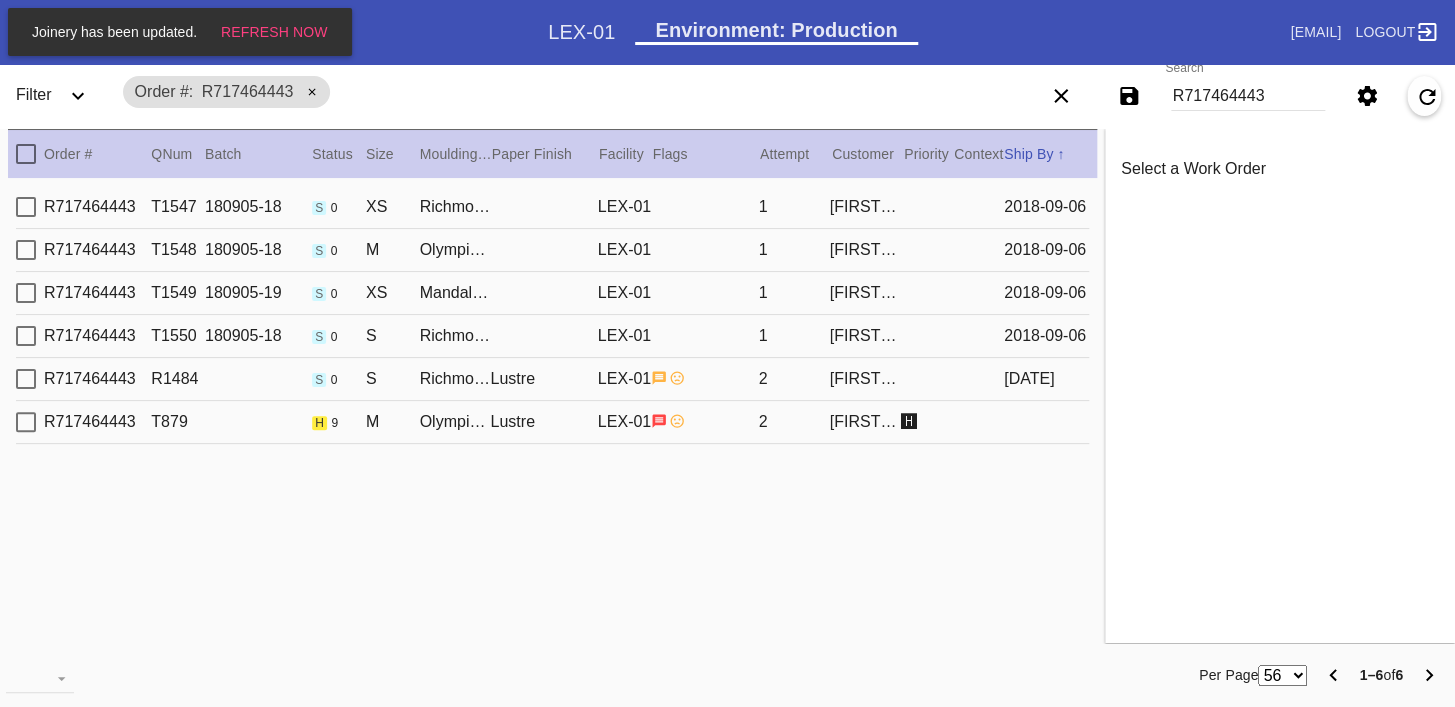 click on "🅷" at bounding box center (927, 207) 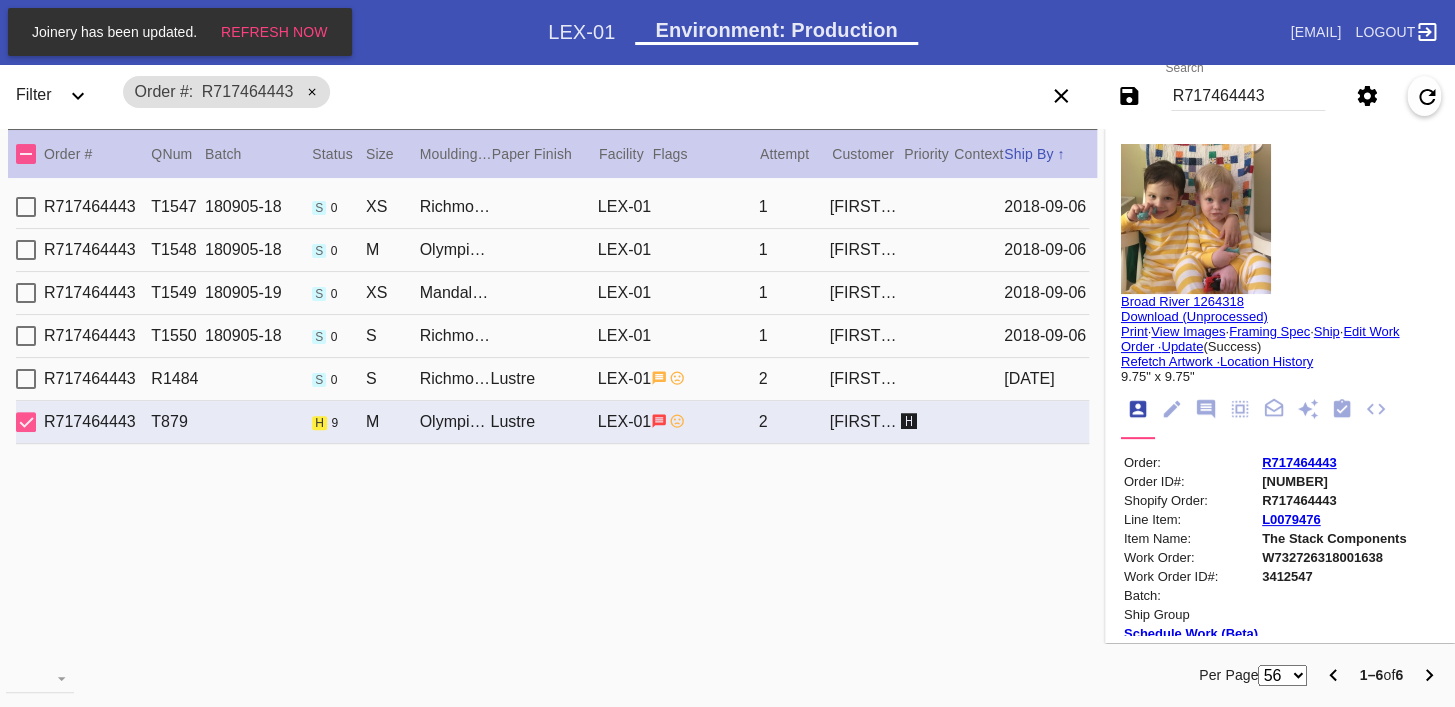 click at bounding box center (1196, 219) 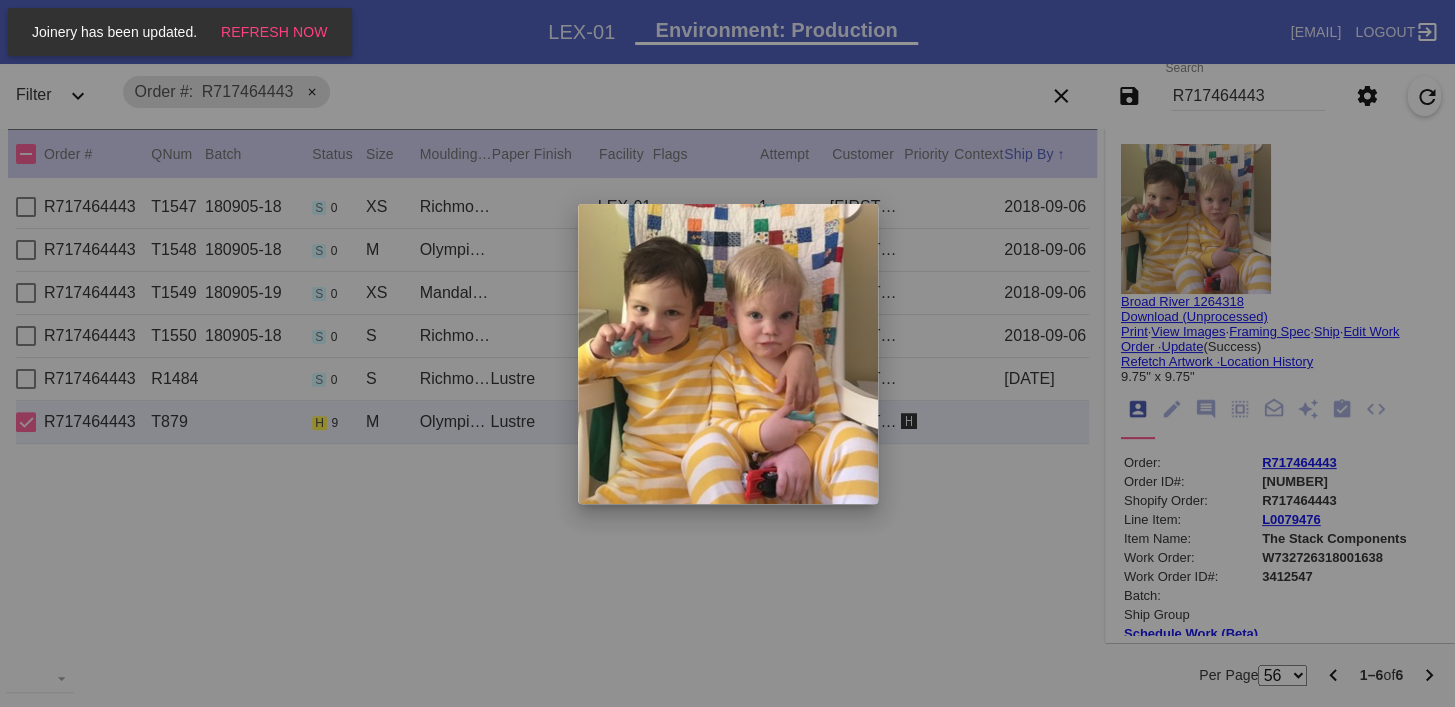 click at bounding box center (727, 353) 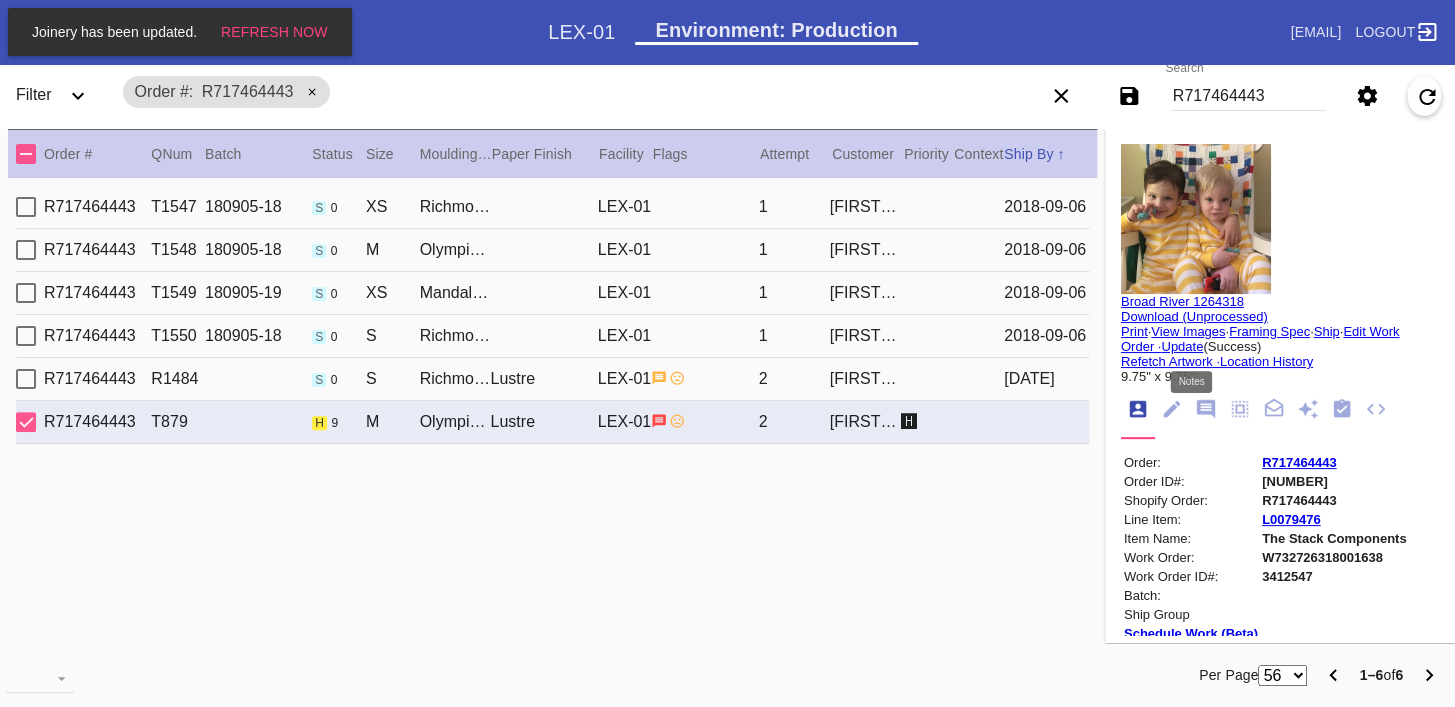 click at bounding box center [1206, 409] 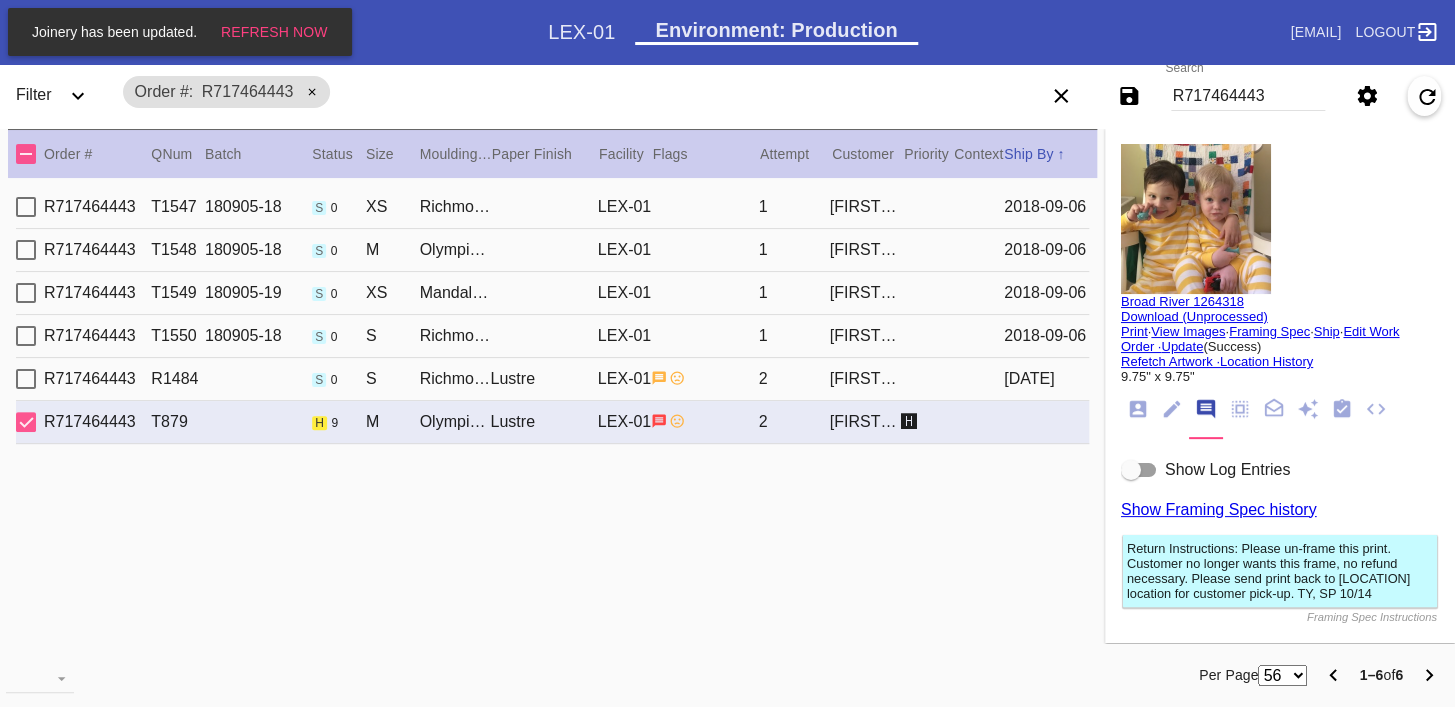 scroll, scrollTop: 123, scrollLeft: 0, axis: vertical 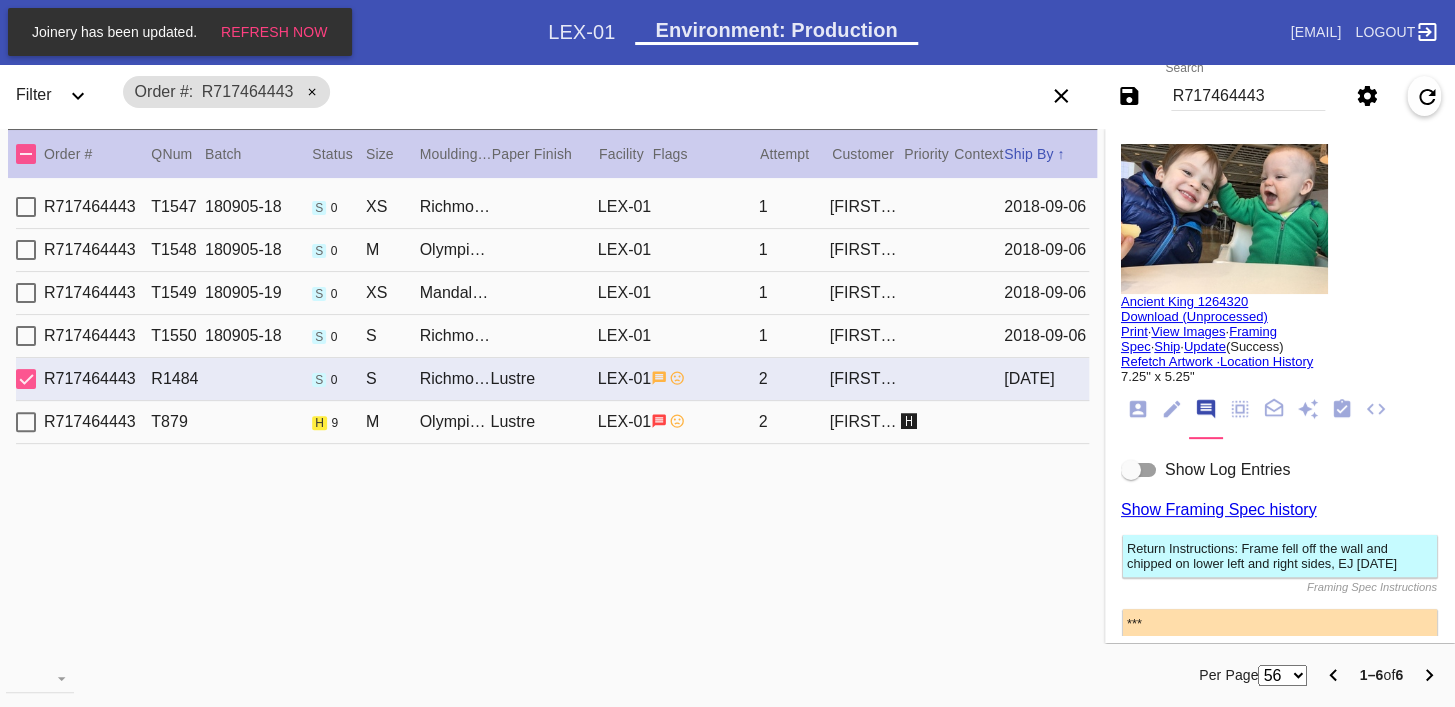 click on "R717464443 T879 h   9 M Olympia / Dove White Lustre LEX-01 2 [FIRST] [LAST]
🅷" at bounding box center [552, 422] 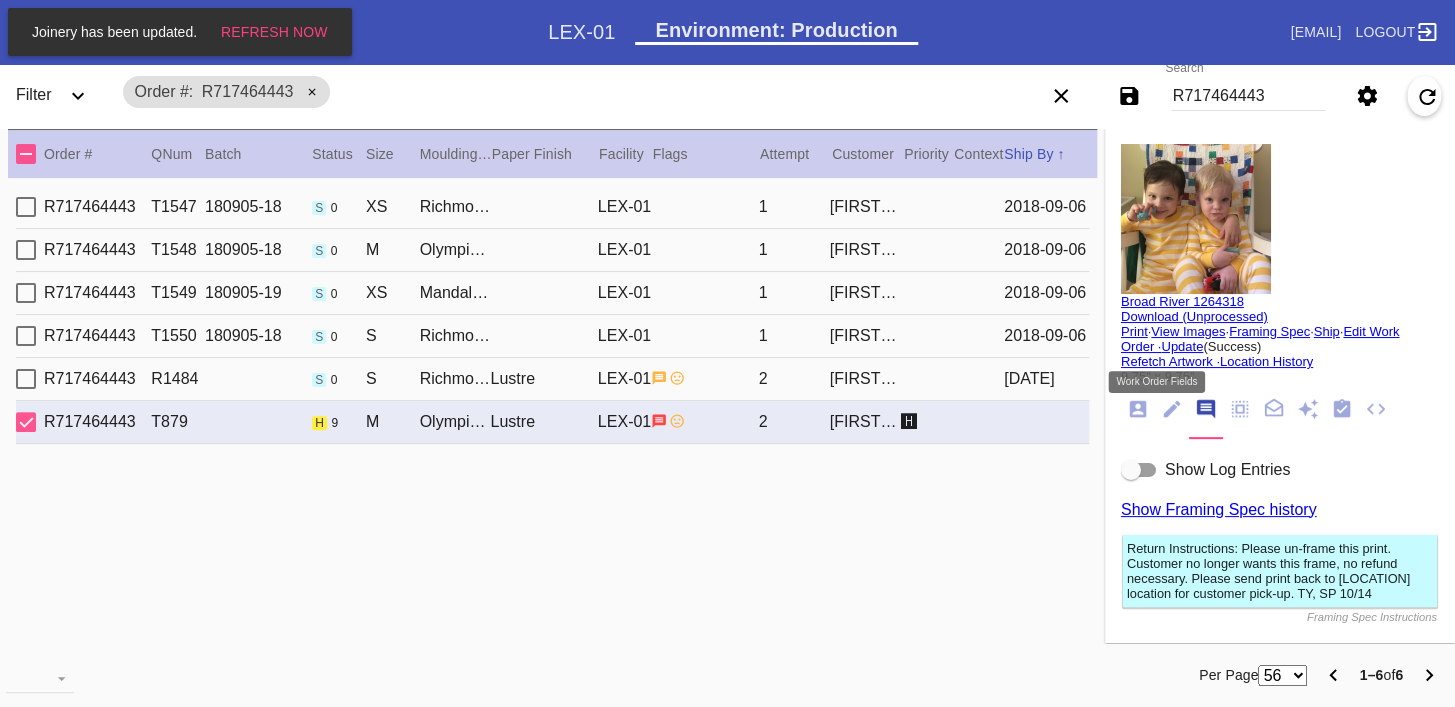 click at bounding box center (1172, 409) 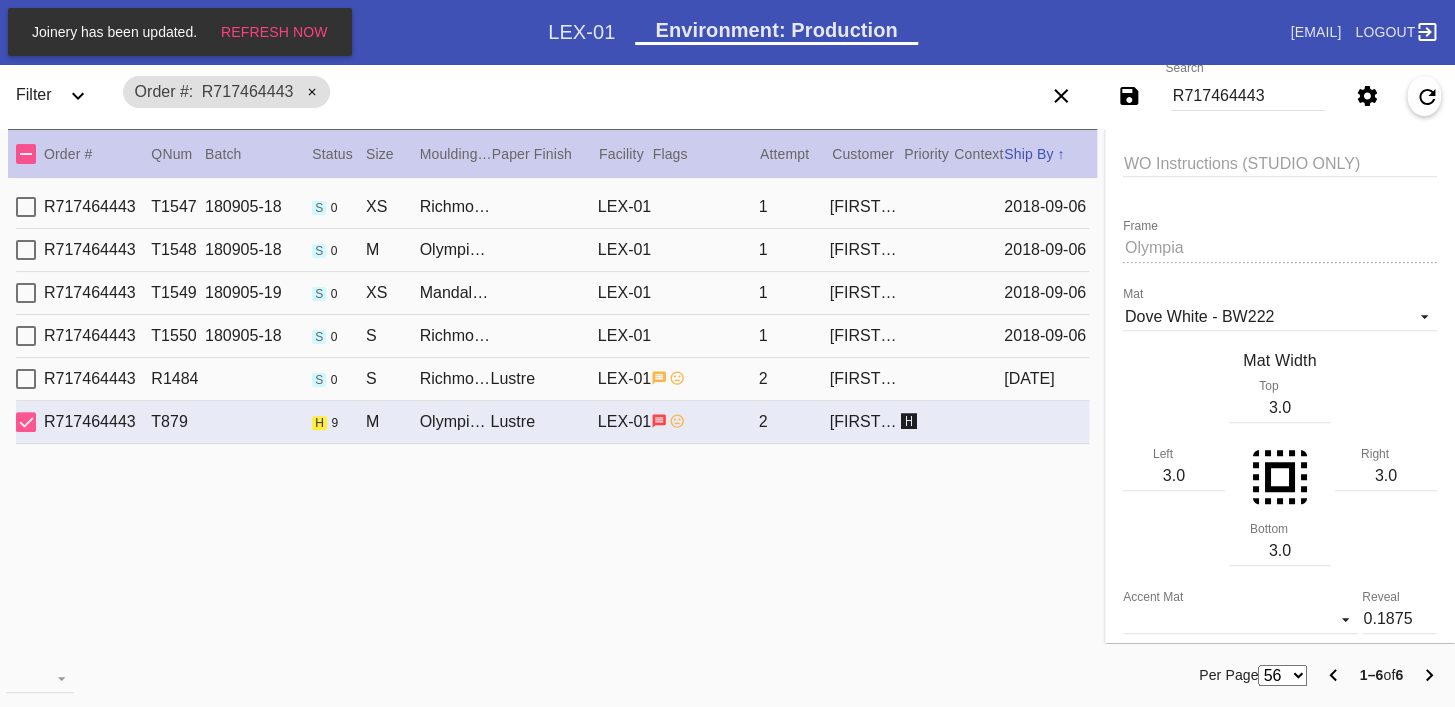 scroll, scrollTop: 0, scrollLeft: 0, axis: both 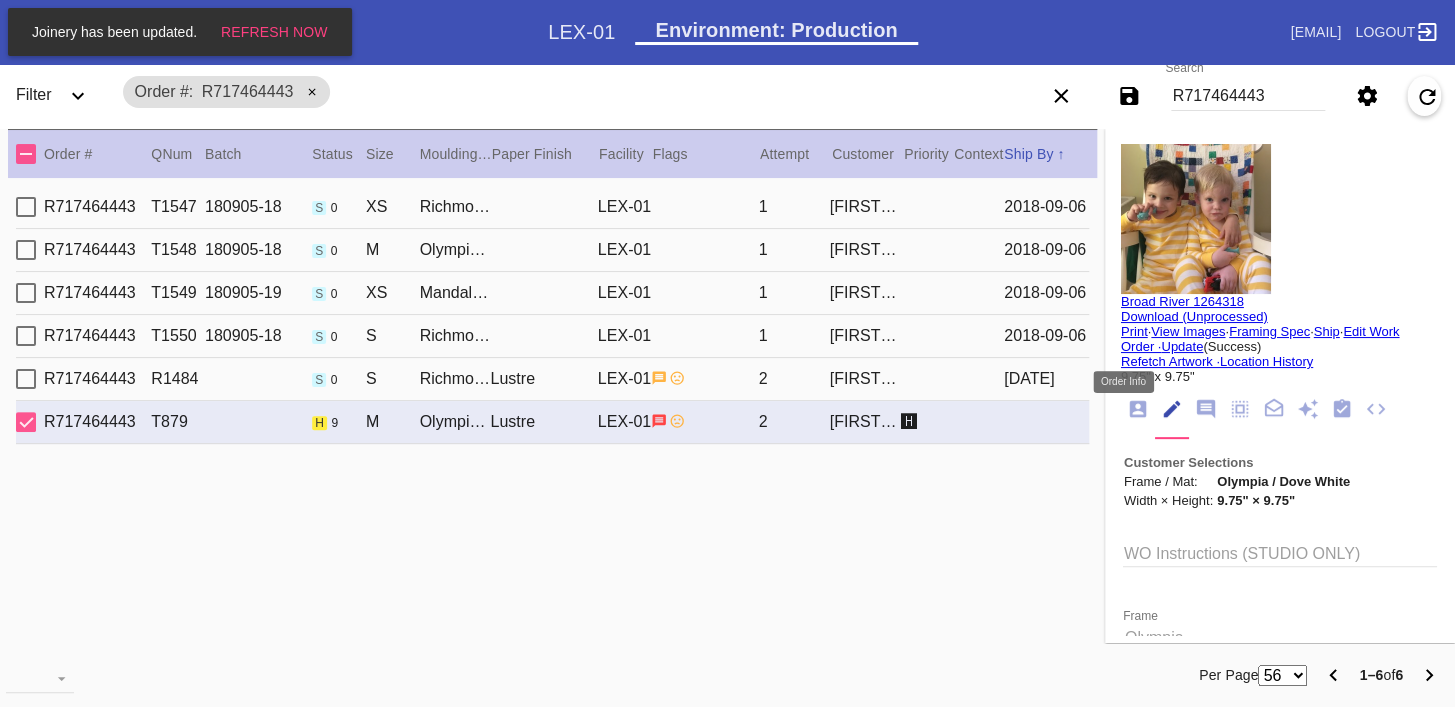 click at bounding box center [1138, 409] 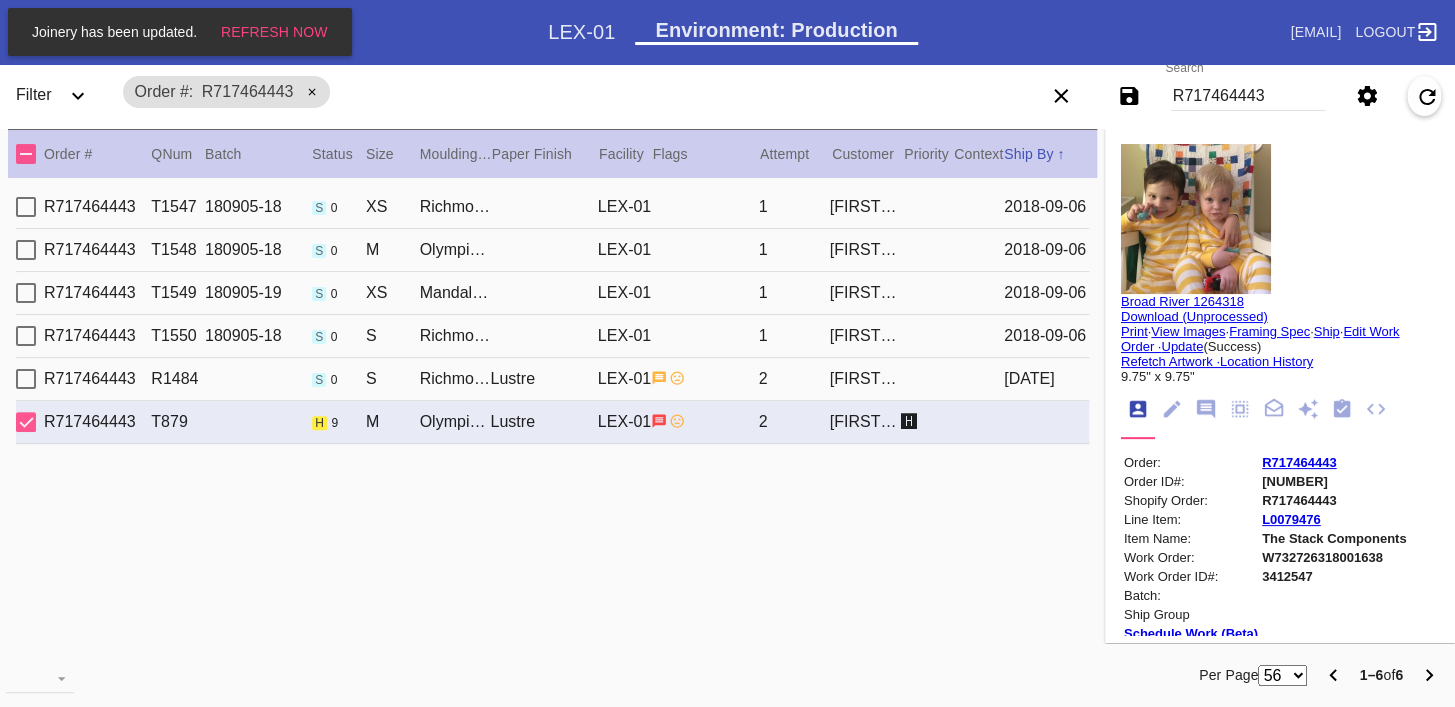 click on "The Stack Components" at bounding box center [1334, 538] 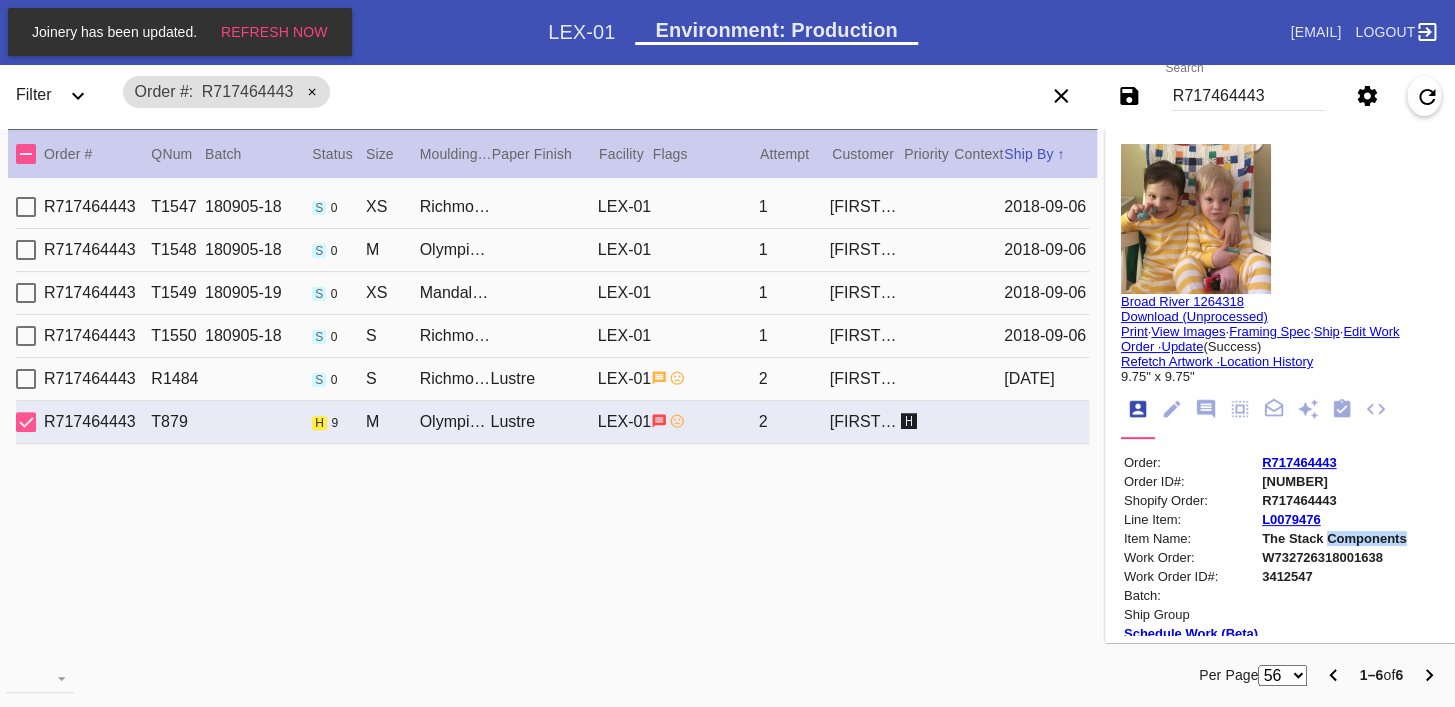 click on "The Stack Components" at bounding box center (1334, 538) 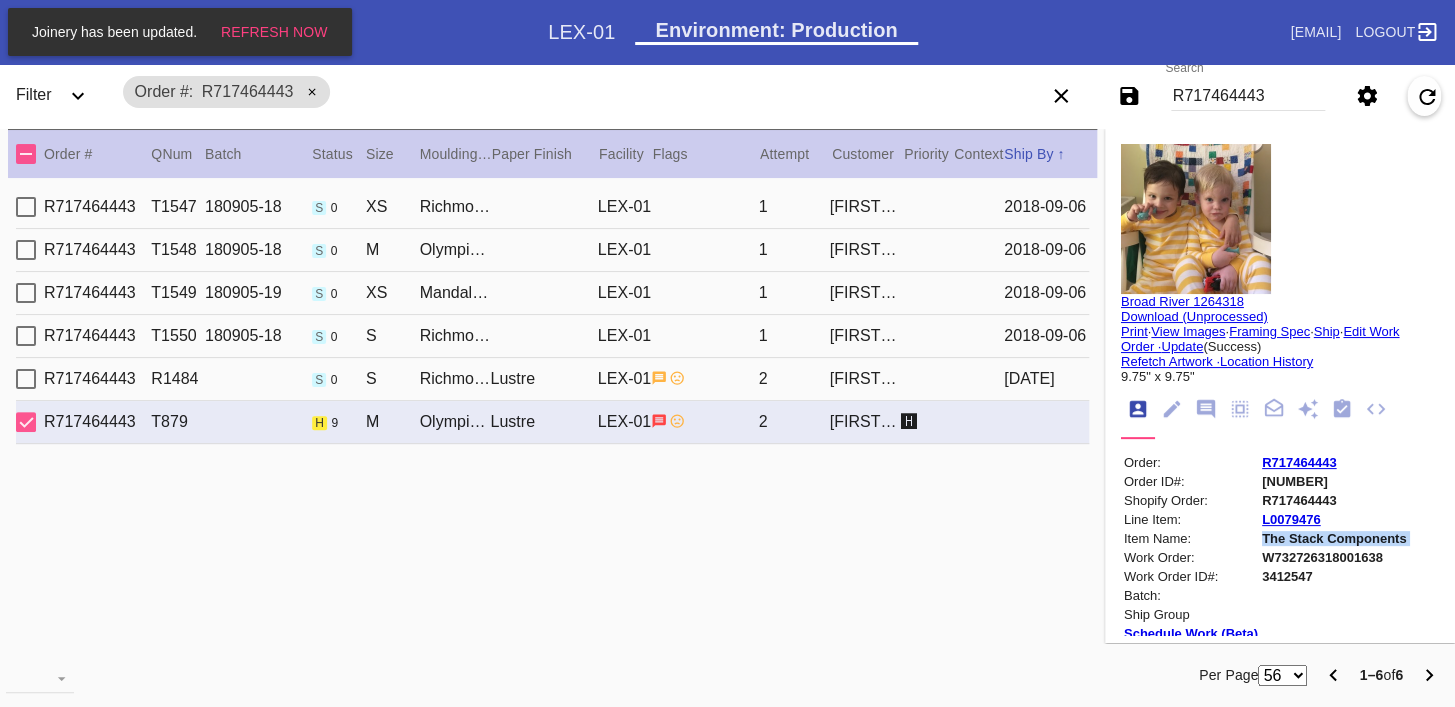 click on "The Stack Components" at bounding box center [1334, 538] 